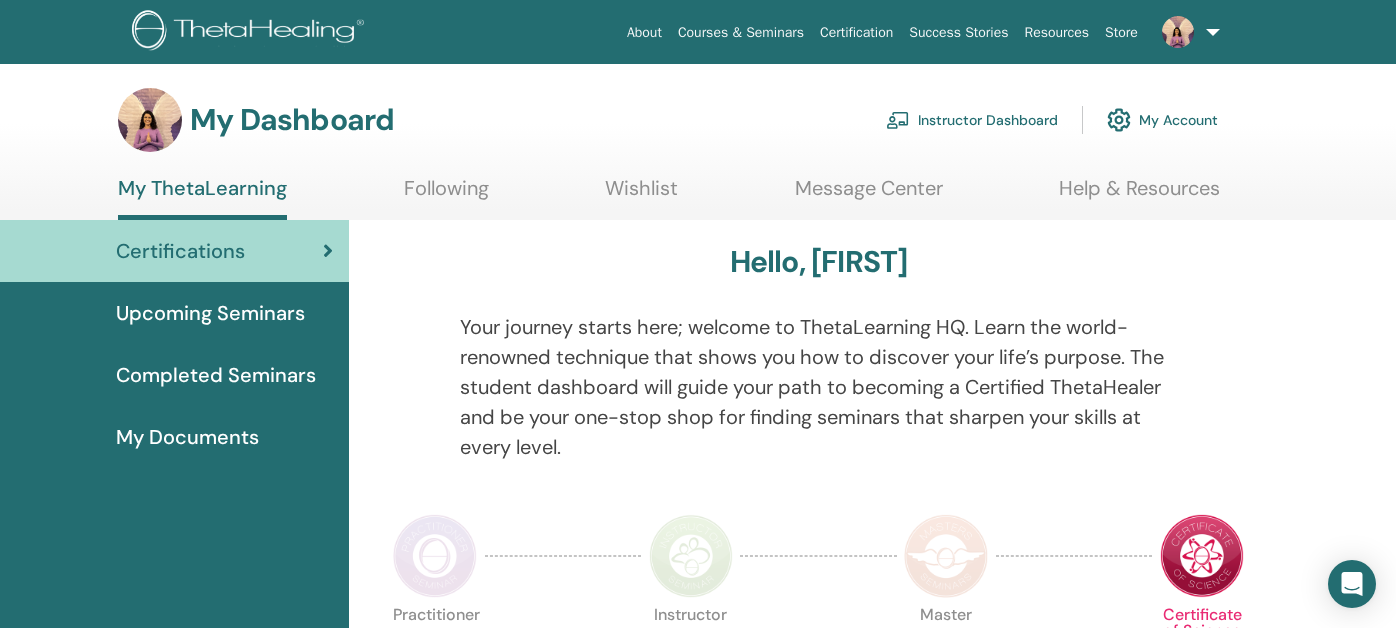 scroll, scrollTop: 0, scrollLeft: 0, axis: both 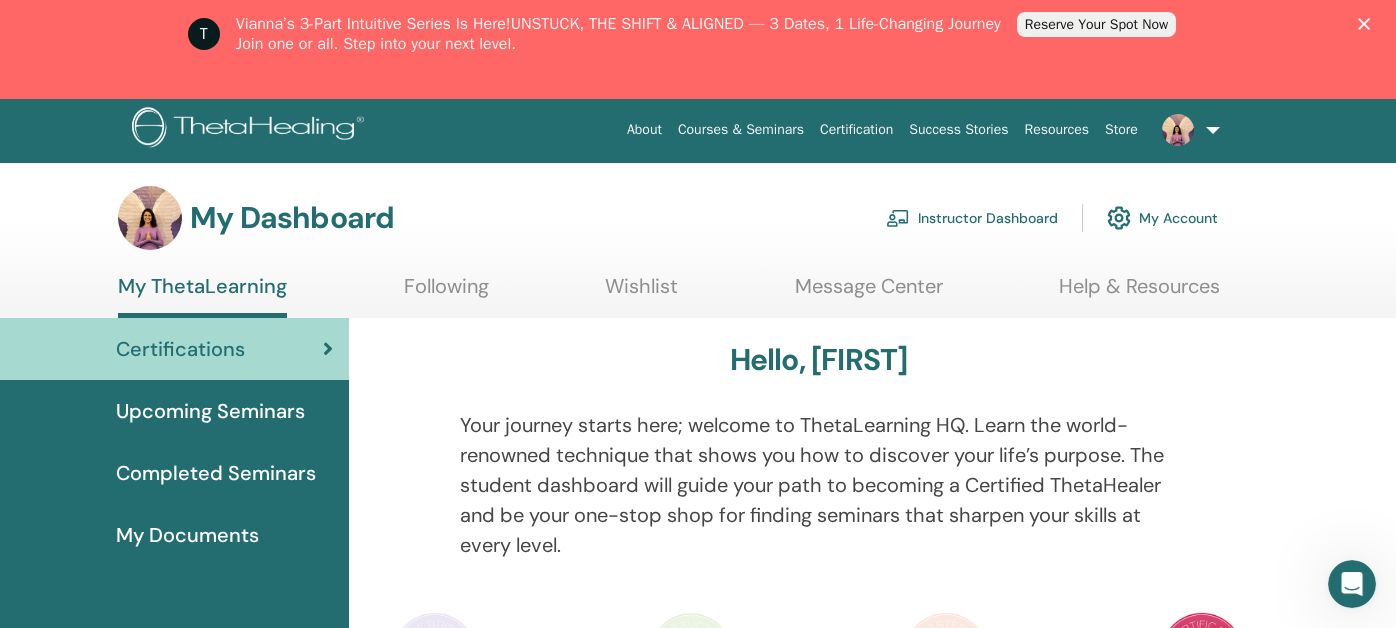 click 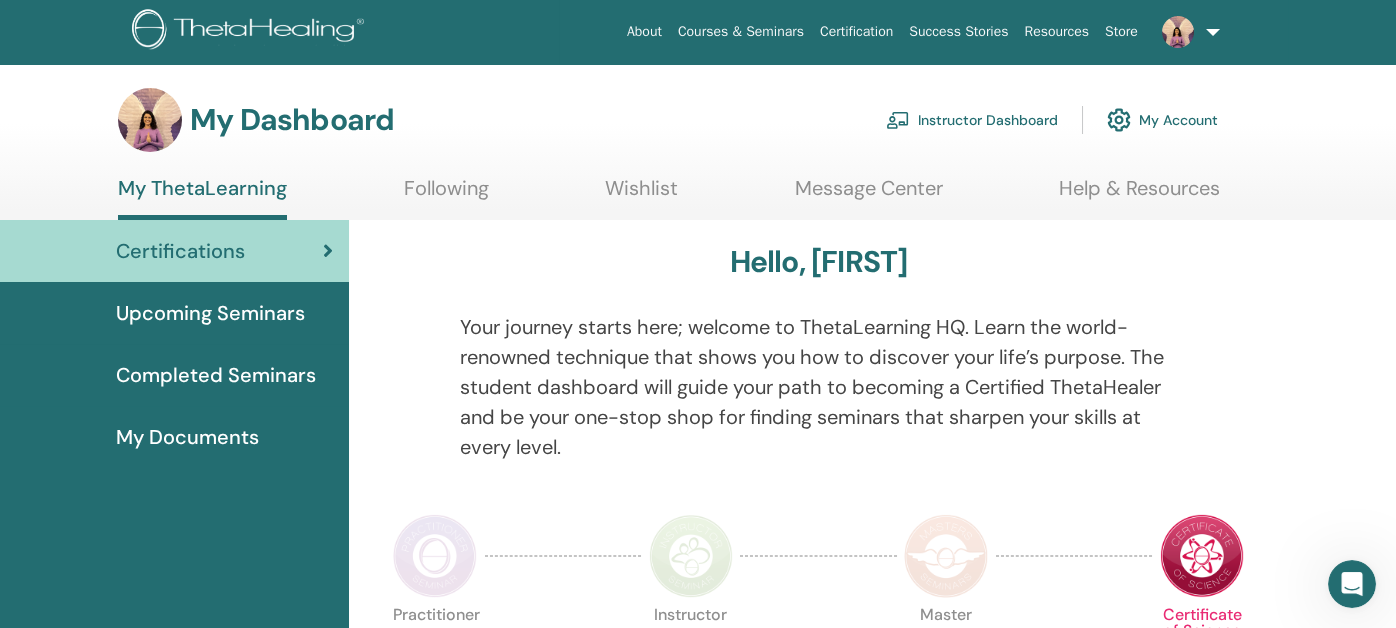 click on "Instructor Dashboard" at bounding box center [972, 120] 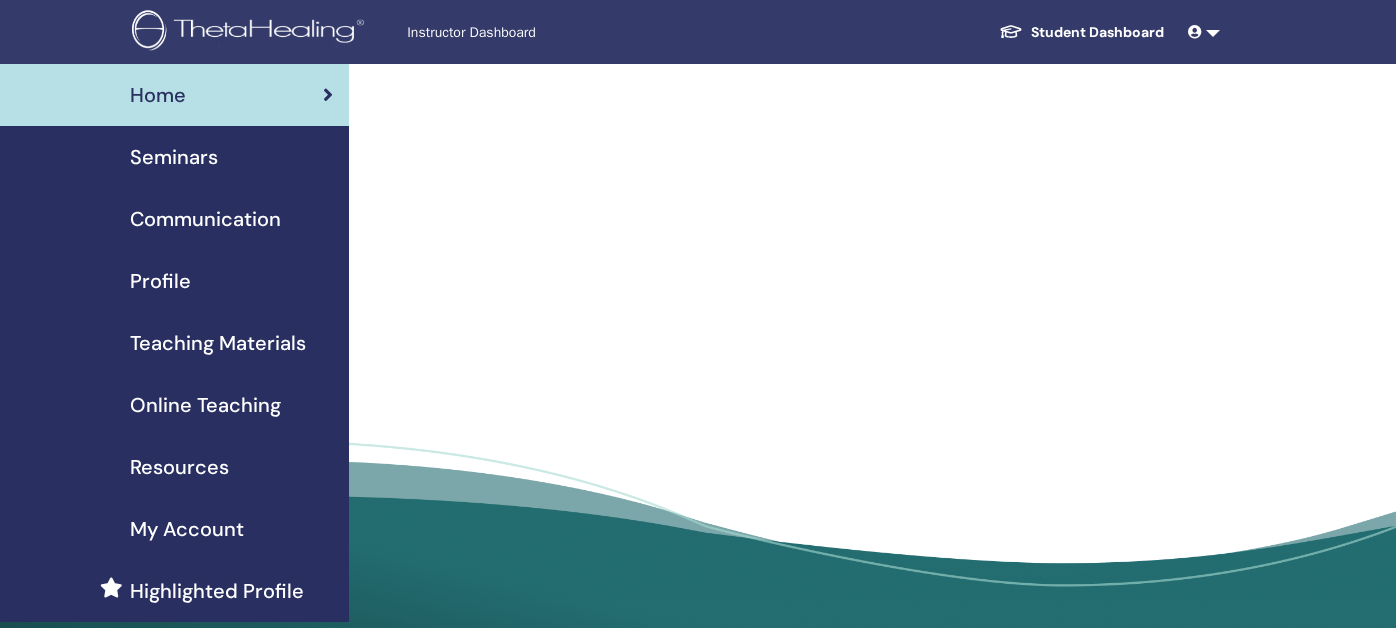scroll, scrollTop: 0, scrollLeft: 0, axis: both 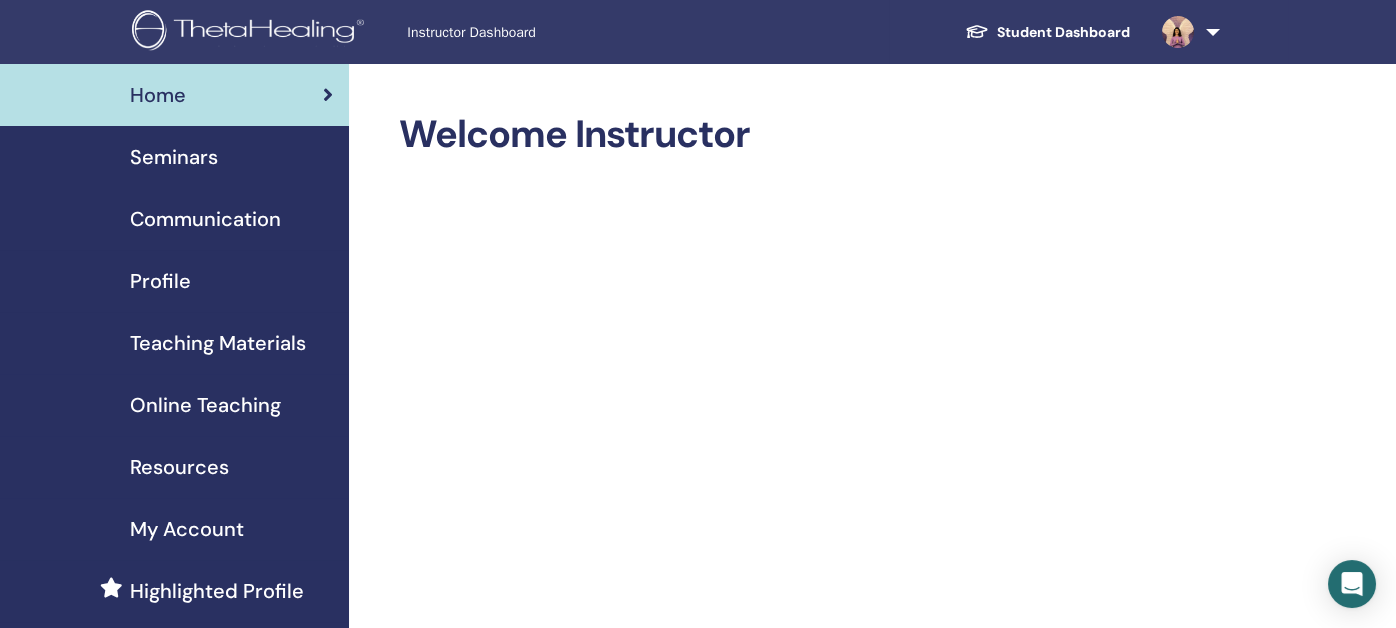 click on "Seminars" at bounding box center [174, 157] 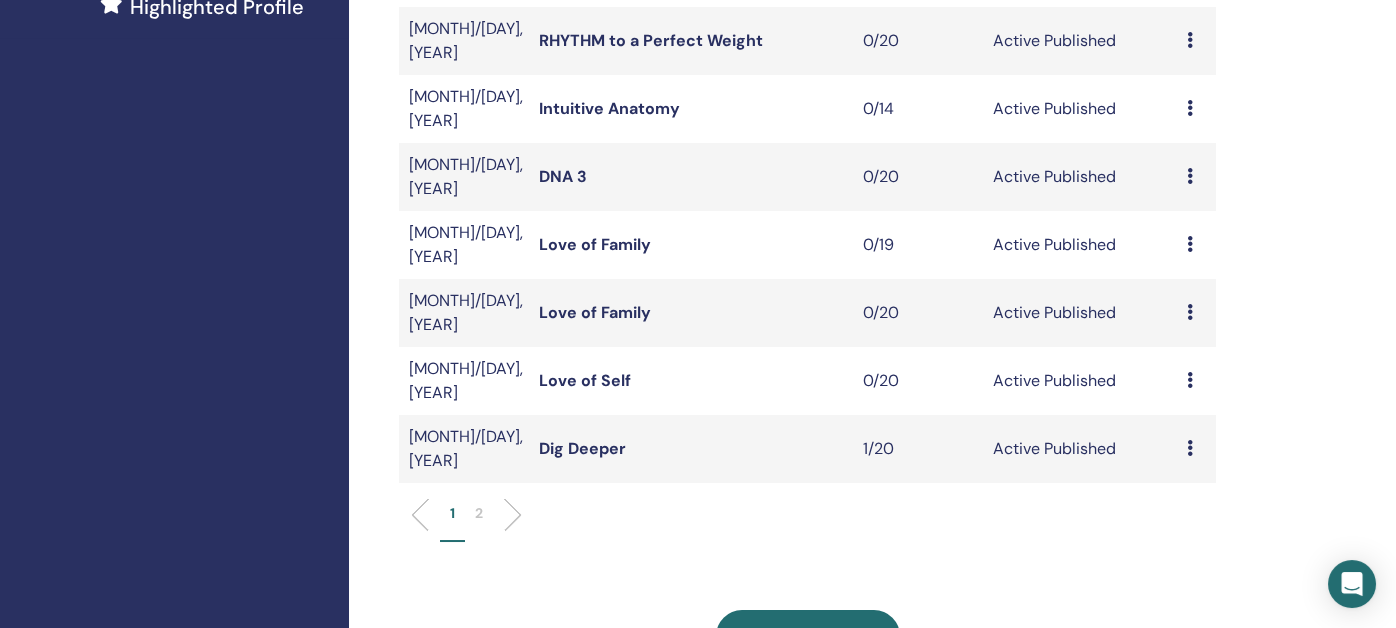 scroll, scrollTop: 600, scrollLeft: 0, axis: vertical 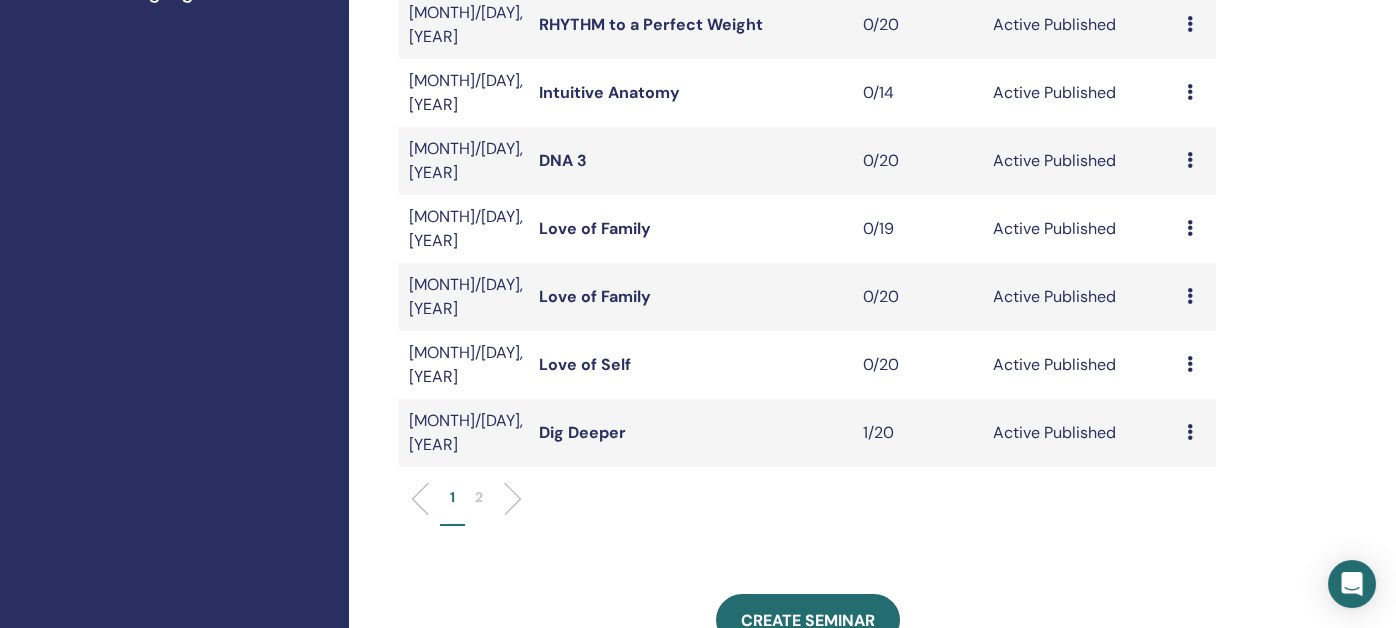 click on "2" at bounding box center [479, 497] 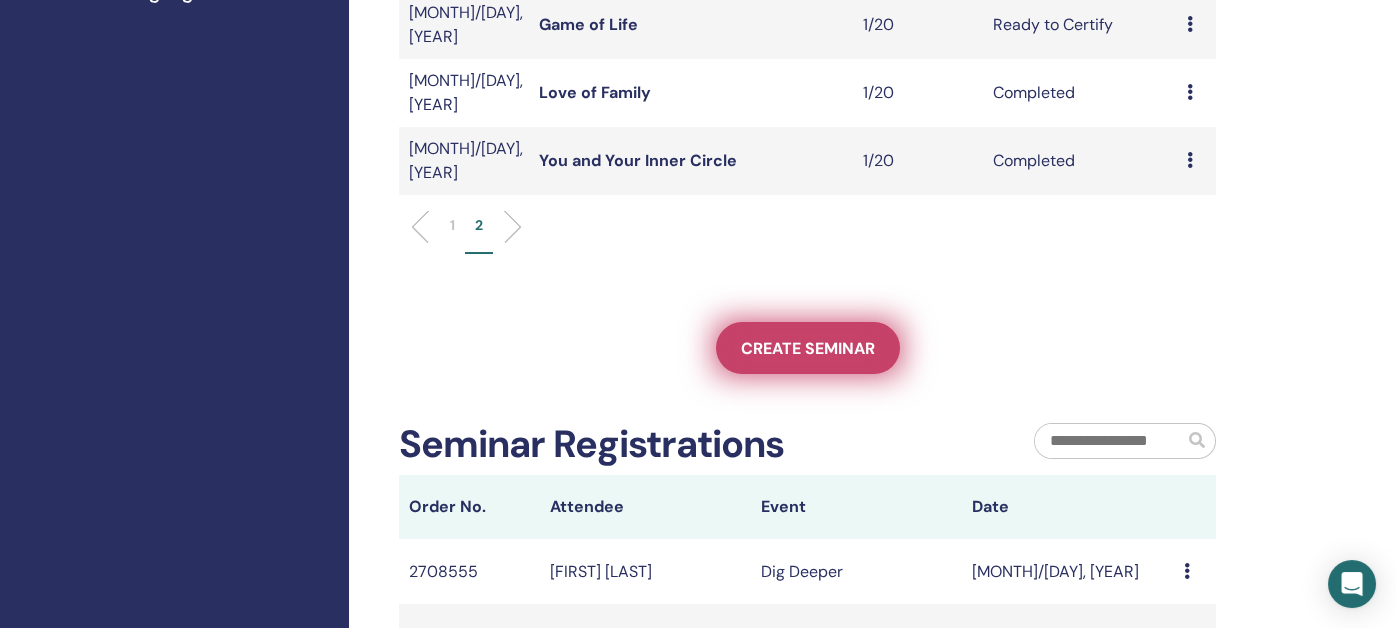 scroll, scrollTop: 300, scrollLeft: 0, axis: vertical 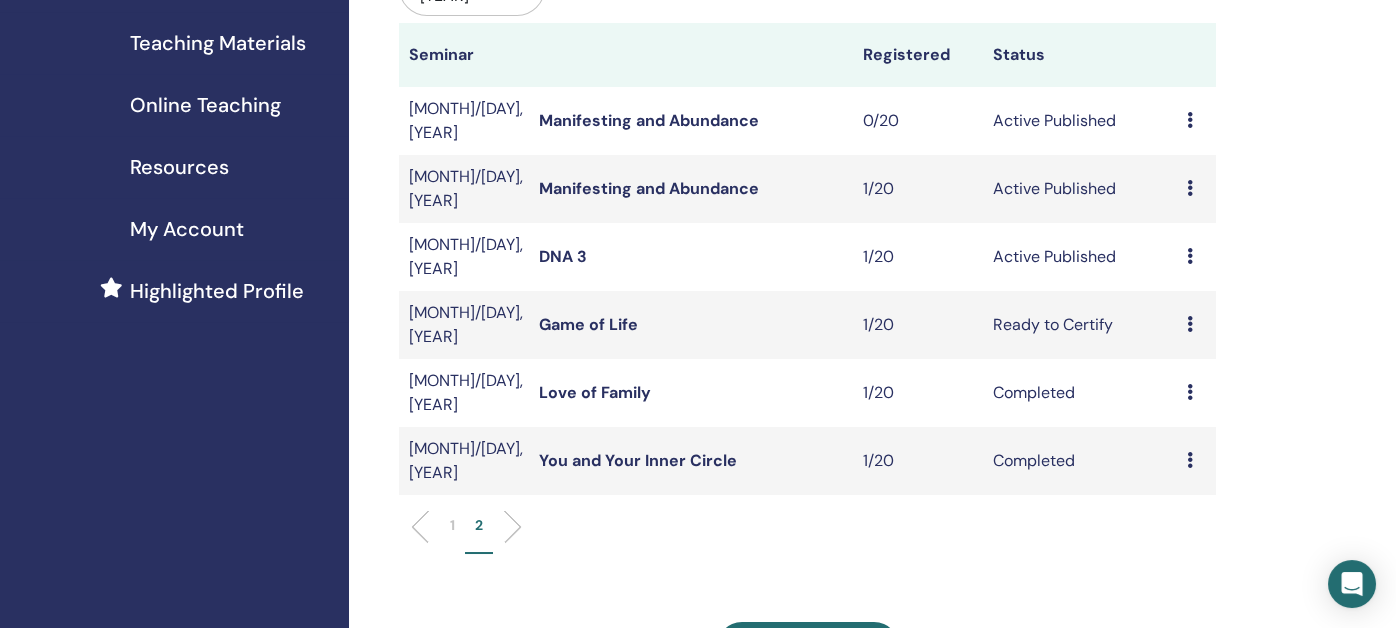click on "DNA 3" at bounding box center [563, 256] 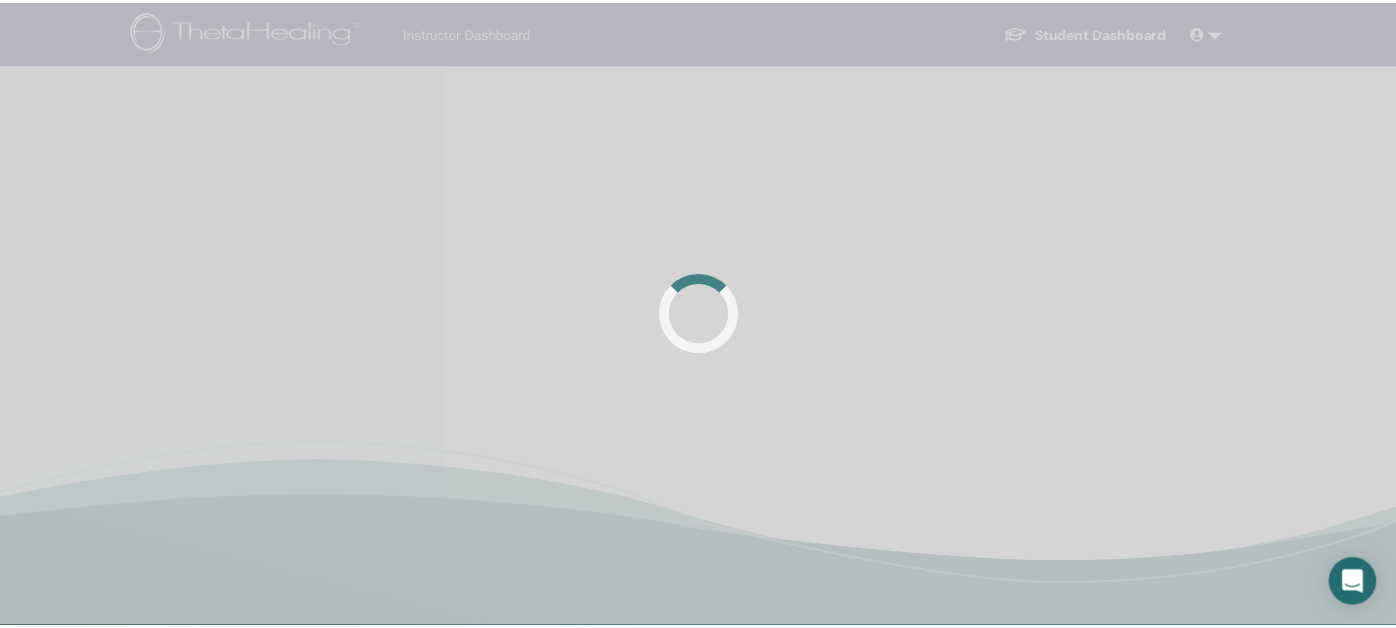 scroll, scrollTop: 0, scrollLeft: 0, axis: both 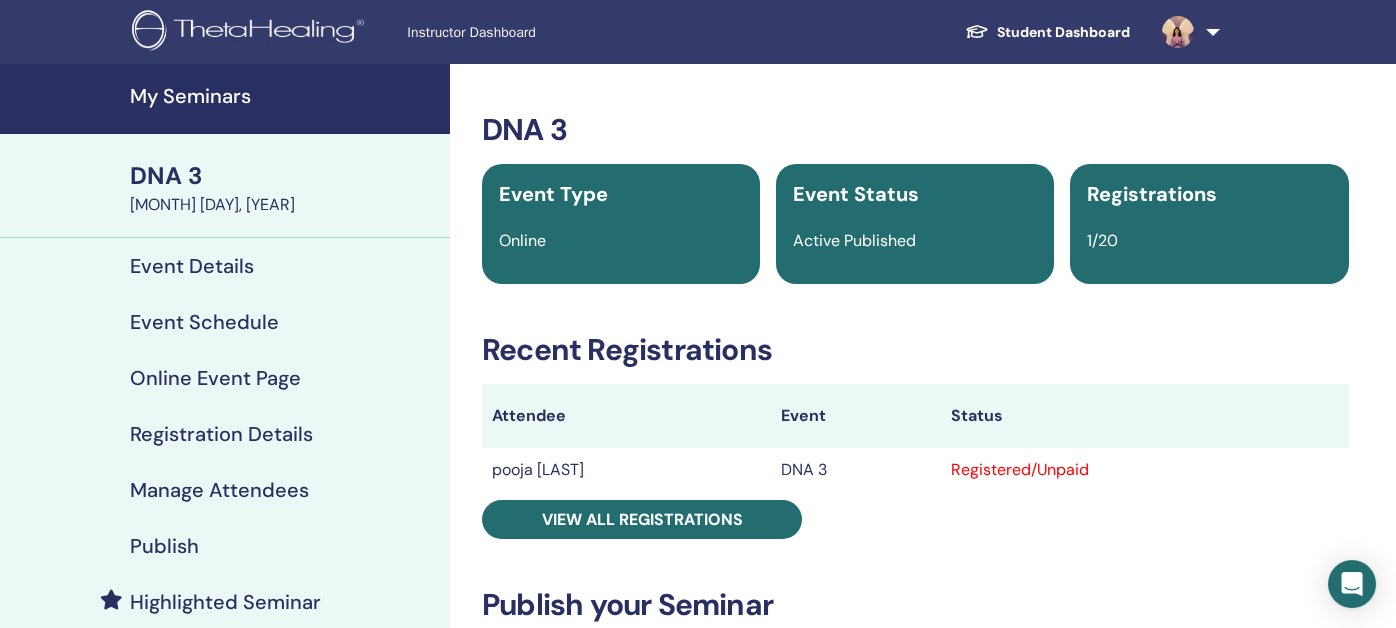 click on "Manage Attendees" at bounding box center (219, 490) 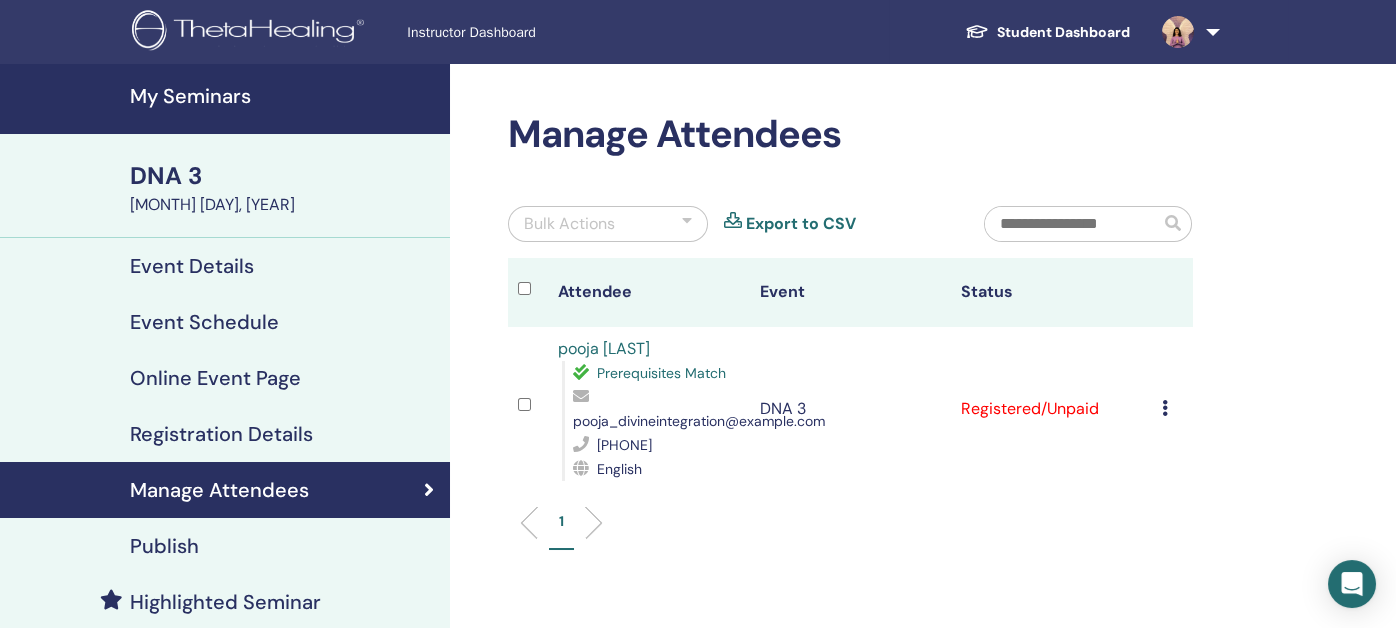 click on "[FIRST] [LAST]" at bounding box center (604, 348) 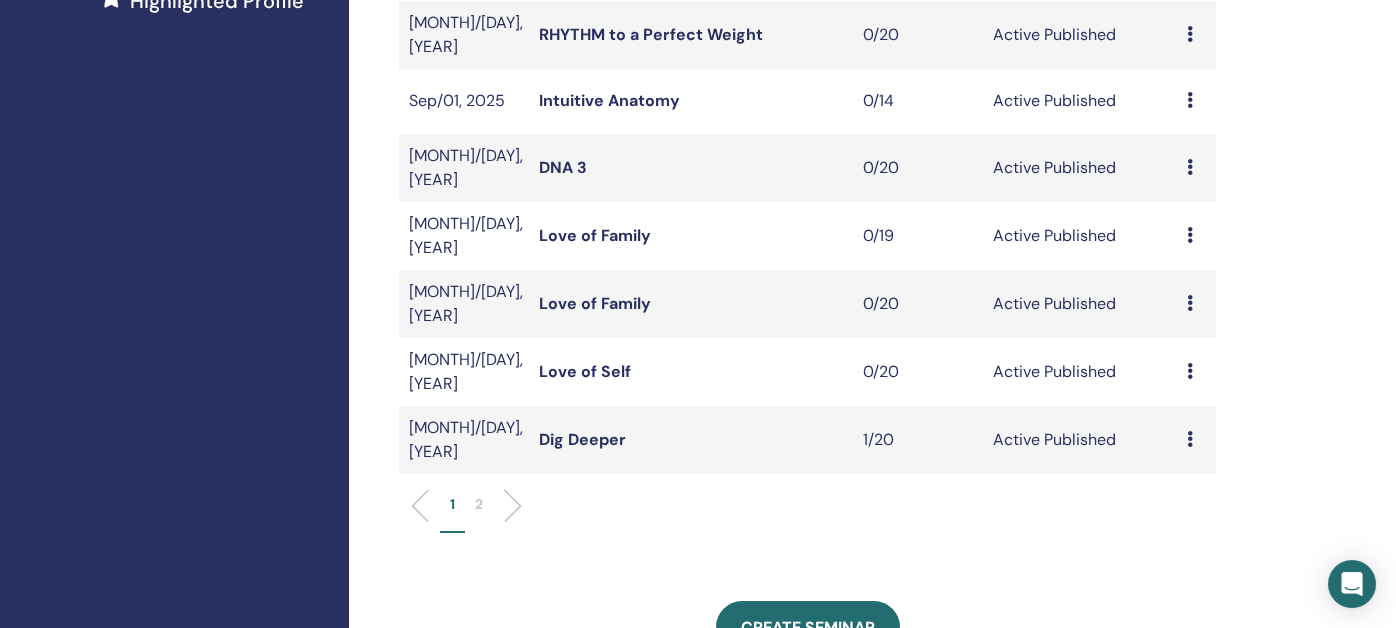 scroll, scrollTop: 700, scrollLeft: 0, axis: vertical 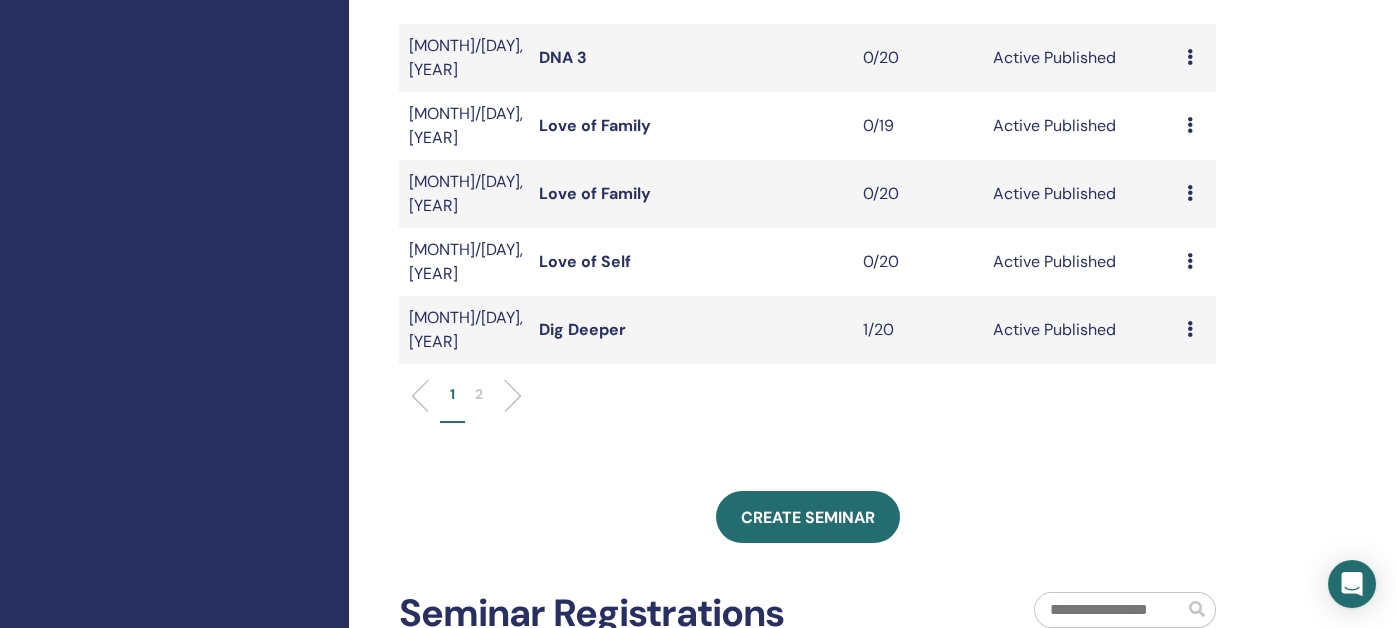 click on "2" at bounding box center (479, 394) 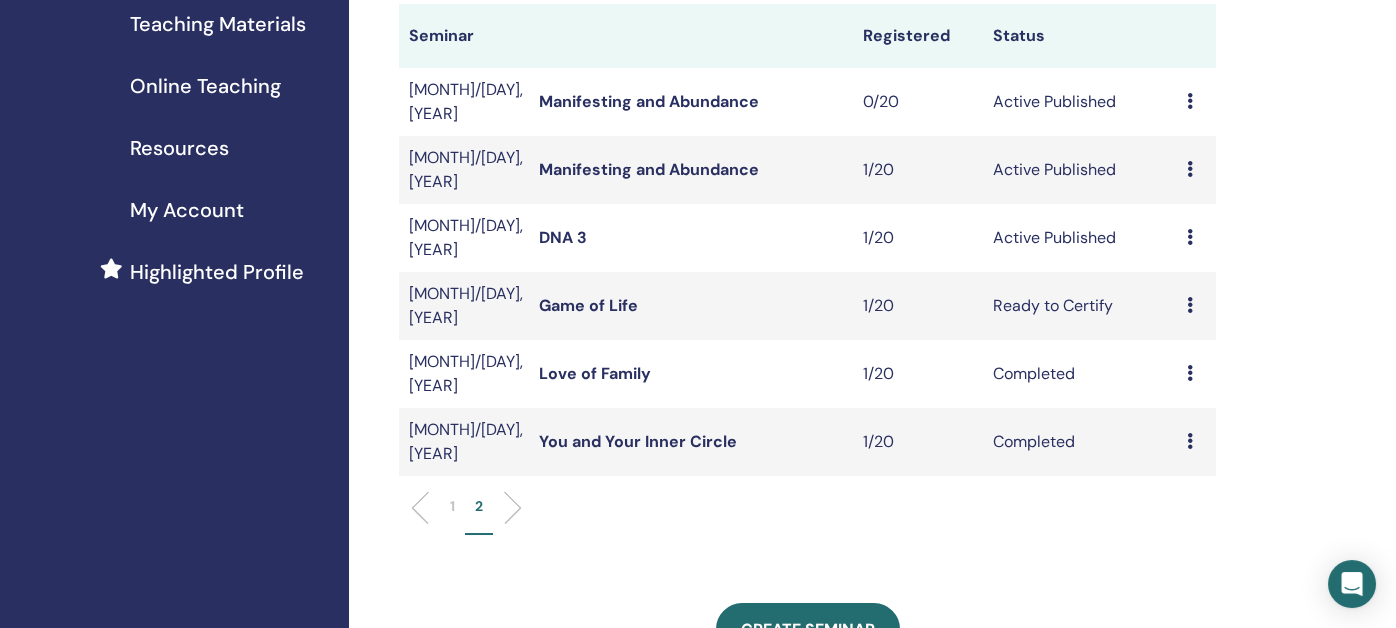 scroll, scrollTop: 300, scrollLeft: 0, axis: vertical 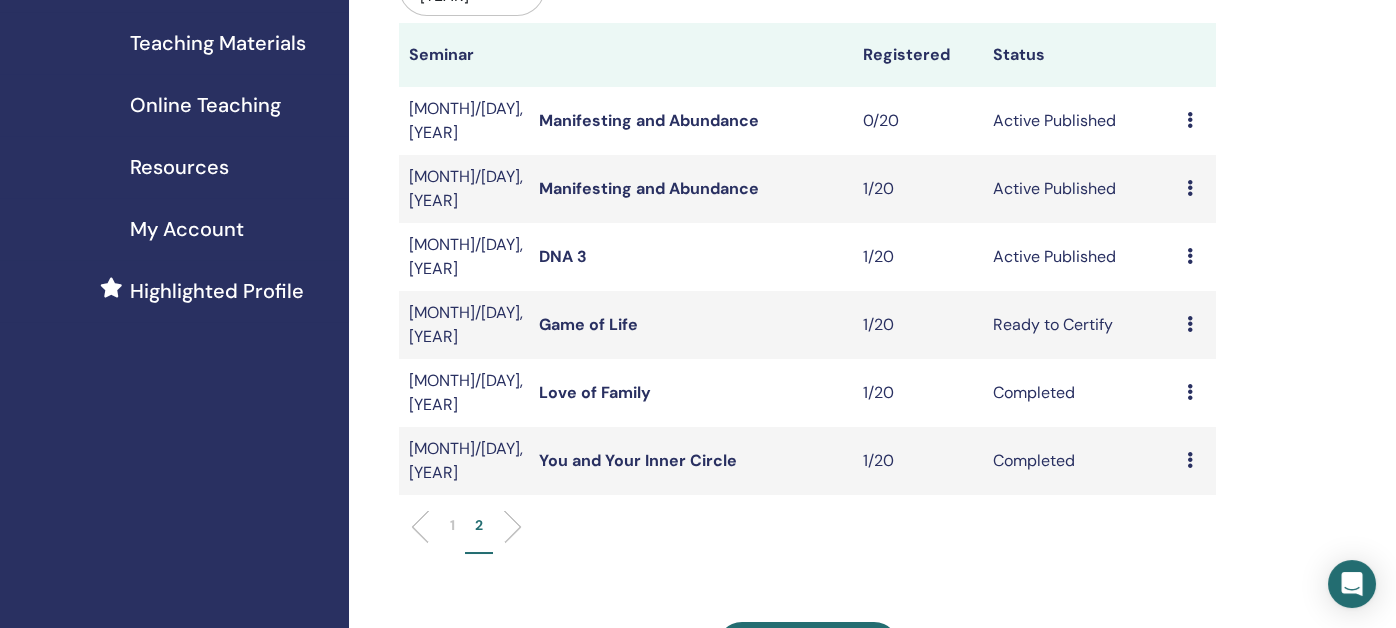 click on "Manifesting and Abundance" at bounding box center [649, 188] 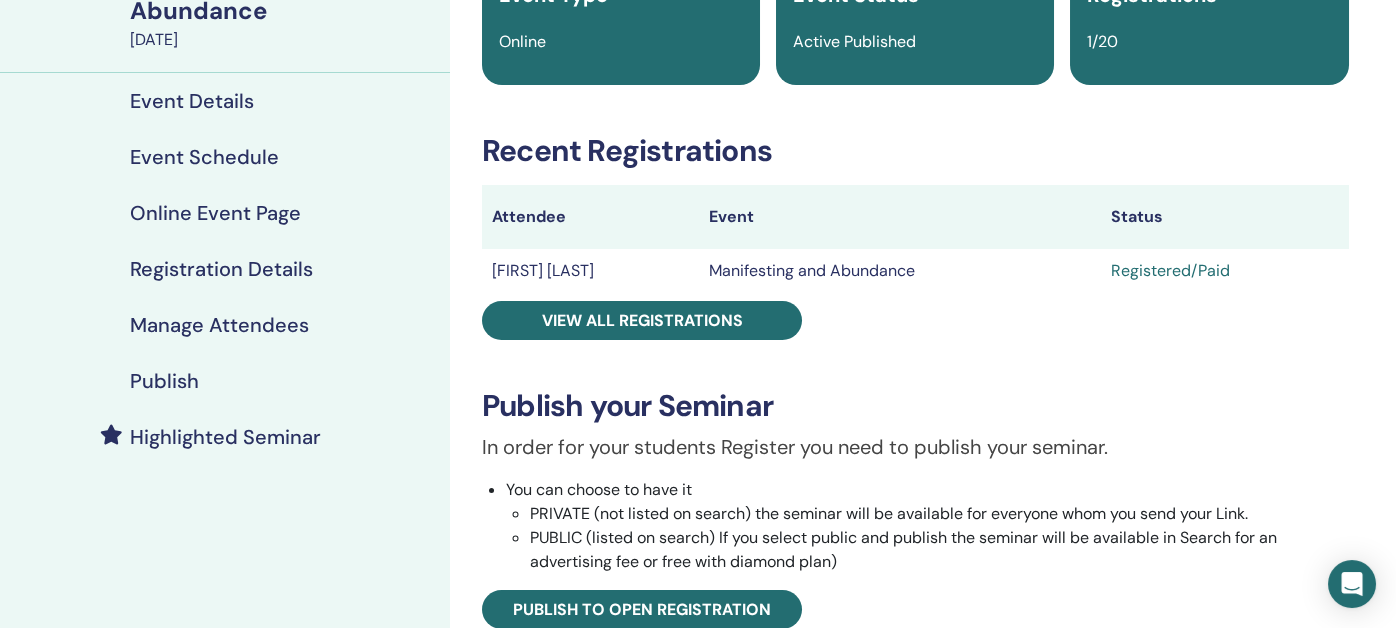 scroll, scrollTop: 200, scrollLeft: 0, axis: vertical 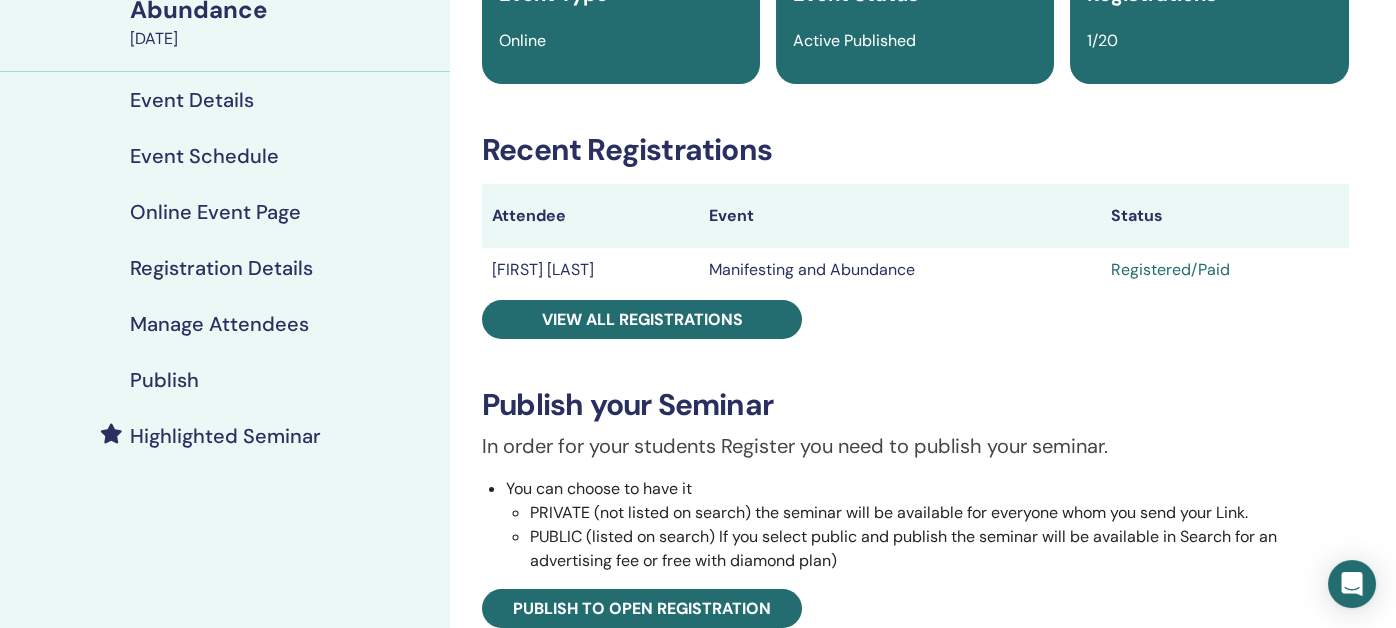 click on "Manage Attendees" at bounding box center [219, 324] 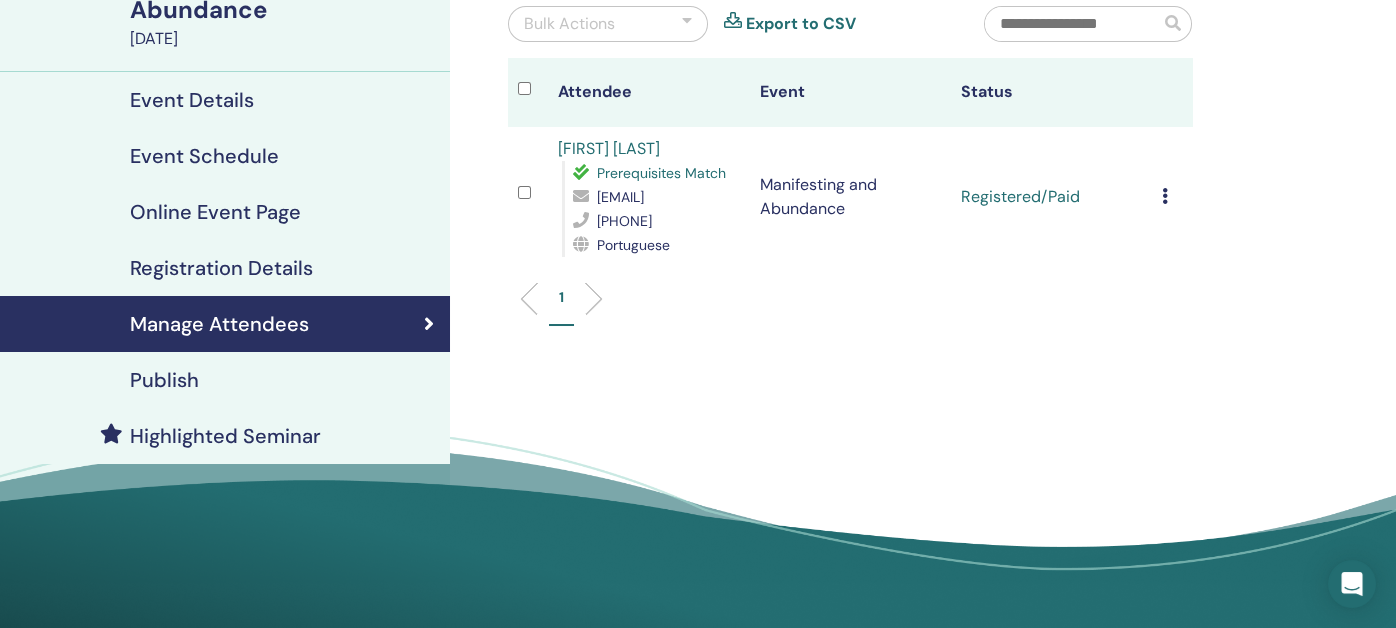 click on "[FIRST] [LAST]" at bounding box center (609, 148) 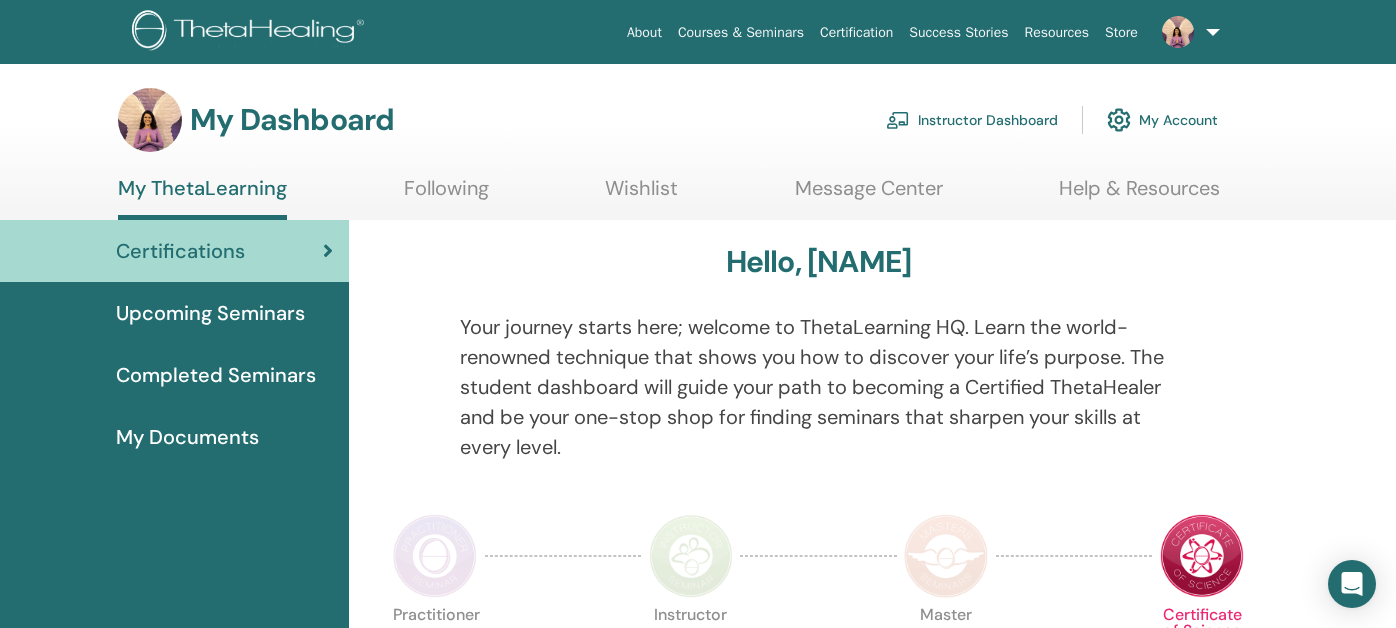 scroll, scrollTop: 0, scrollLeft: 0, axis: both 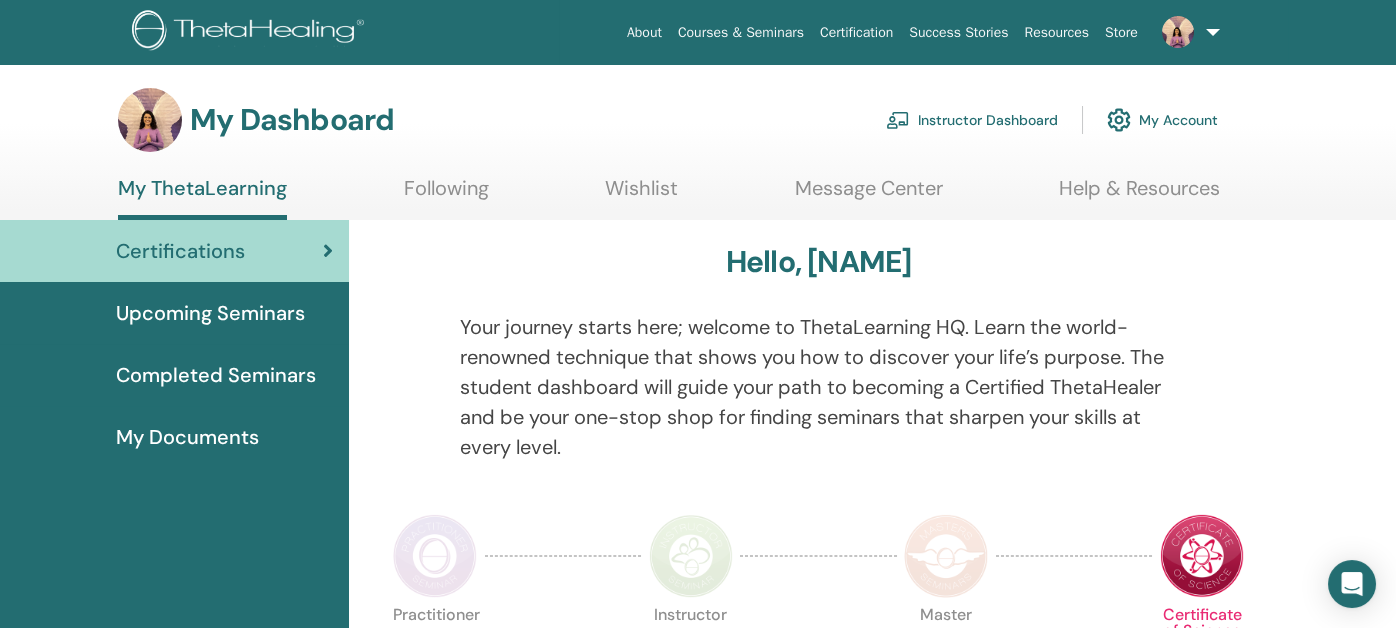 click on "Instructor Dashboard" at bounding box center [972, 120] 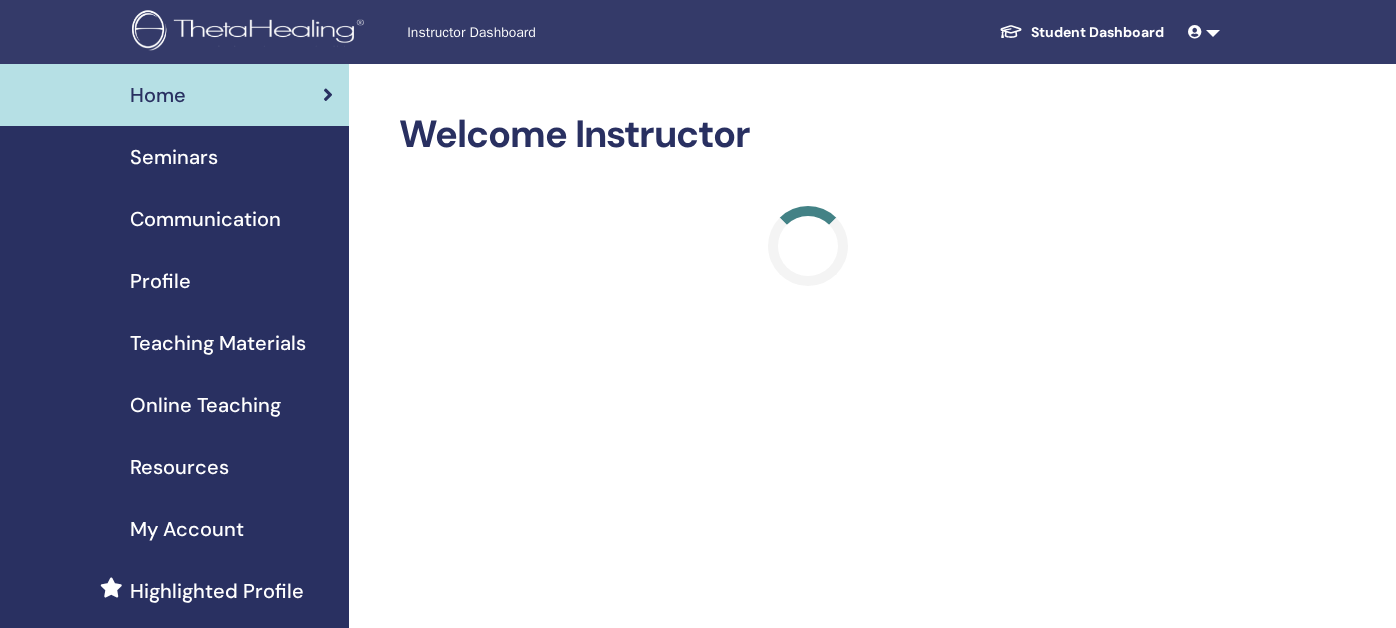 scroll, scrollTop: 0, scrollLeft: 0, axis: both 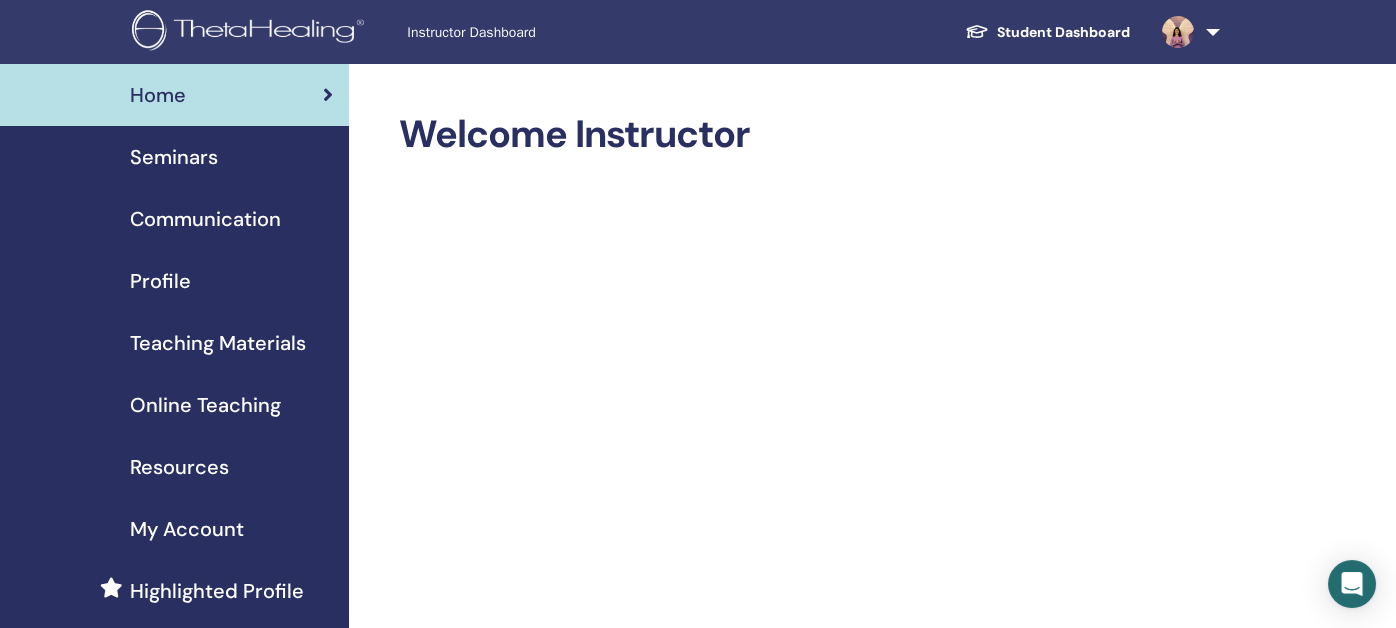 click on "Seminars" at bounding box center [174, 157] 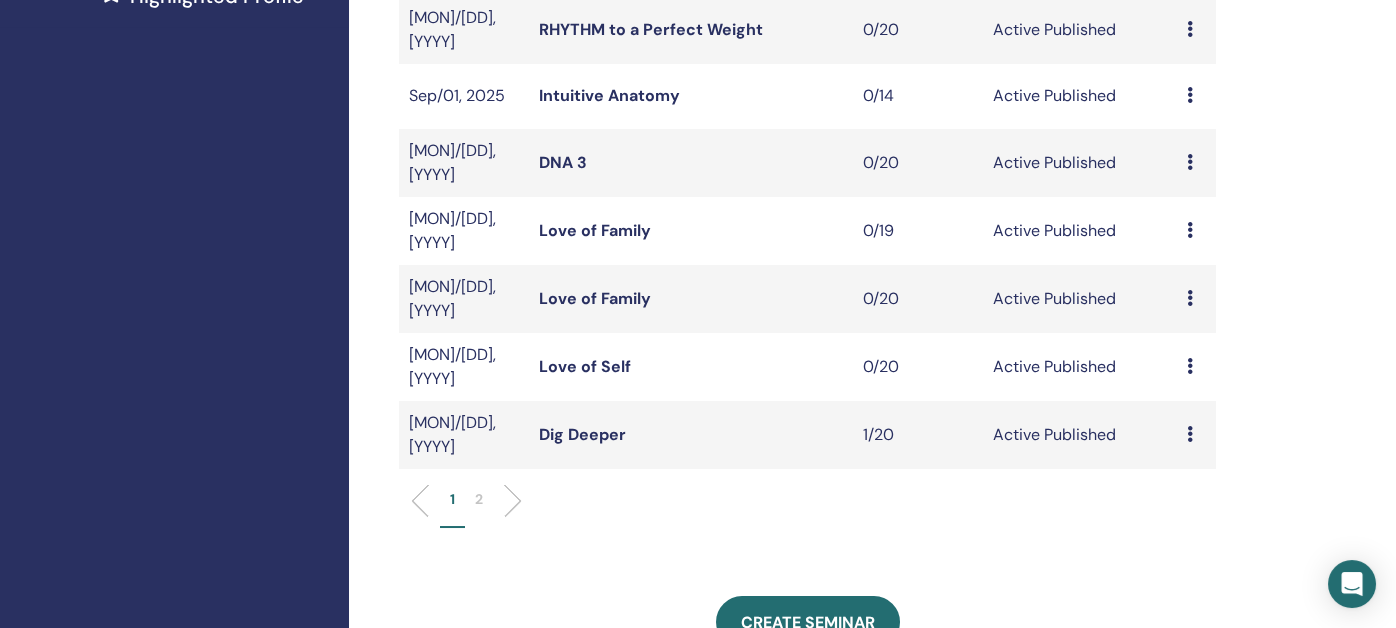 scroll, scrollTop: 600, scrollLeft: 0, axis: vertical 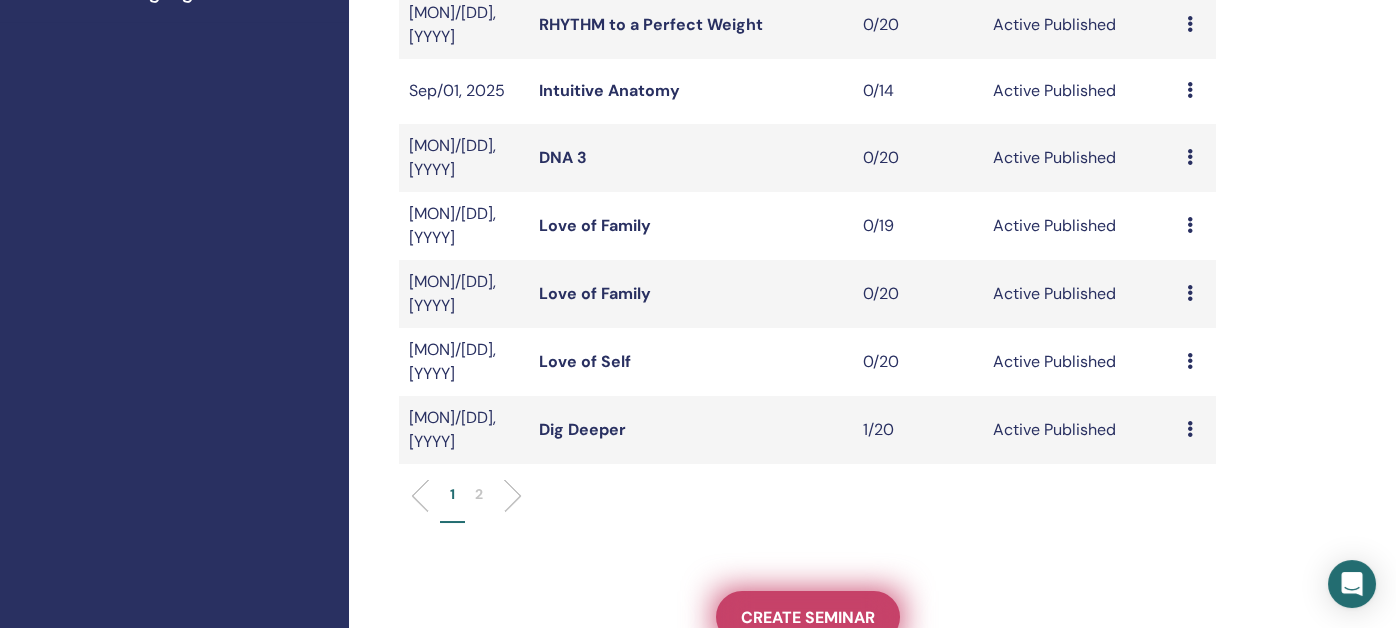 click on "Create seminar" at bounding box center [808, 617] 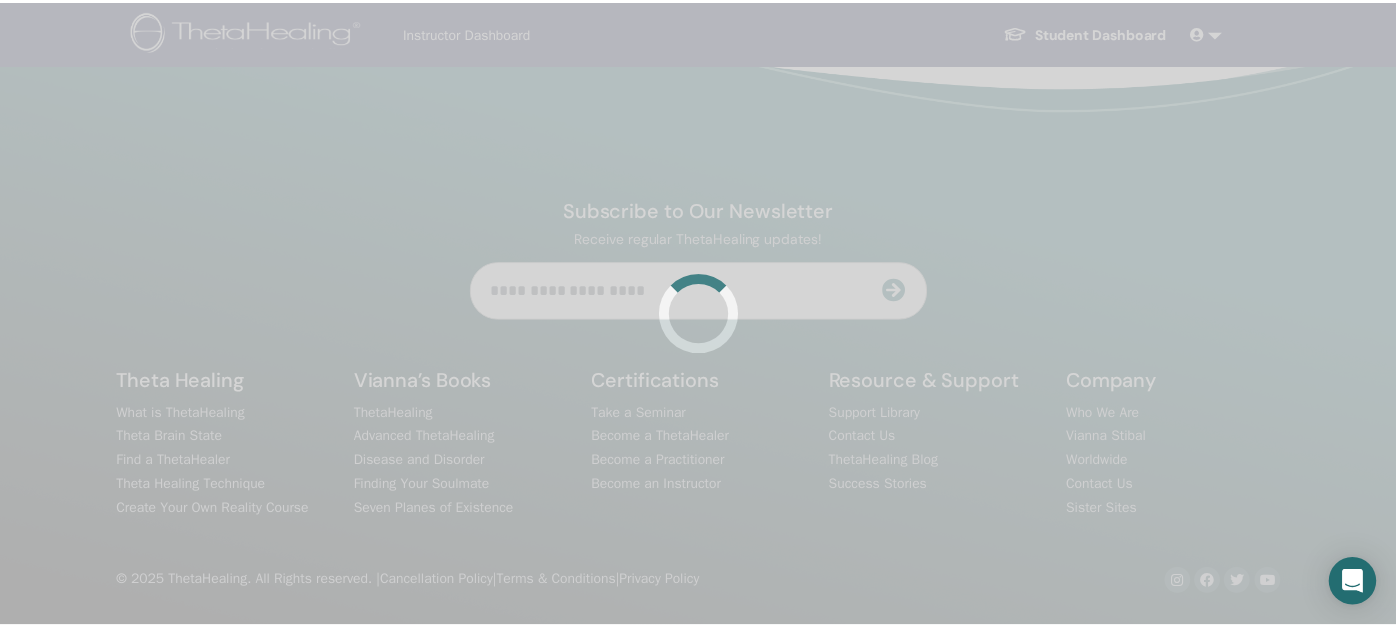 scroll, scrollTop: 0, scrollLeft: 0, axis: both 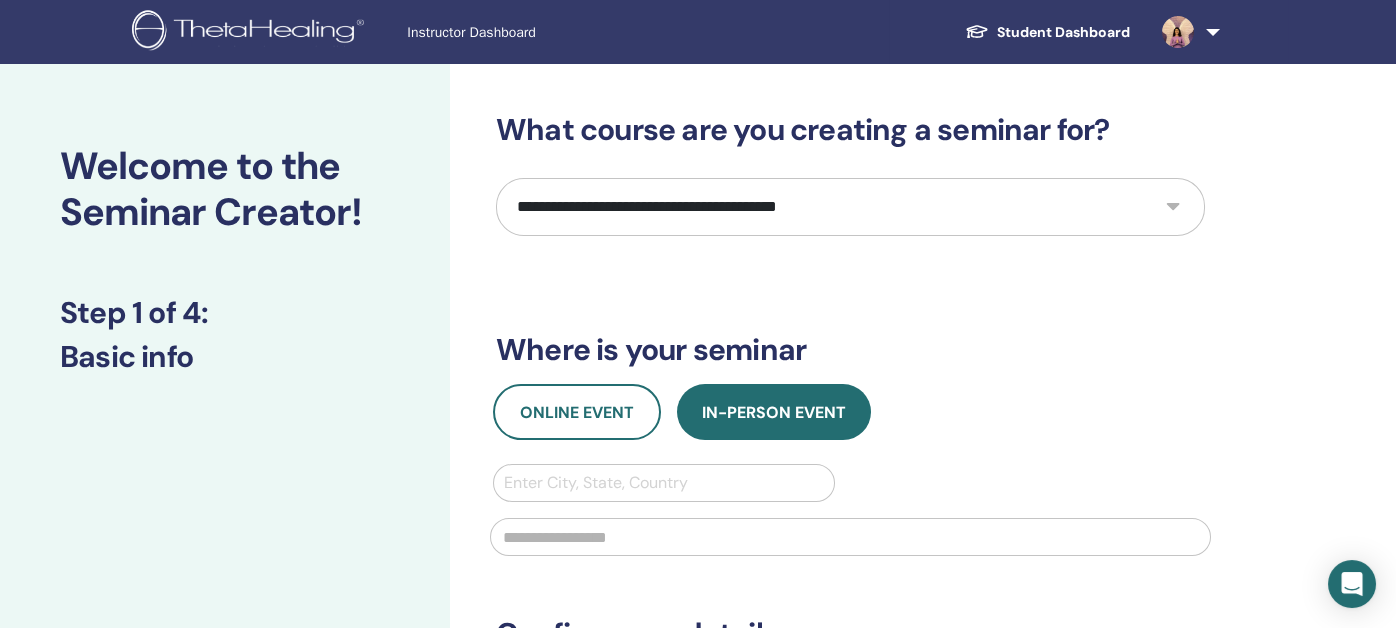 click on "**********" at bounding box center (850, 207) 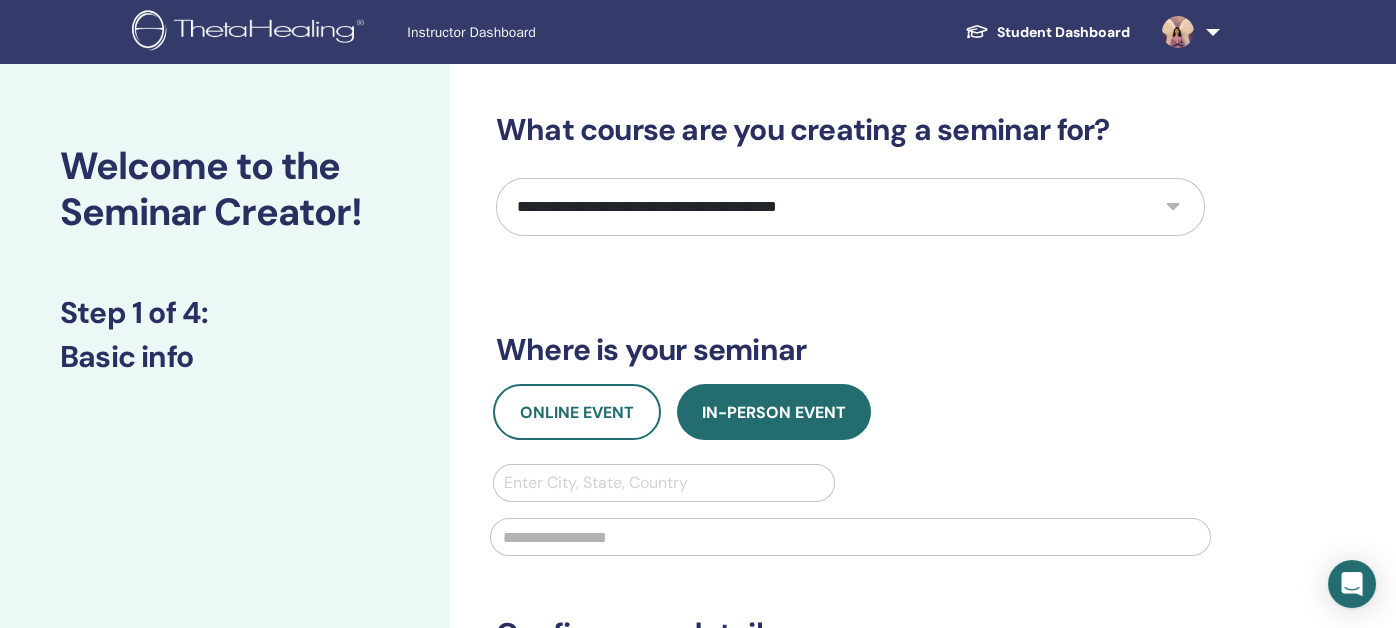 select on "**" 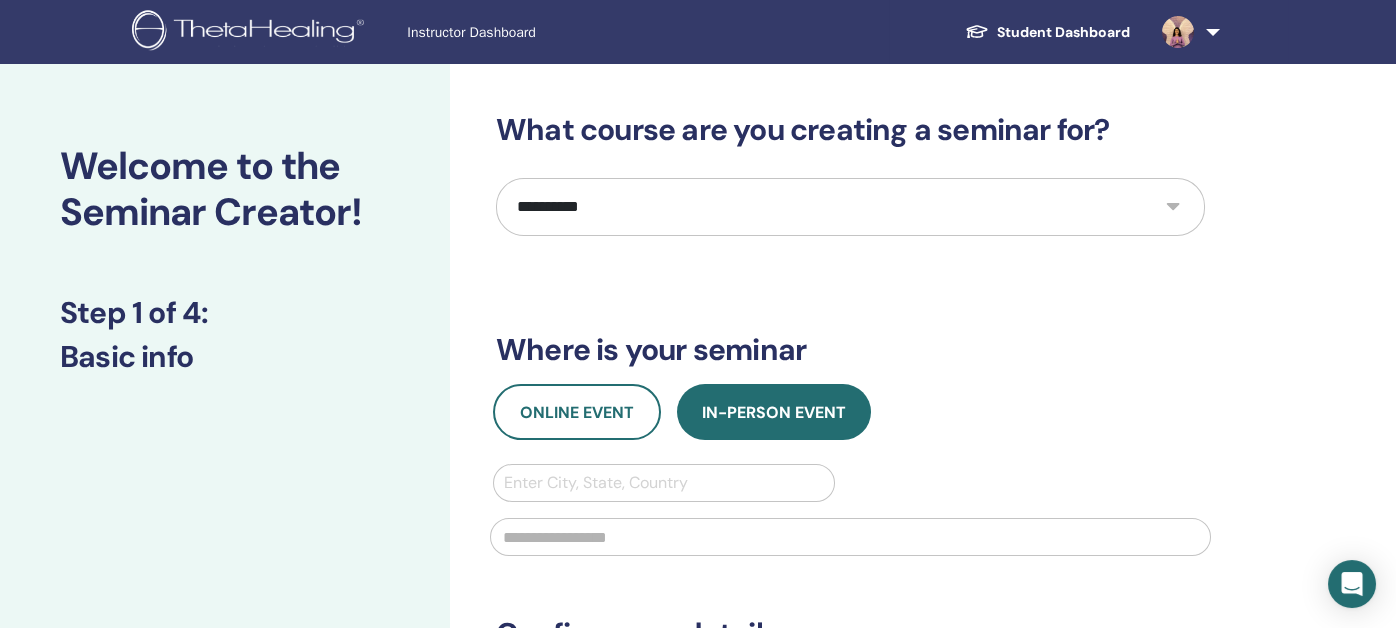 click on "**********" at bounding box center (850, 207) 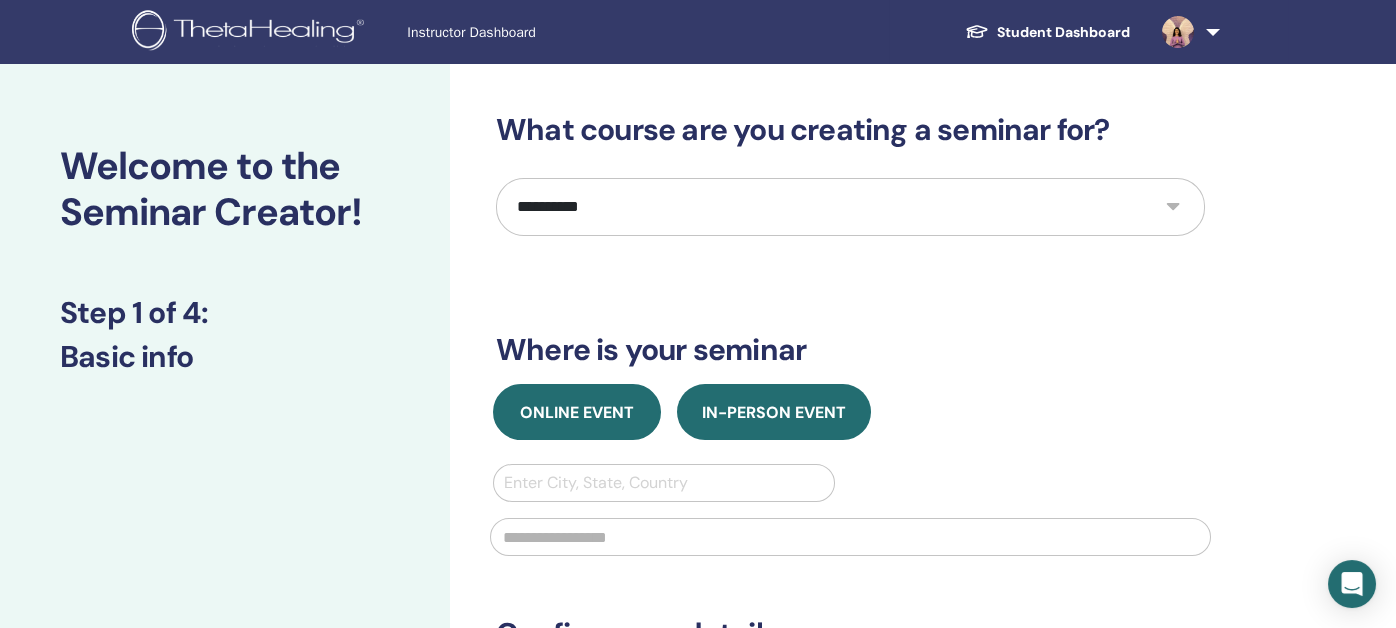 click on "Online Event" at bounding box center (577, 412) 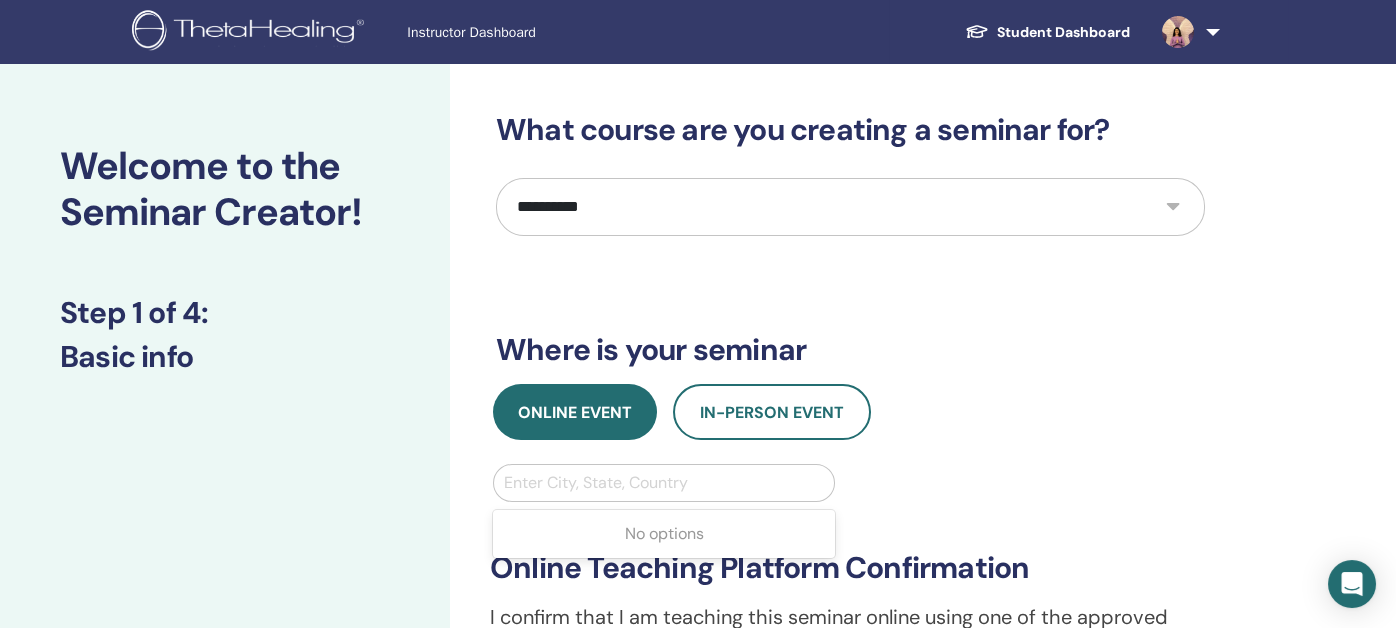 click at bounding box center [664, 483] 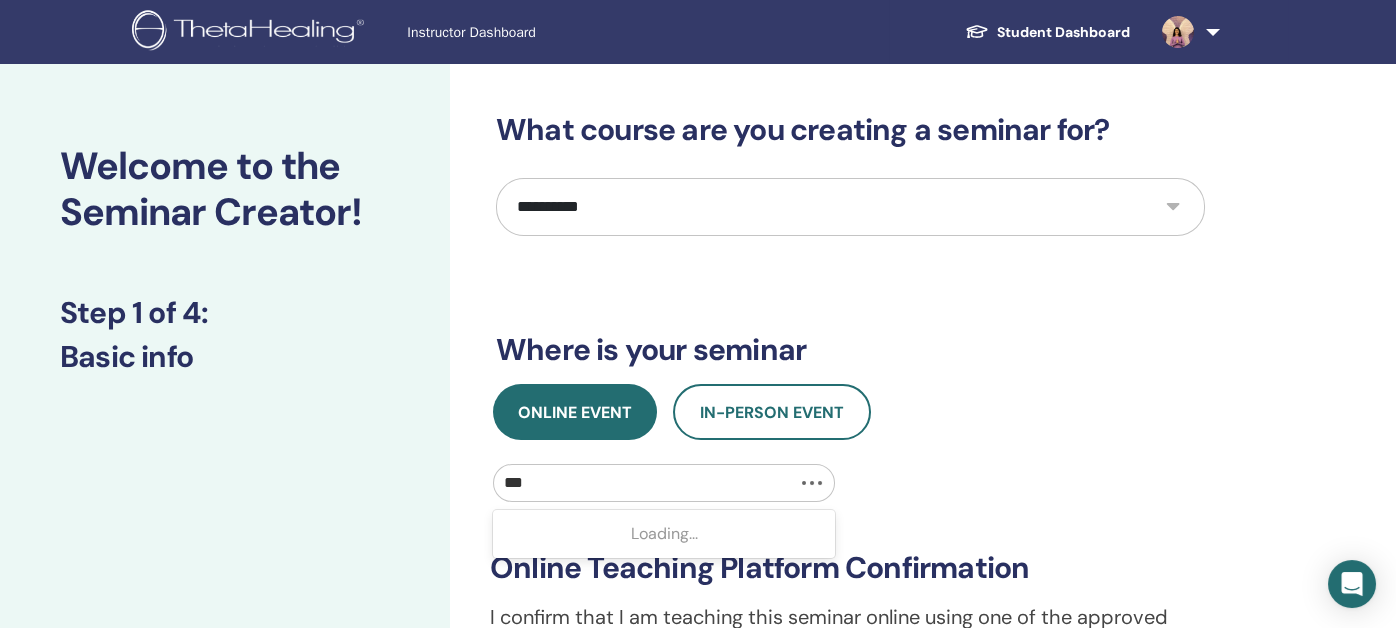 type on "****" 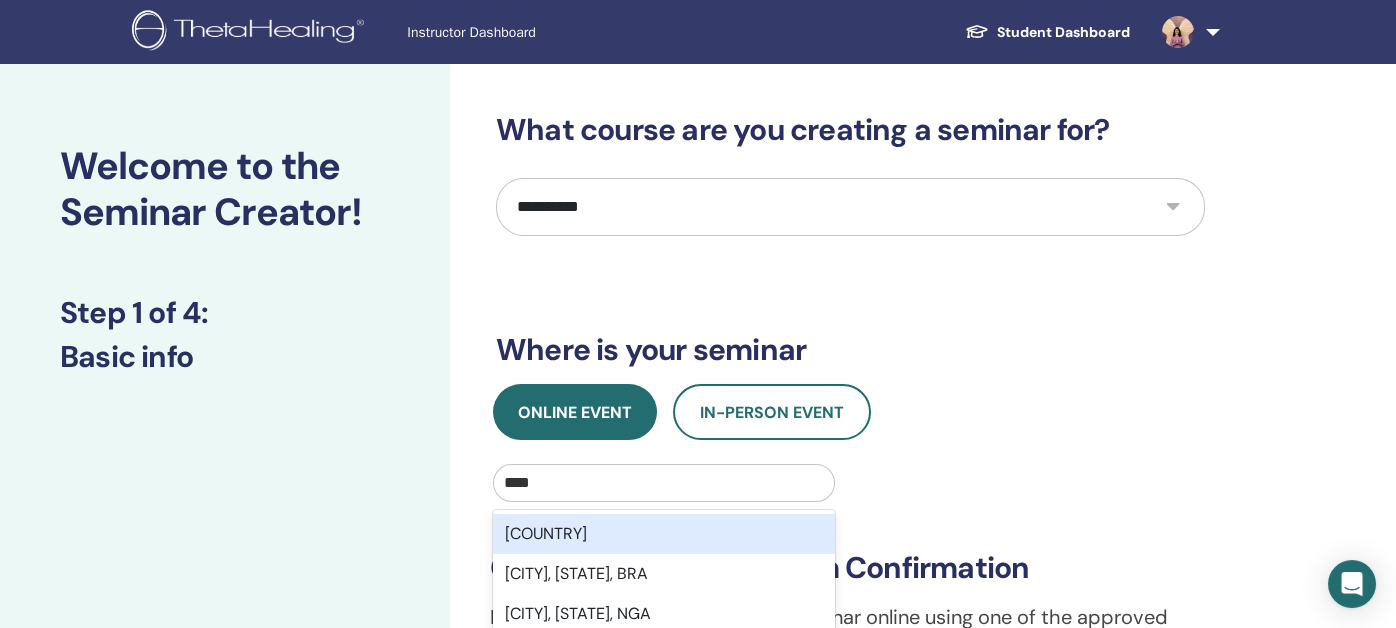 click on "Brasil" at bounding box center (664, 534) 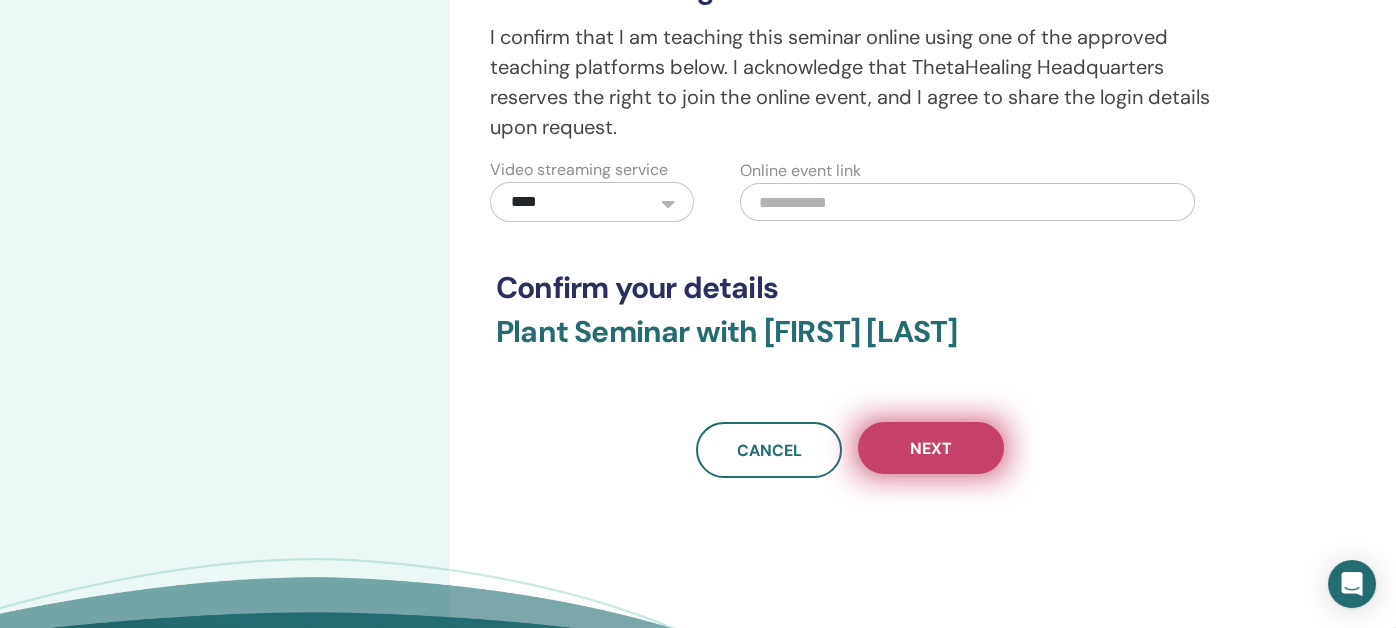 scroll, scrollTop: 600, scrollLeft: 0, axis: vertical 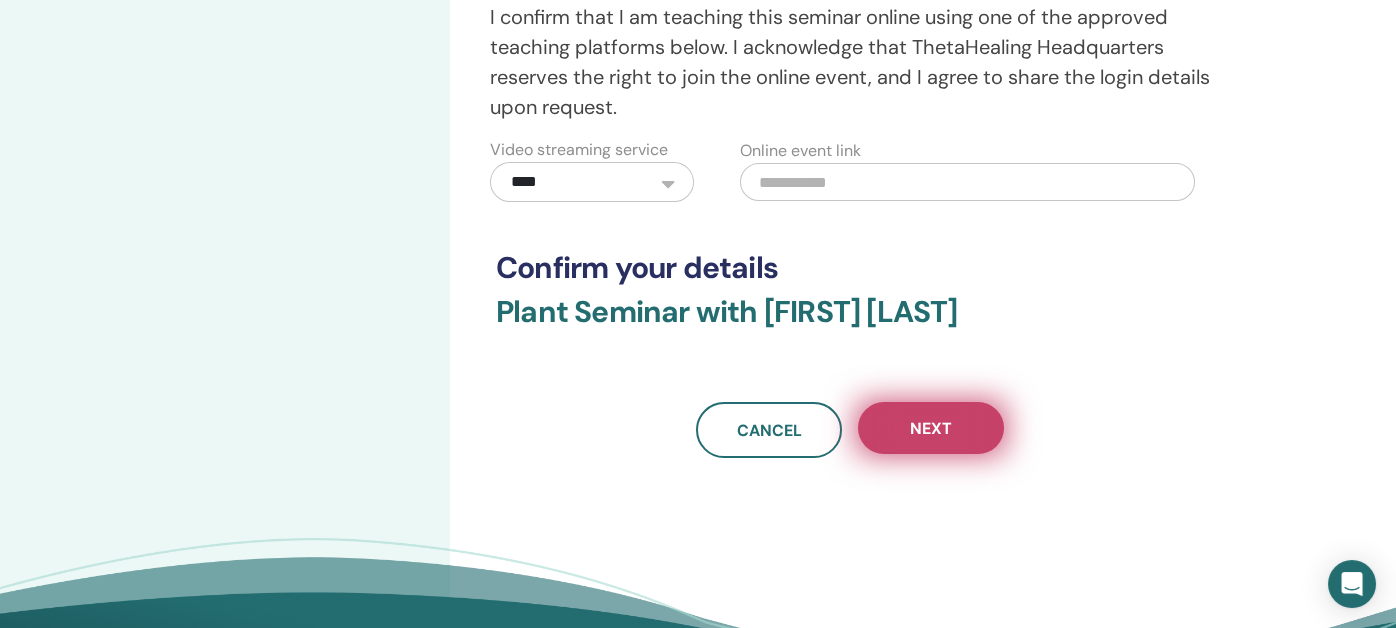click on "Next" at bounding box center (931, 428) 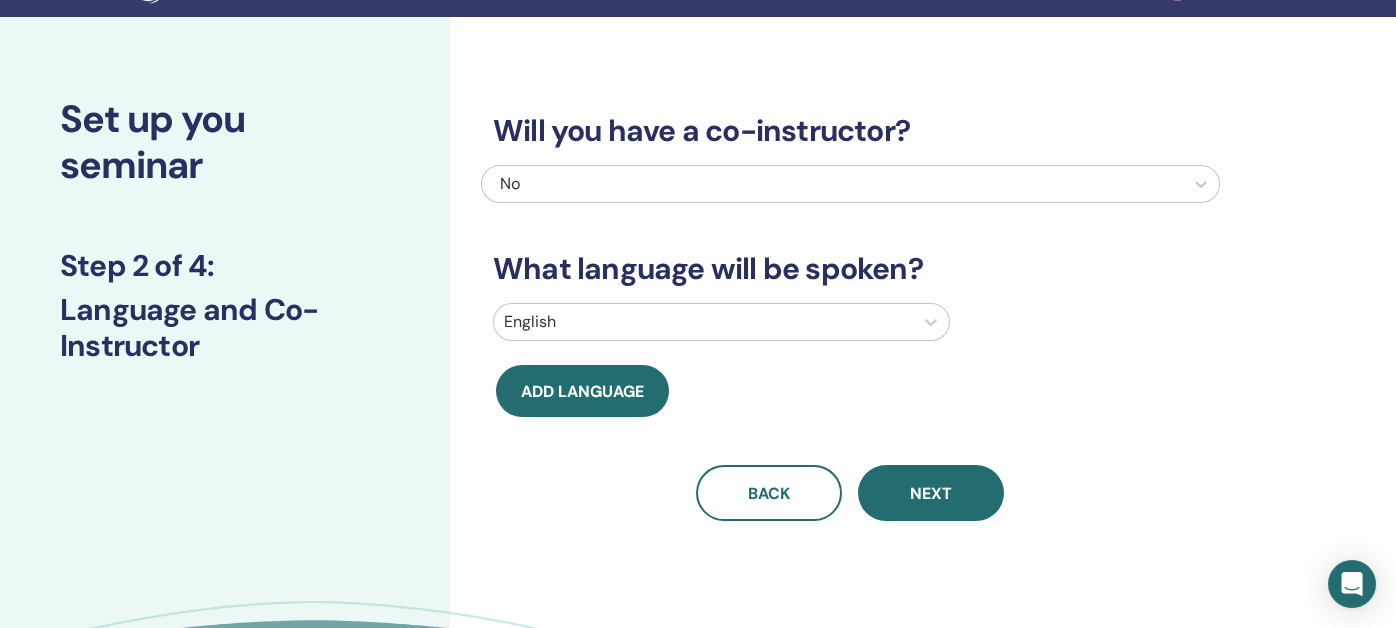 scroll, scrollTop: 0, scrollLeft: 0, axis: both 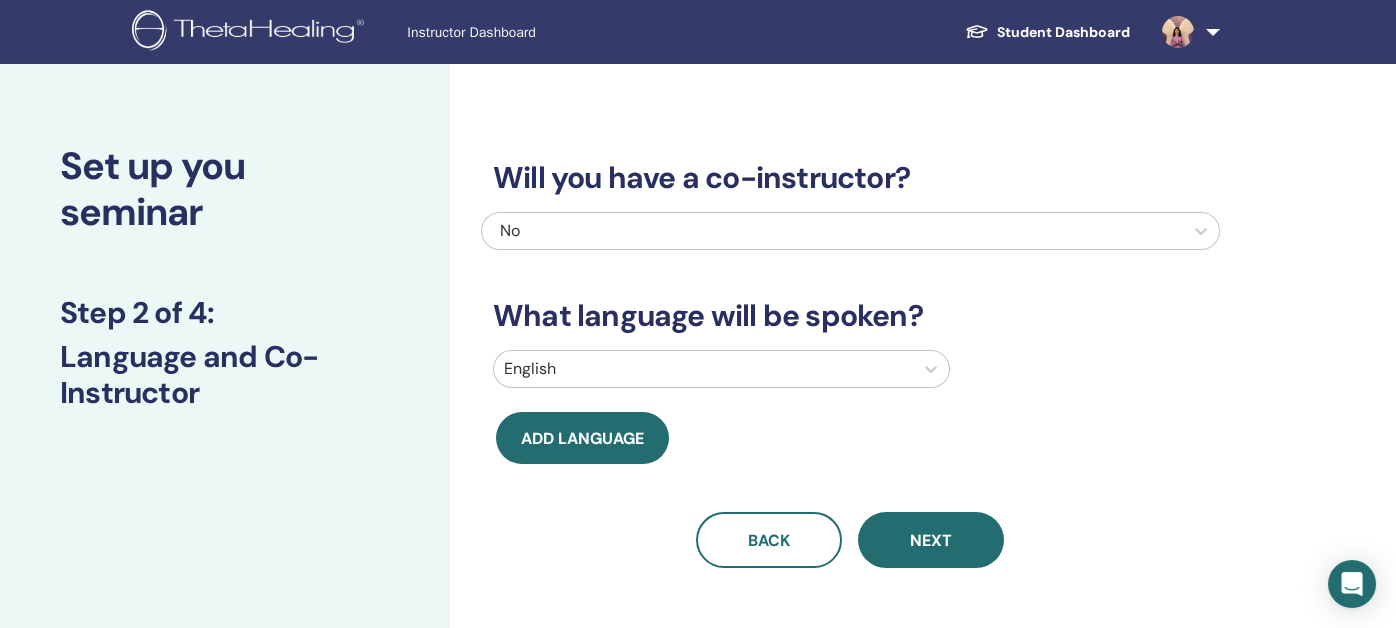 click at bounding box center [703, 369] 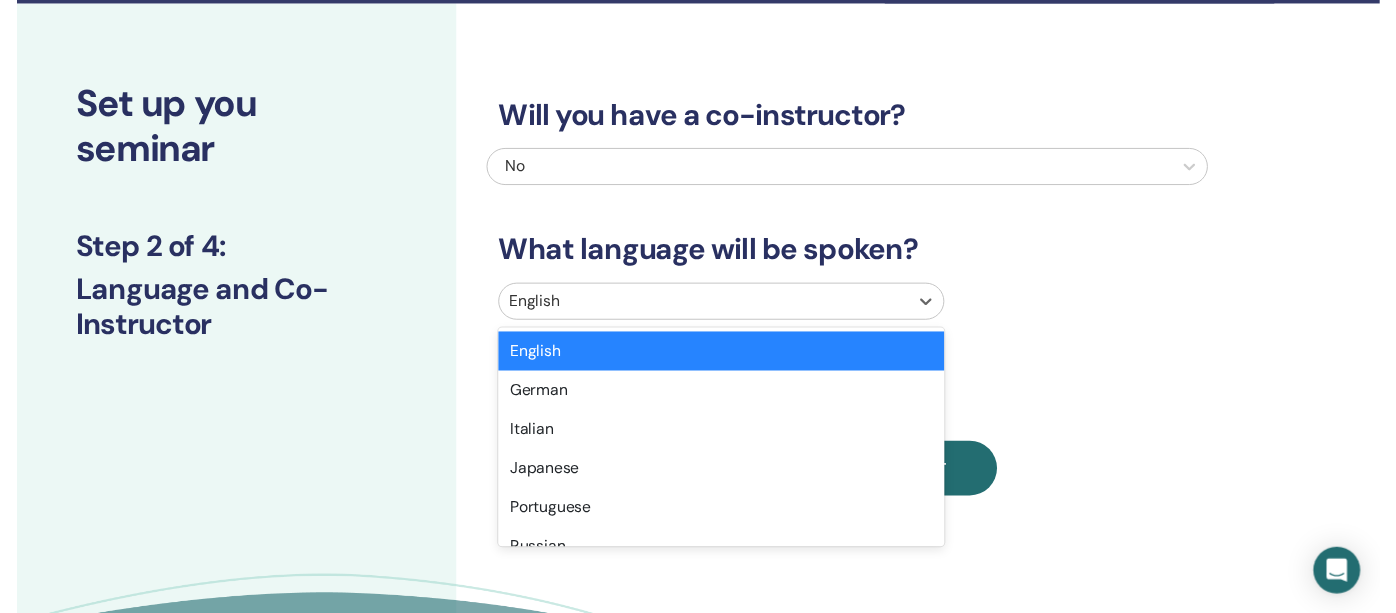 scroll, scrollTop: 75, scrollLeft: 0, axis: vertical 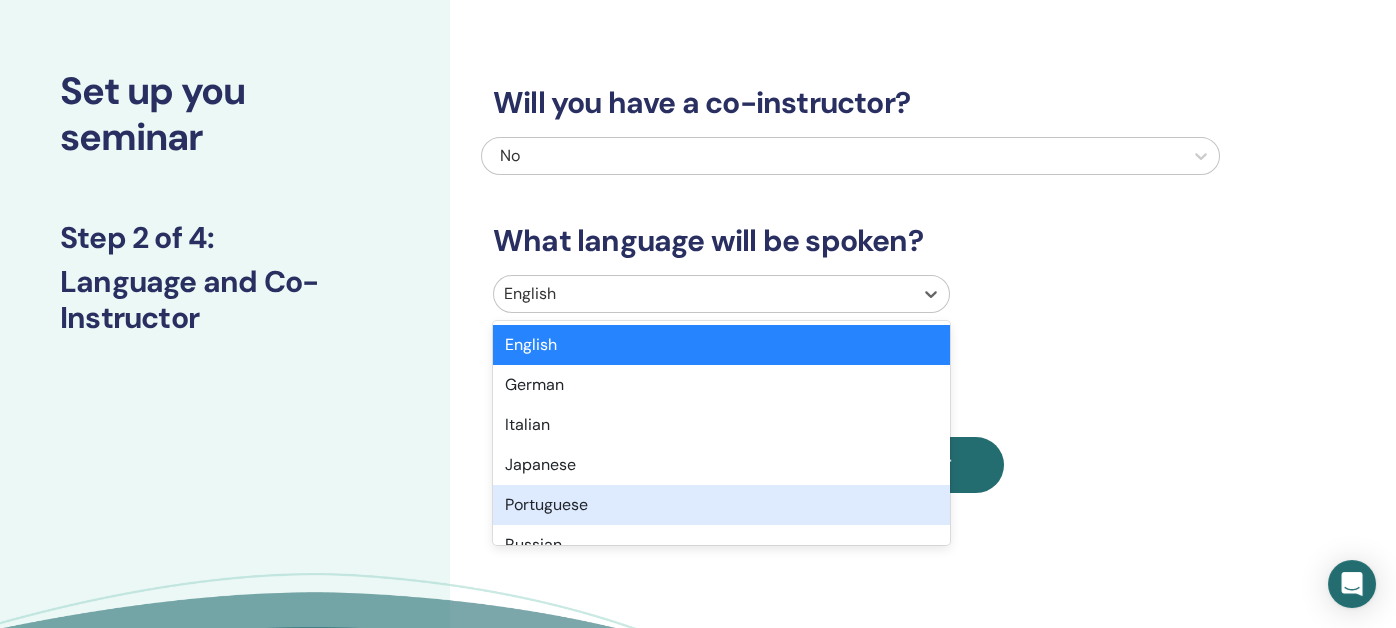 click on "Portuguese" at bounding box center [721, 505] 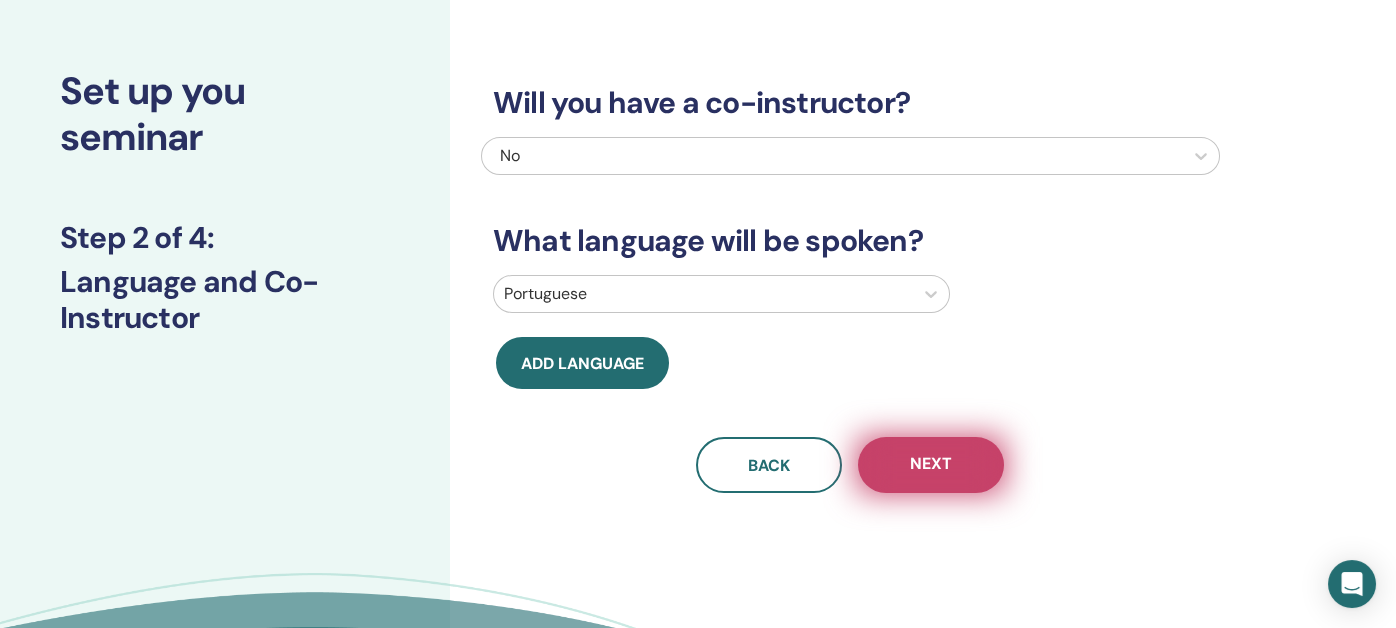 click on "Next" at bounding box center [931, 465] 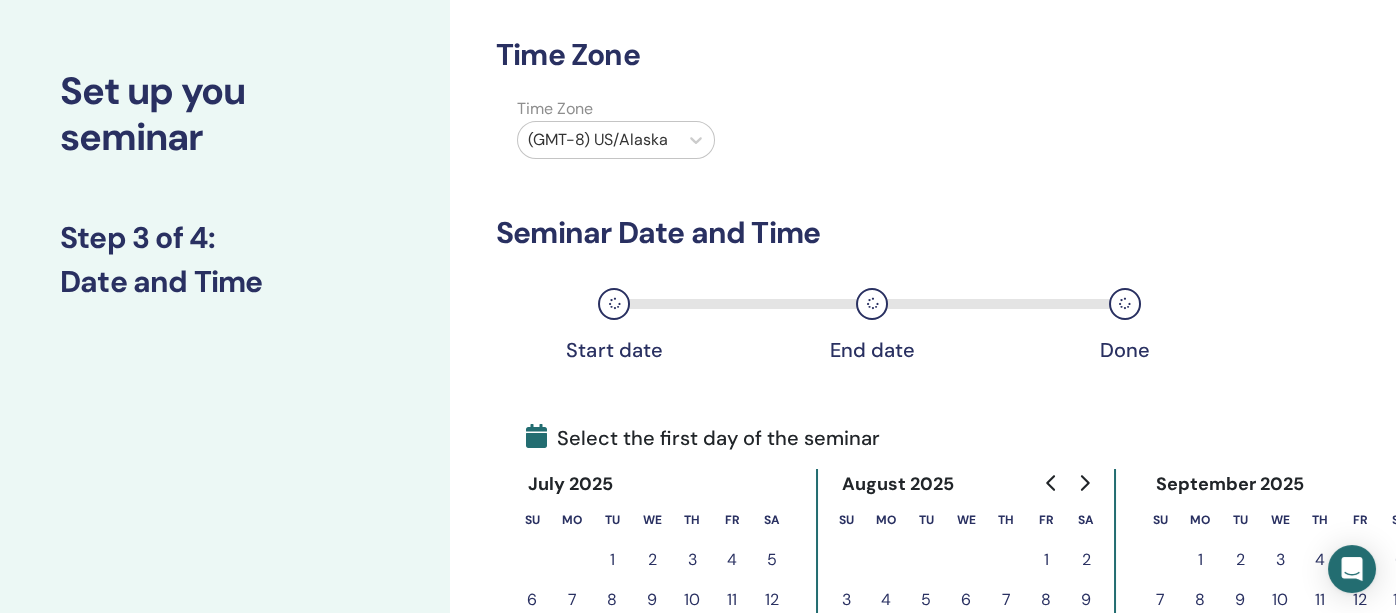 click at bounding box center [598, 140] 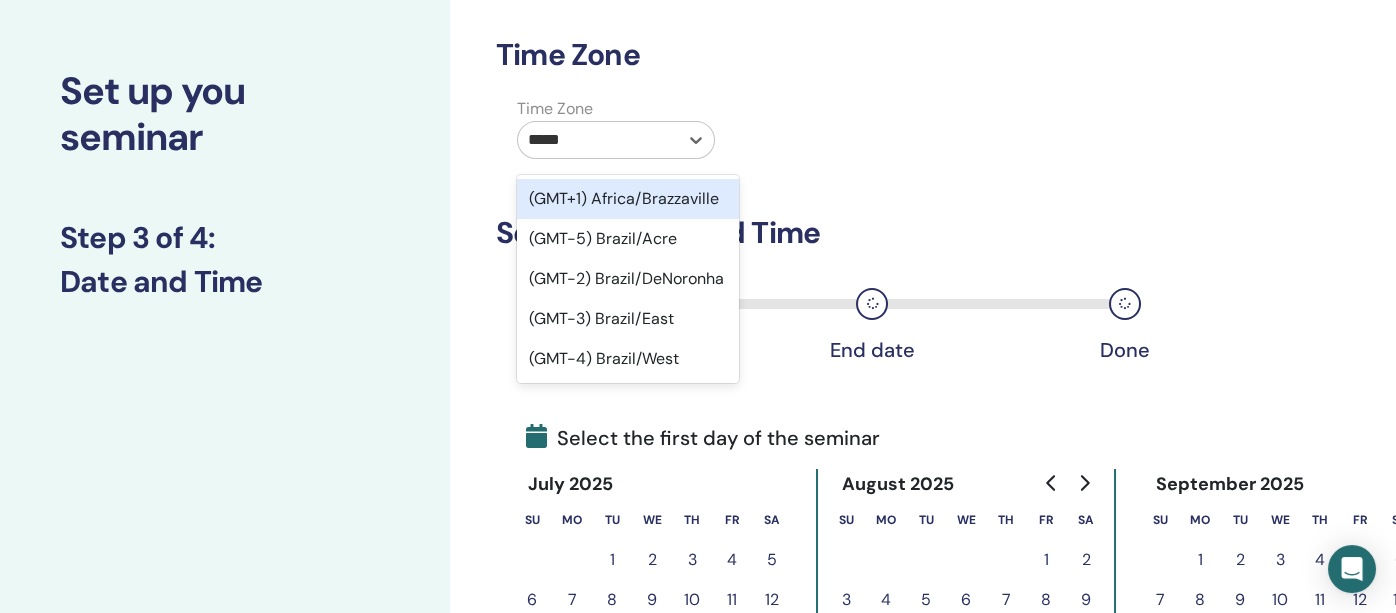 type on "******" 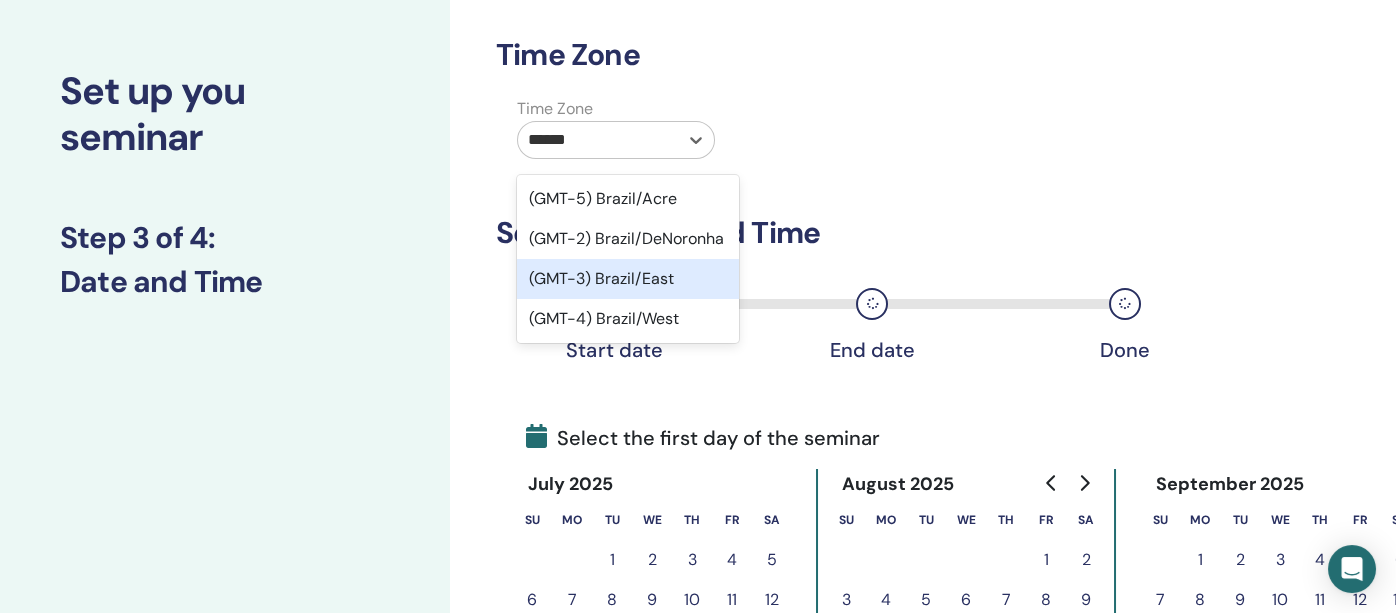 click on "(GMT-3) Brazil/East" at bounding box center (628, 279) 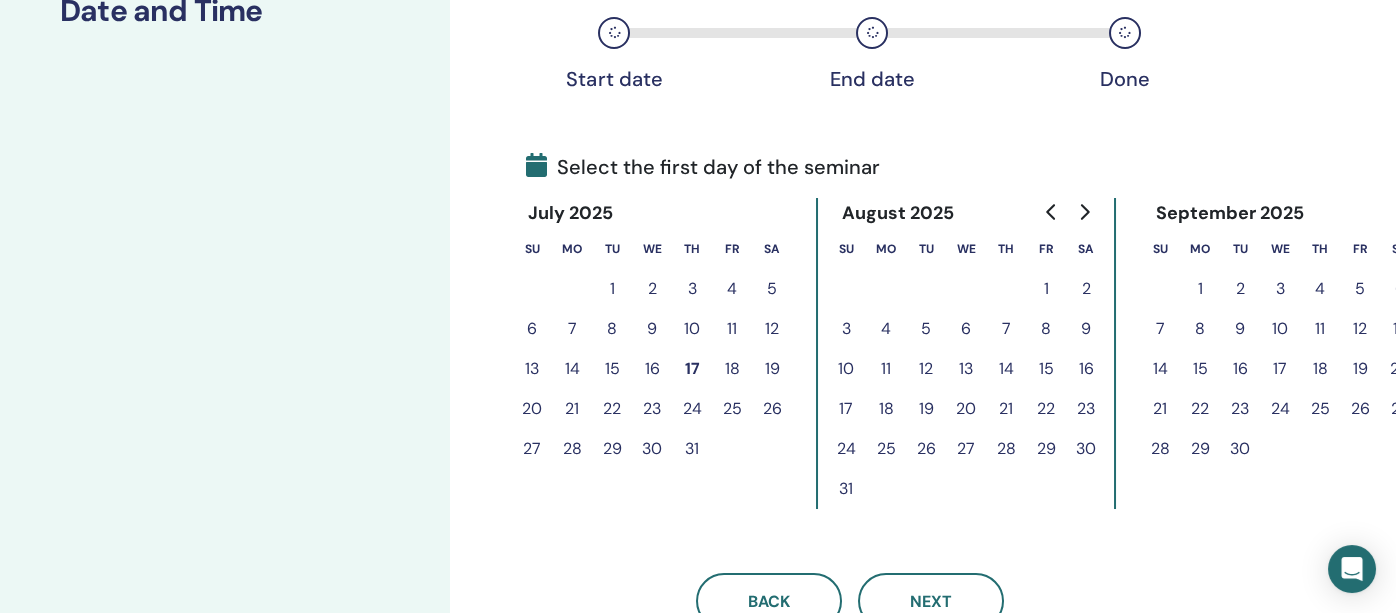 scroll, scrollTop: 375, scrollLeft: 0, axis: vertical 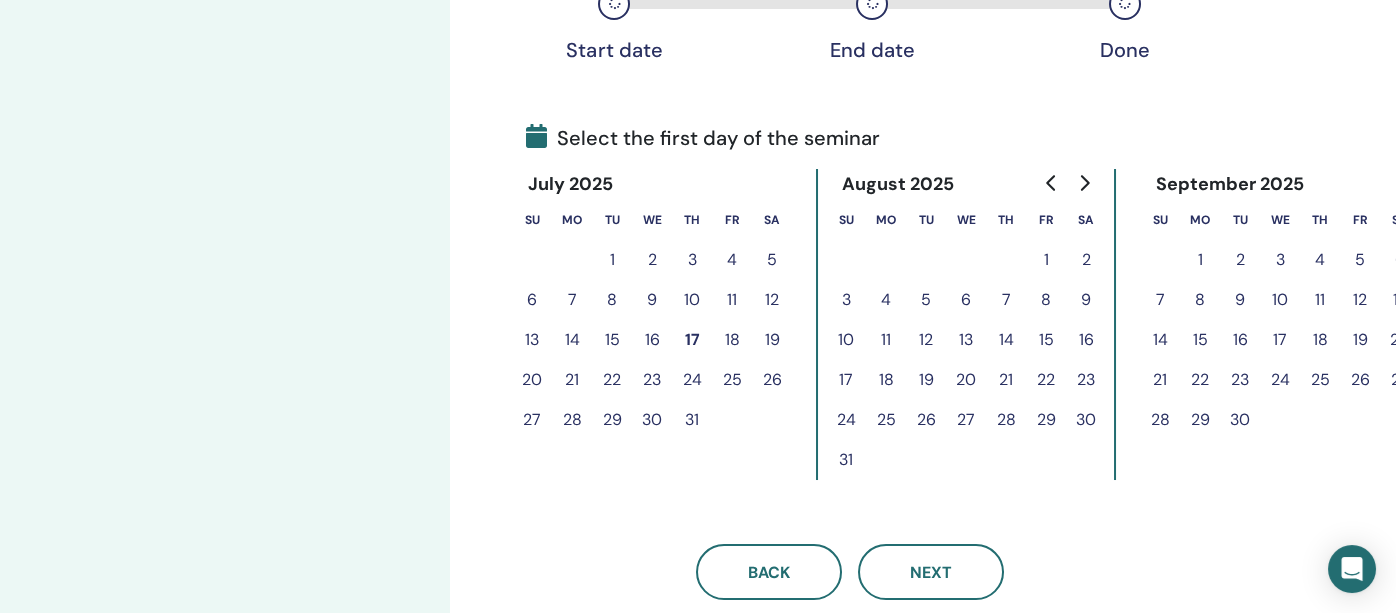 click on "12" at bounding box center [926, 340] 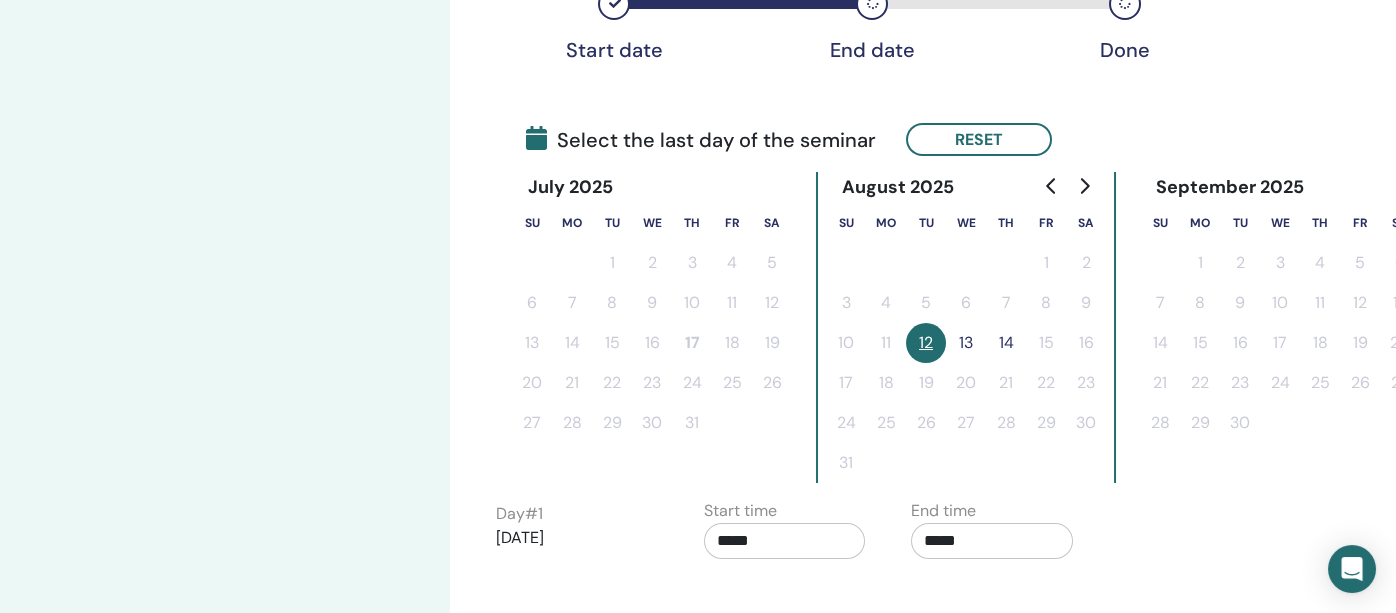click on "12" at bounding box center (926, 343) 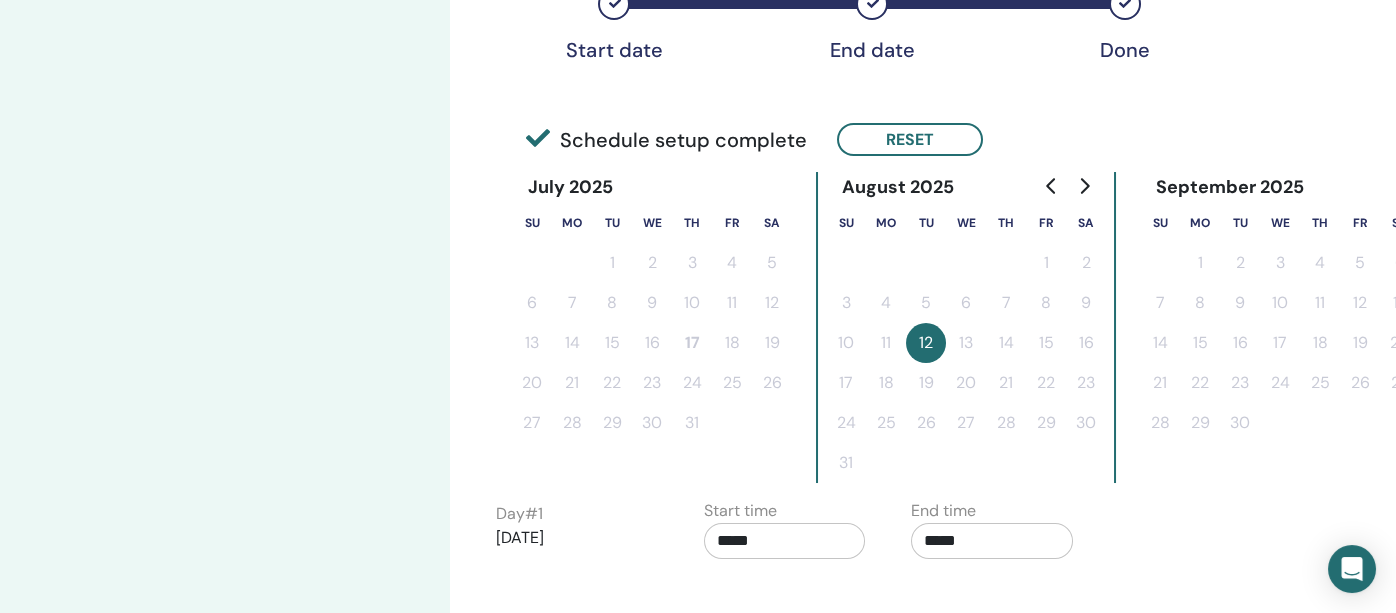 scroll, scrollTop: 475, scrollLeft: 0, axis: vertical 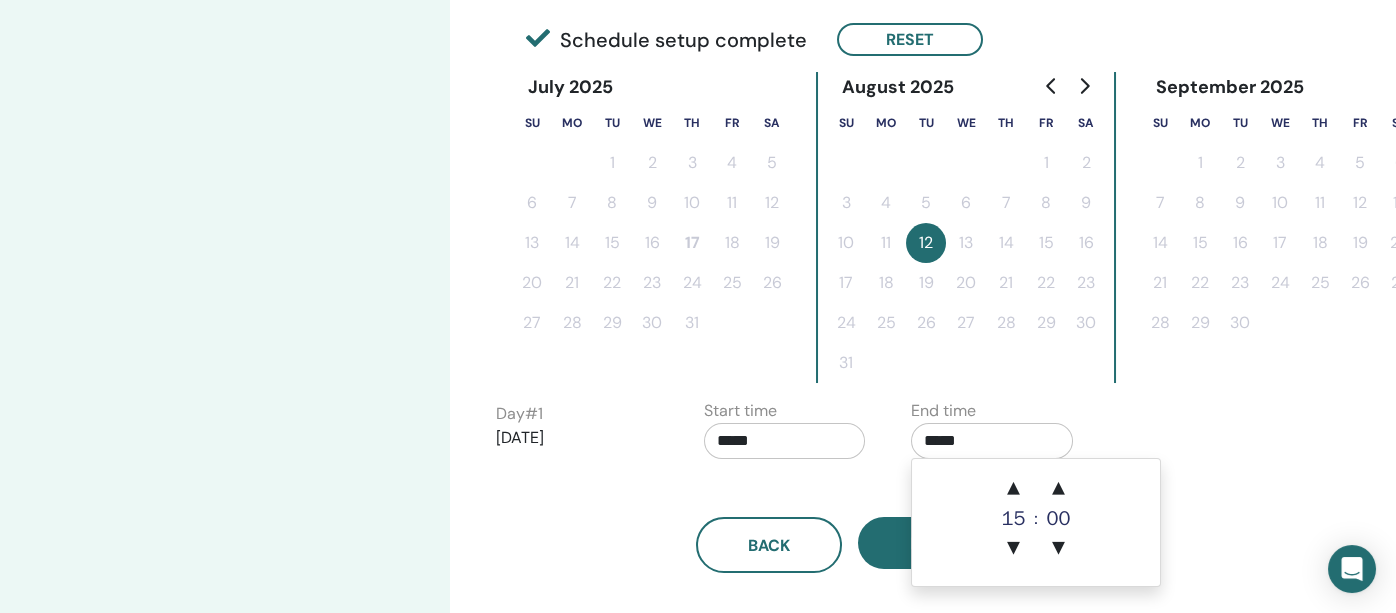 click on "*****" at bounding box center [992, 441] 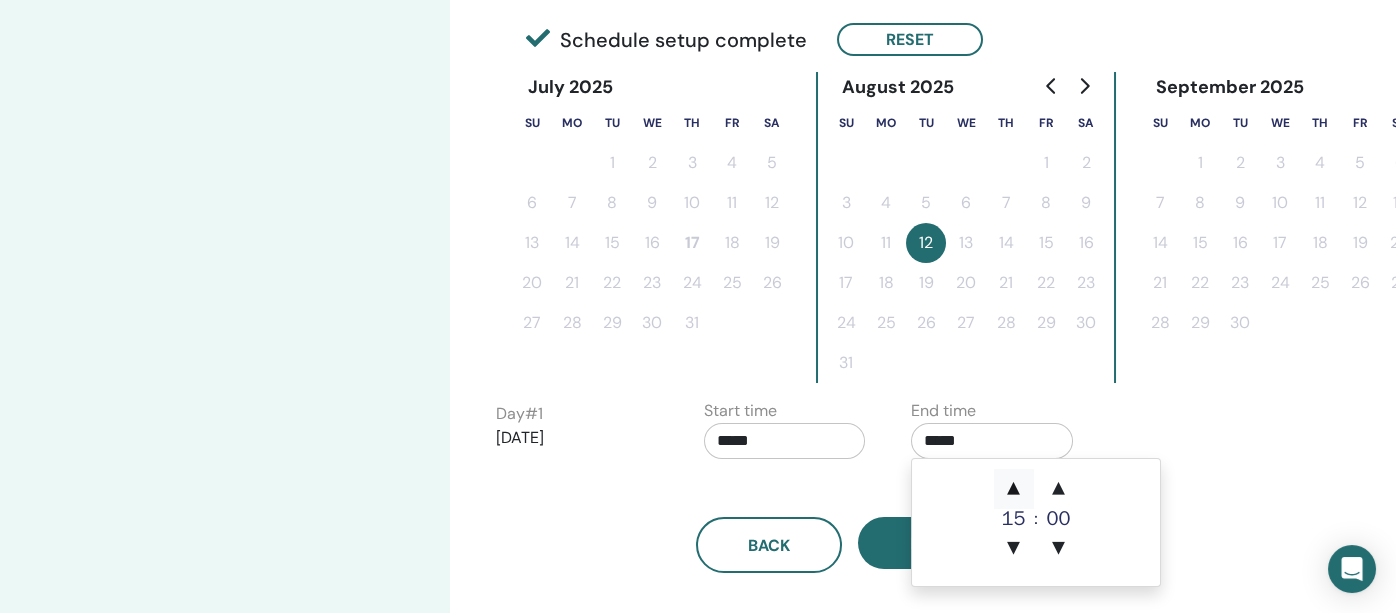 click on "▲" at bounding box center (1014, 489) 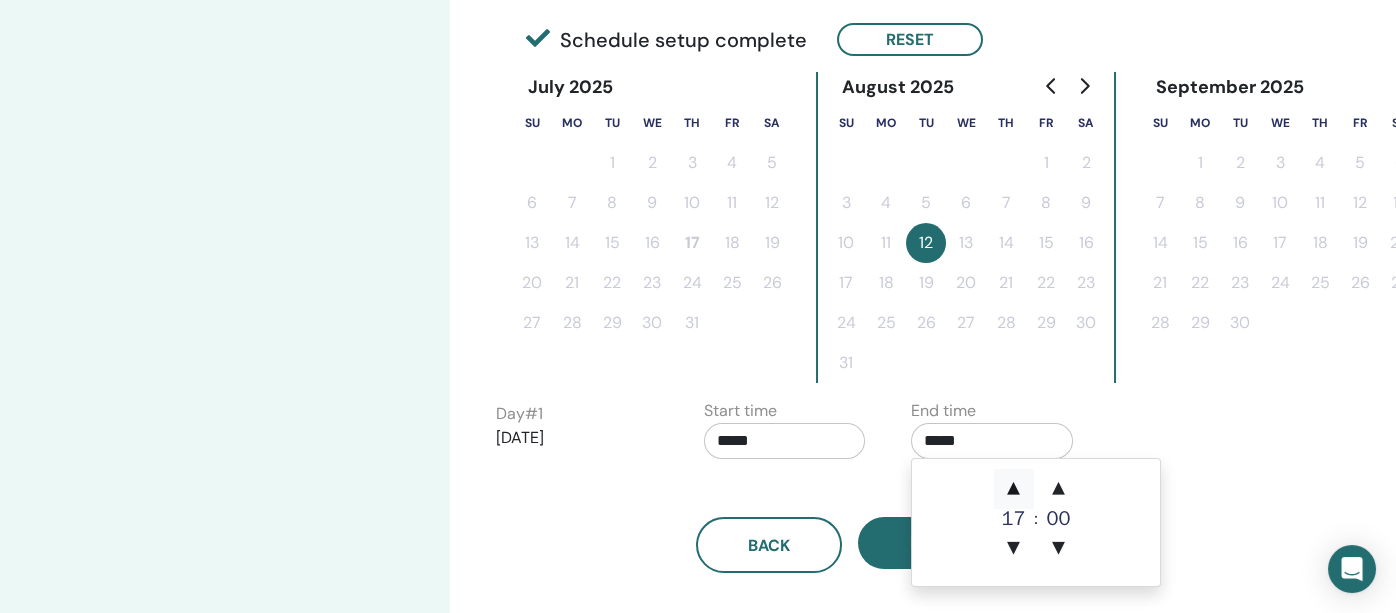click on "▲" at bounding box center [1014, 489] 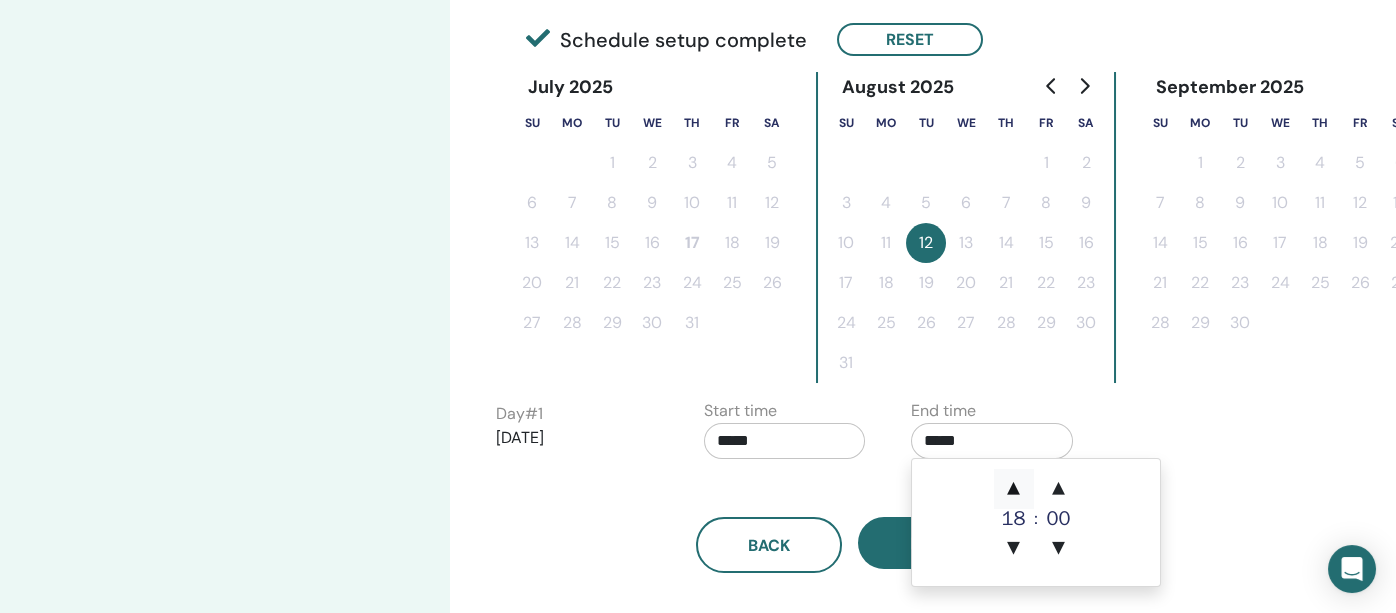 click on "▲" at bounding box center [1014, 489] 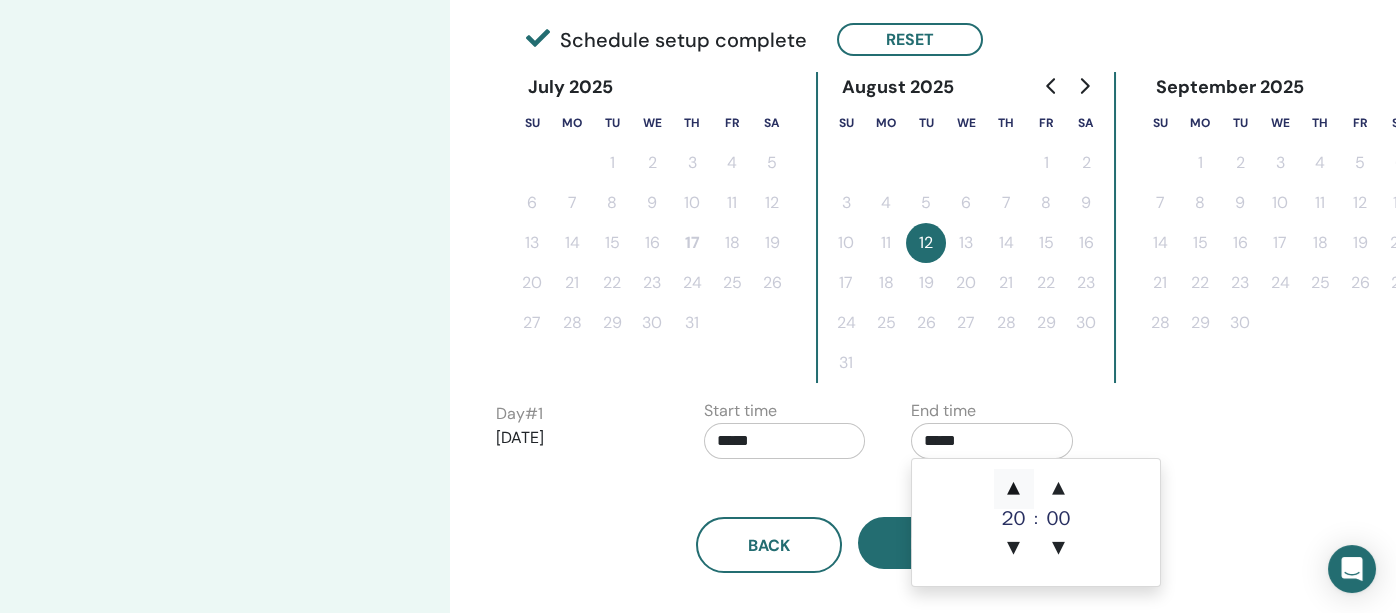 click on "▲" at bounding box center (1014, 489) 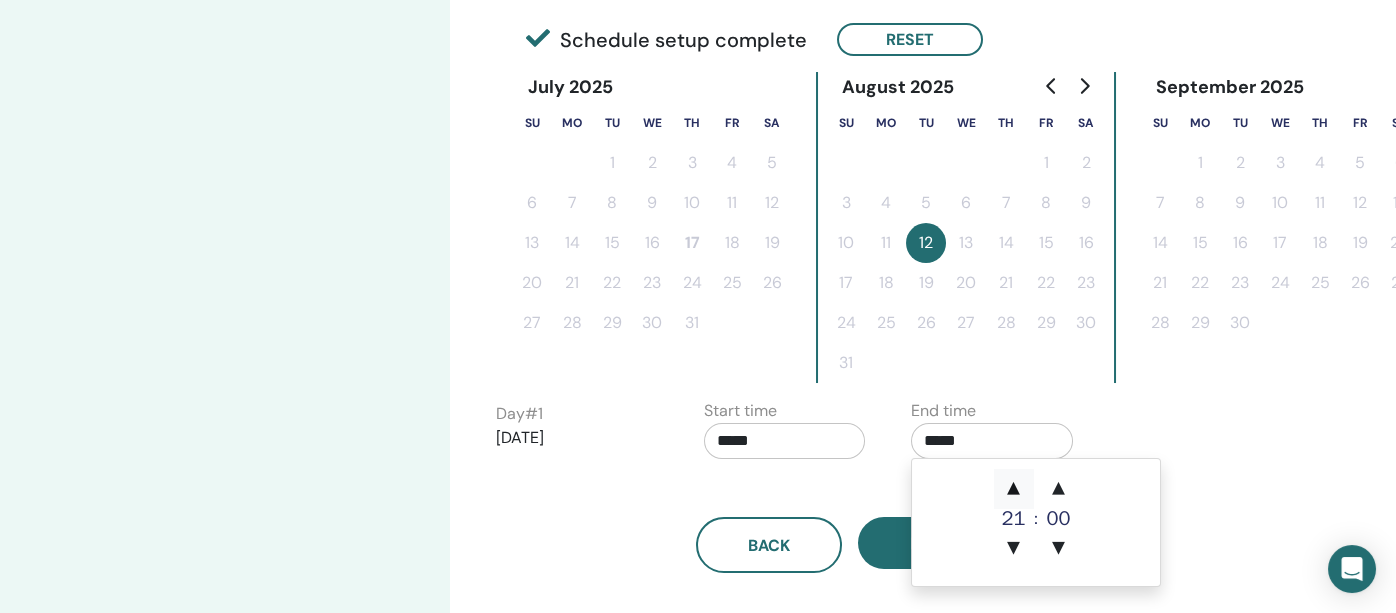 click on "▲" at bounding box center (1014, 489) 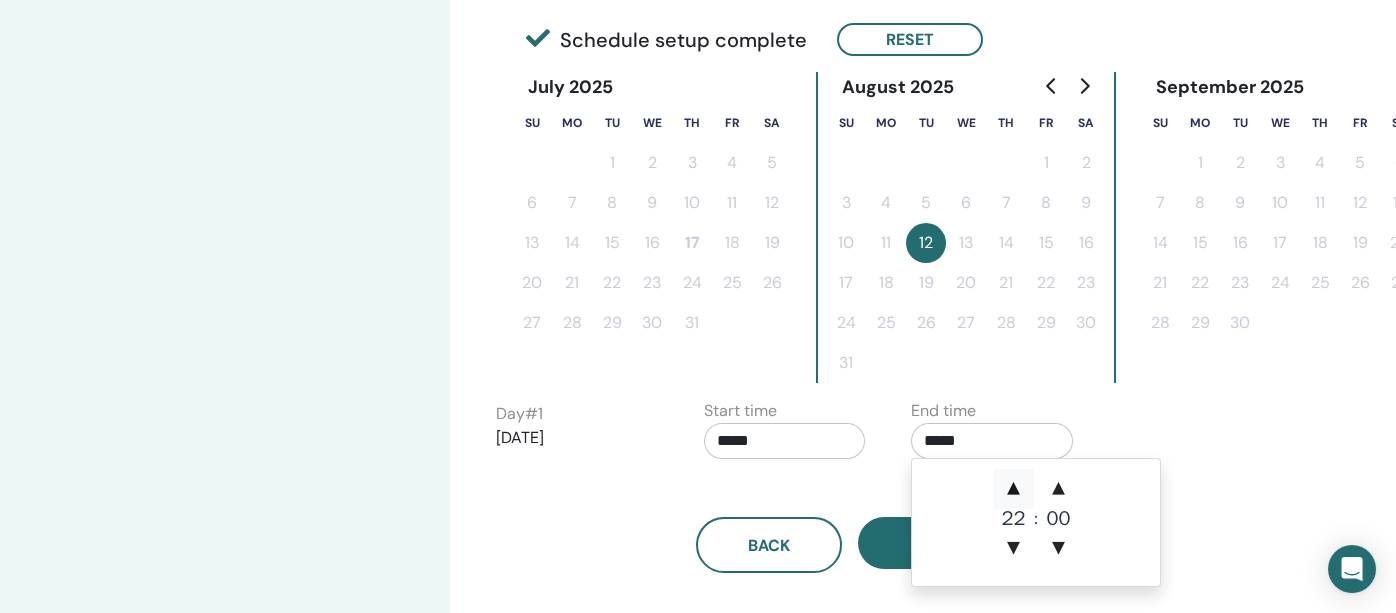 click on "▲" at bounding box center (1014, 489) 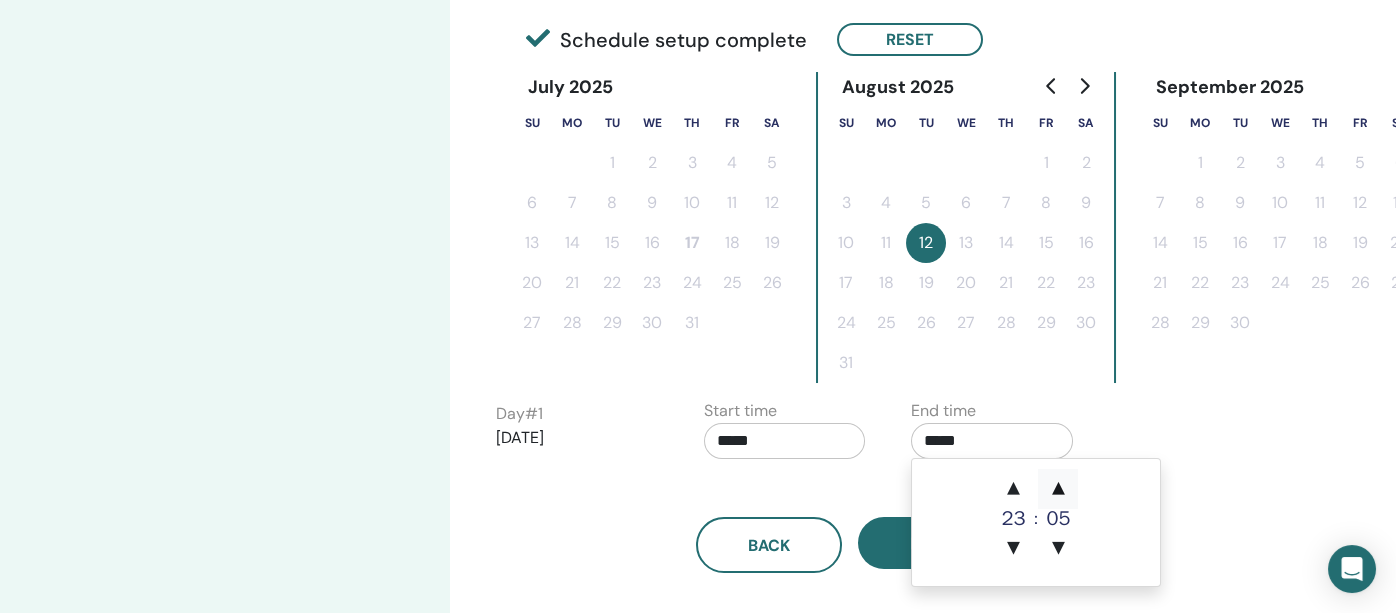 click on "▲" at bounding box center [1058, 489] 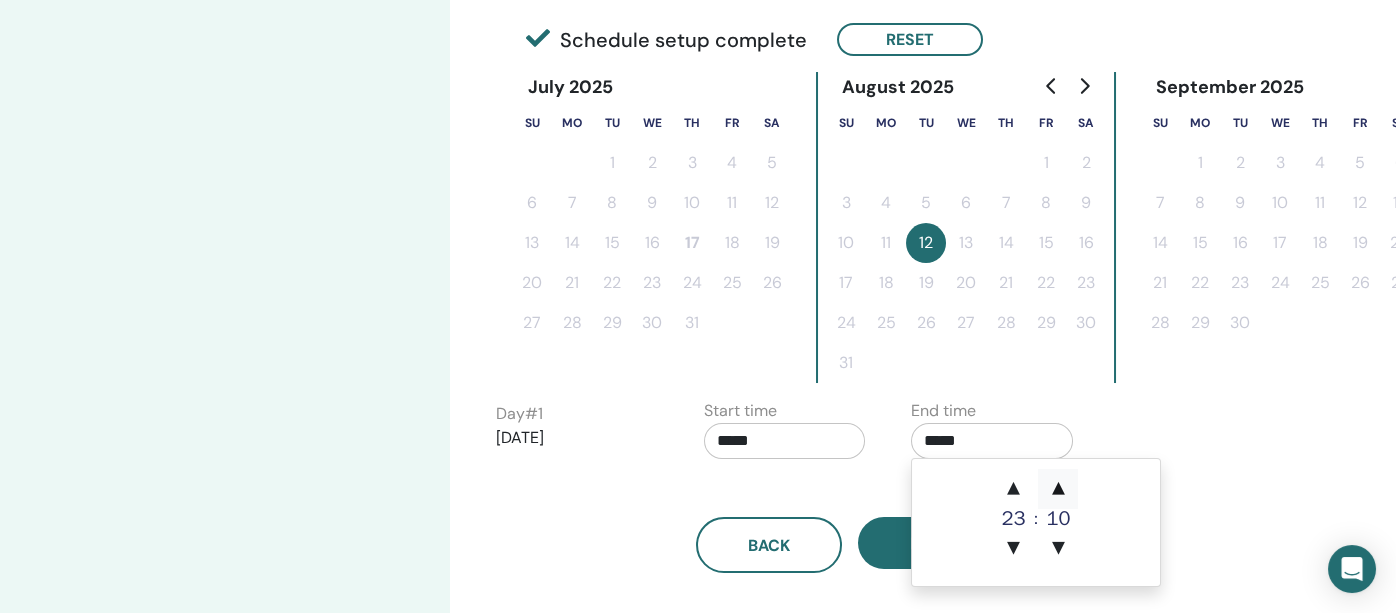 click on "▲" at bounding box center (1058, 489) 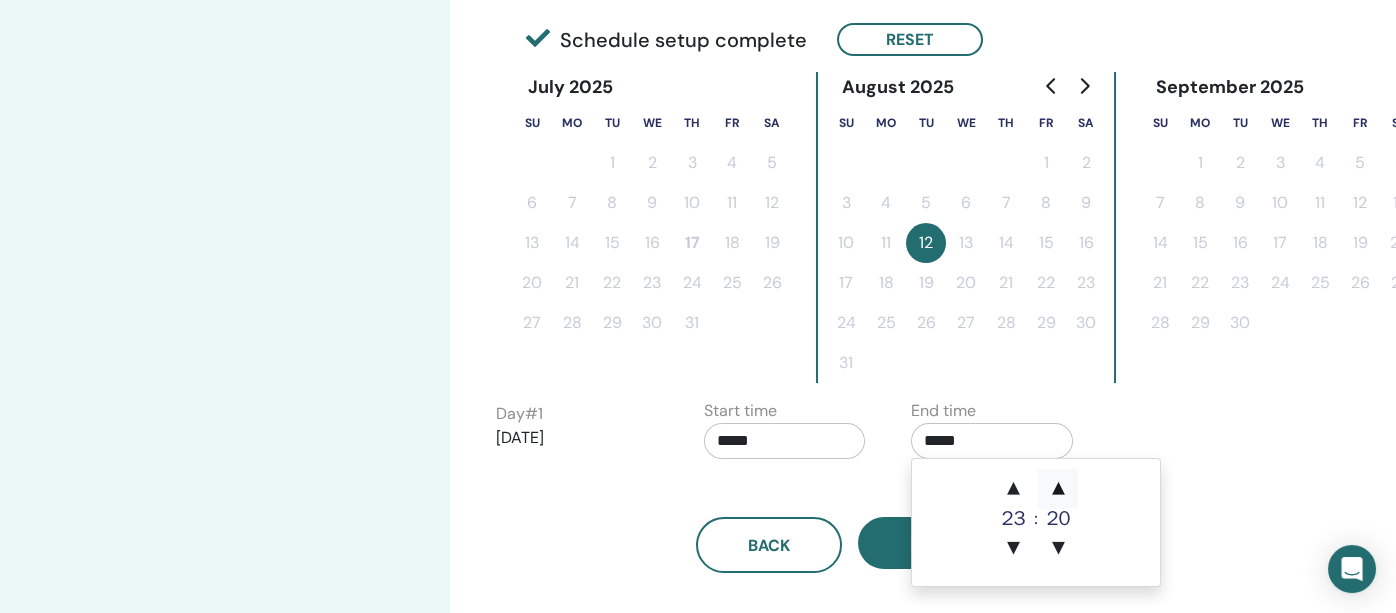 click on "▲" at bounding box center (1058, 489) 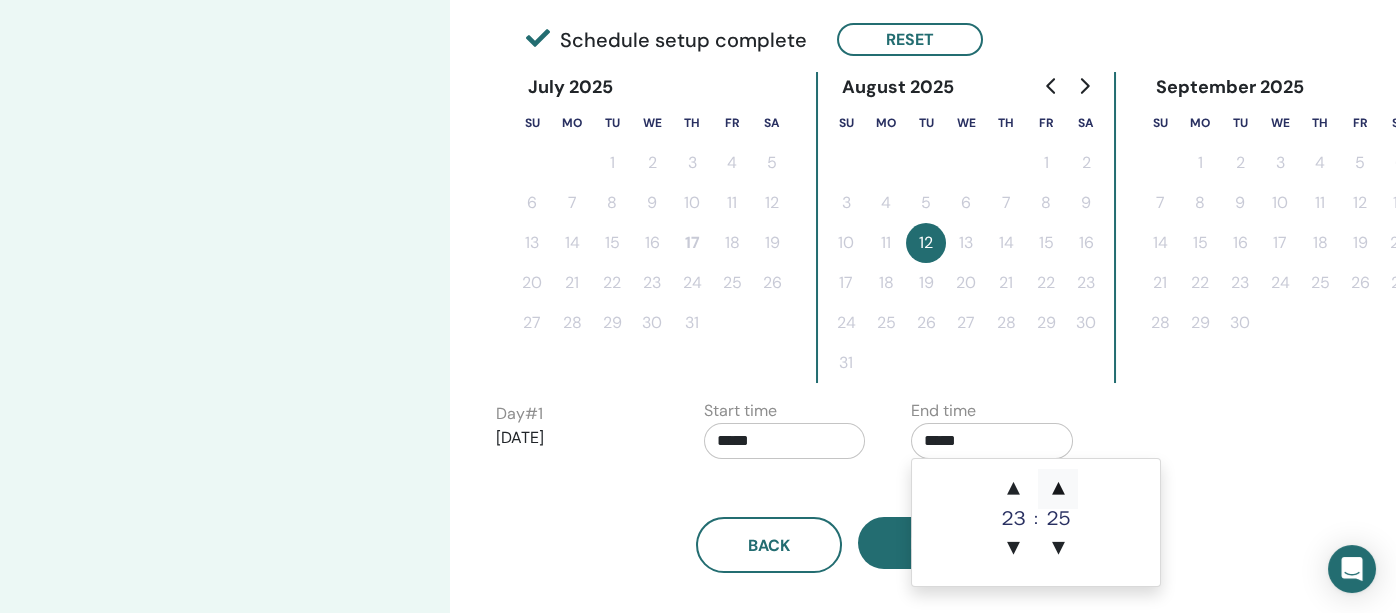 click on "▲" at bounding box center [1058, 489] 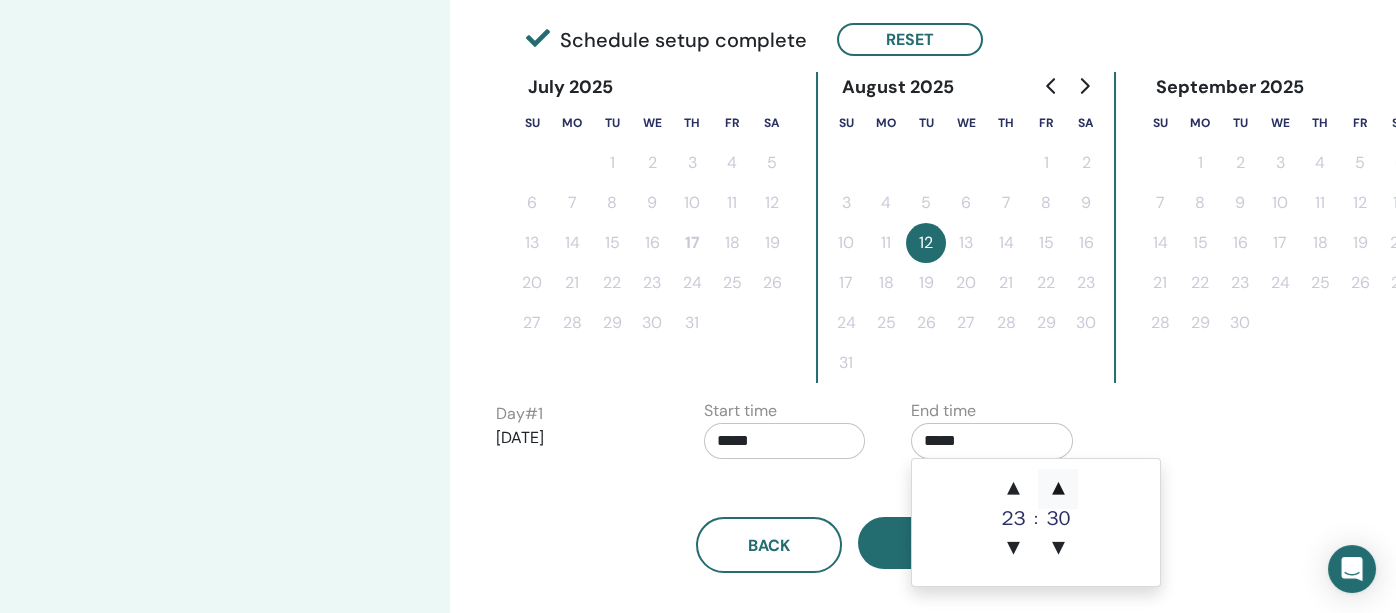 click on "▲" at bounding box center (1058, 489) 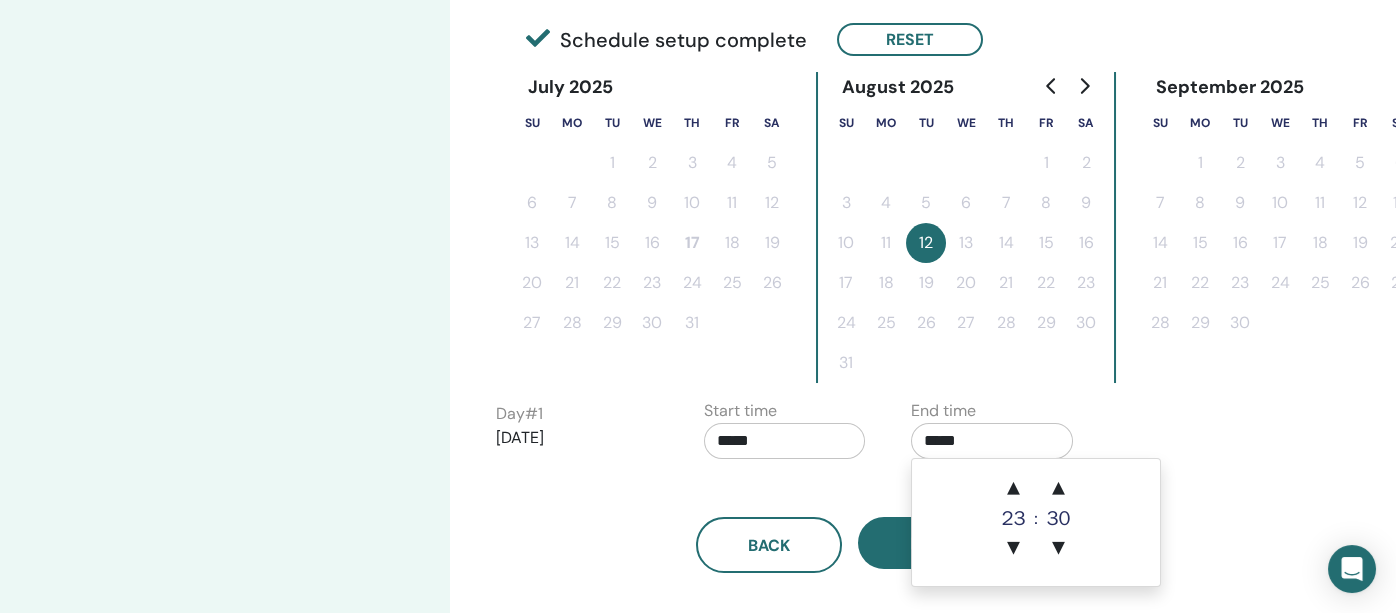 click on "*****" at bounding box center (785, 441) 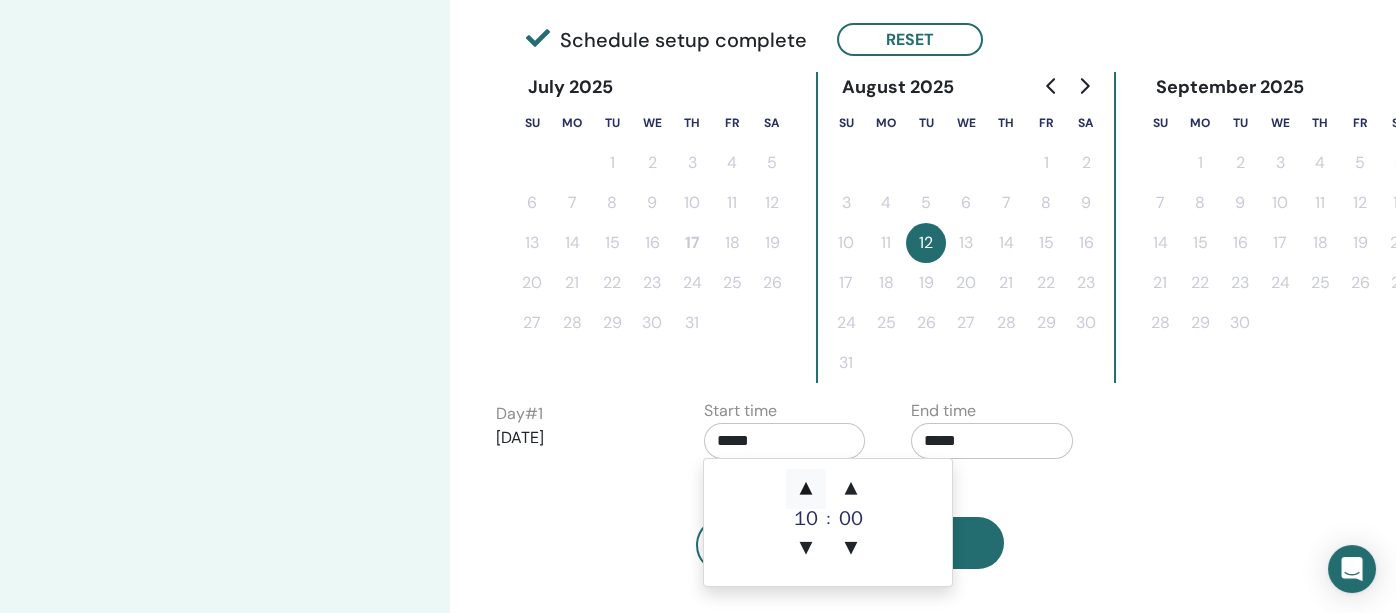 click on "▲" at bounding box center [806, 489] 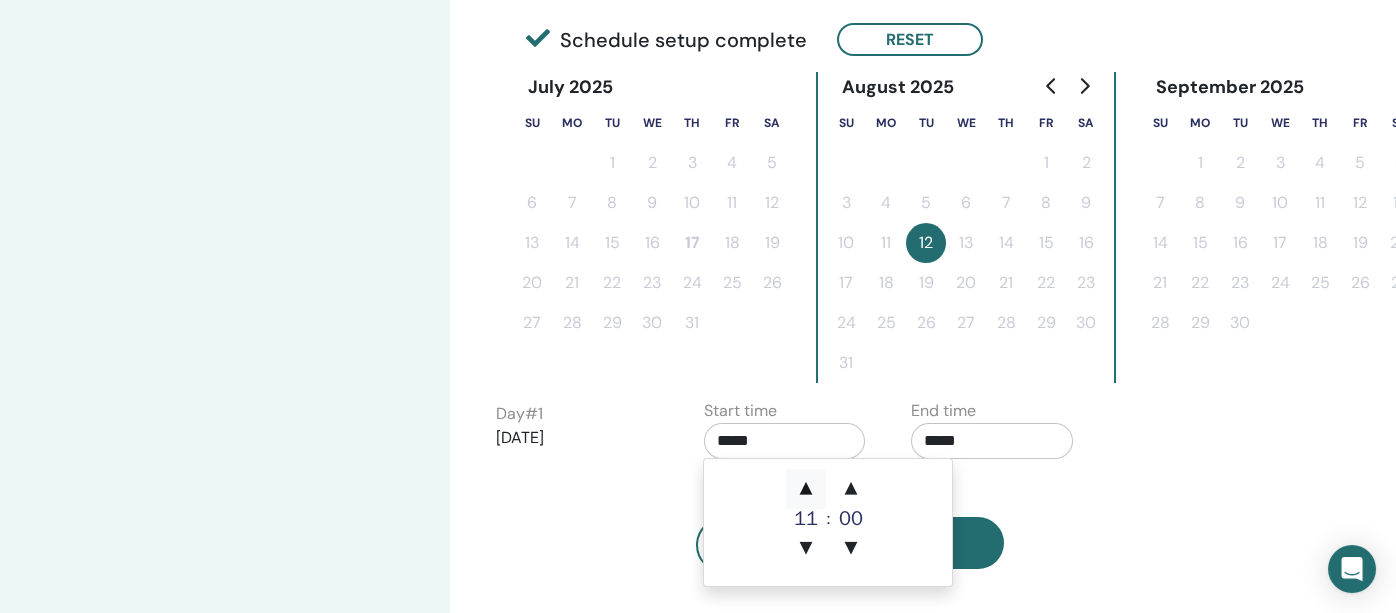 click on "▲" at bounding box center [806, 489] 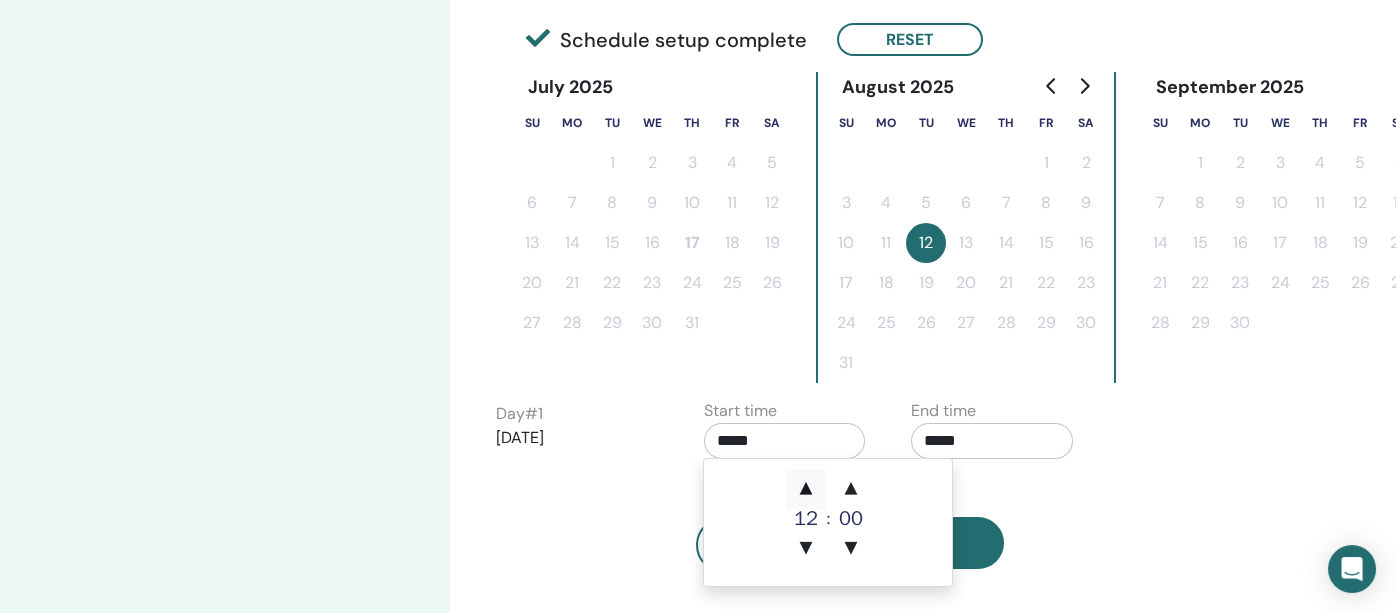 click on "▲" at bounding box center (806, 489) 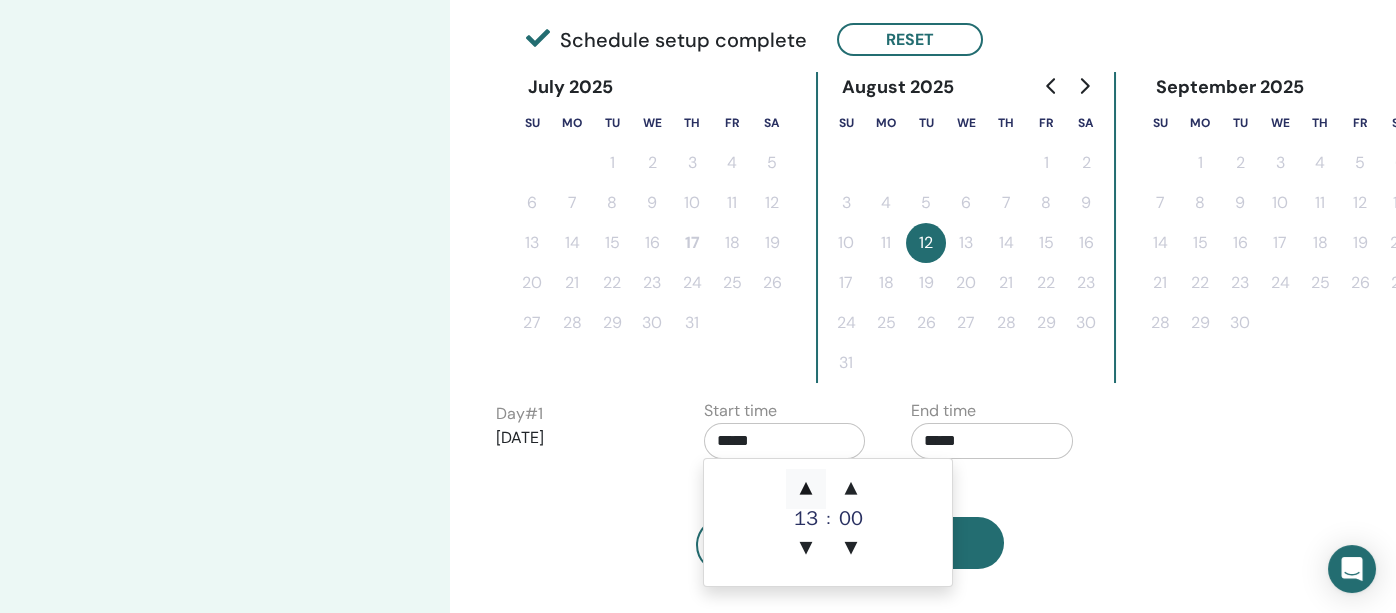 click on "▲" at bounding box center (806, 489) 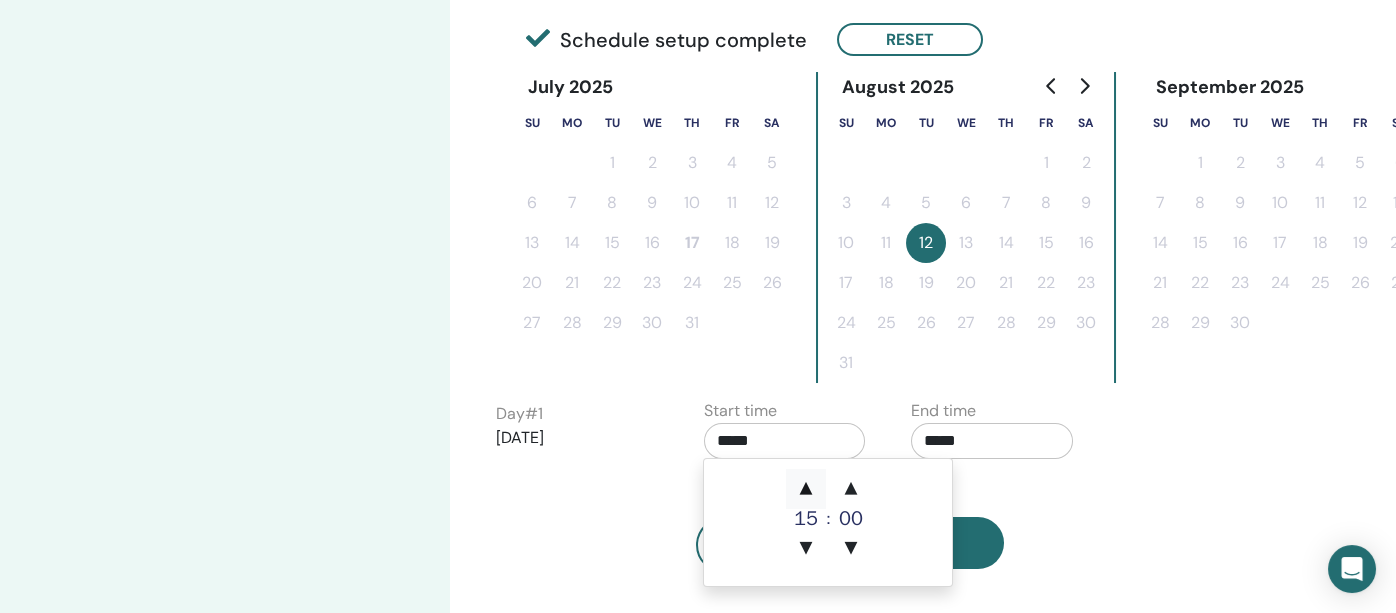 click on "▲" at bounding box center [806, 489] 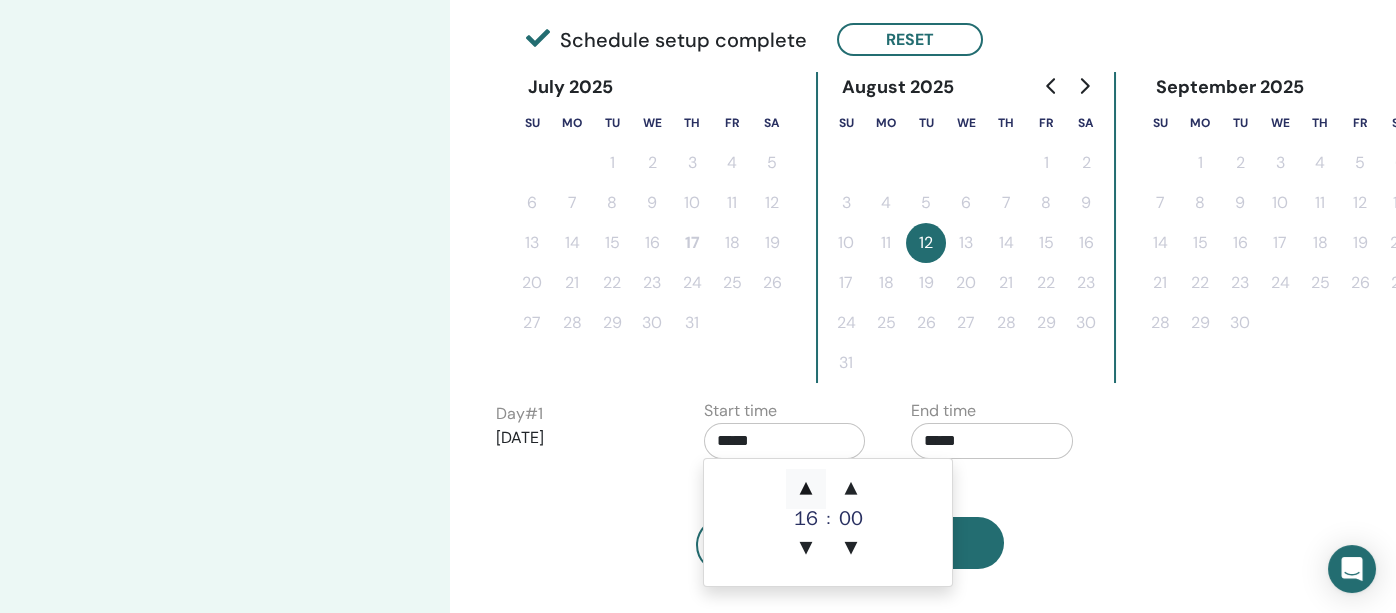 click on "▲" at bounding box center [806, 489] 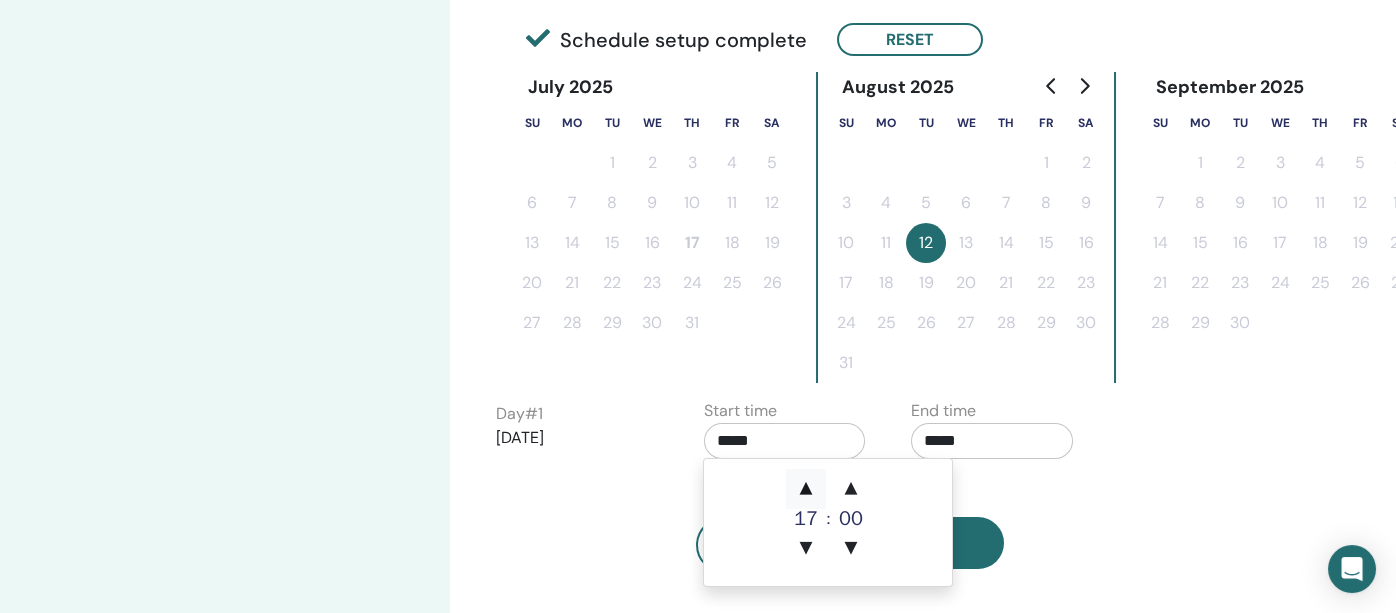 click on "▲" at bounding box center [806, 489] 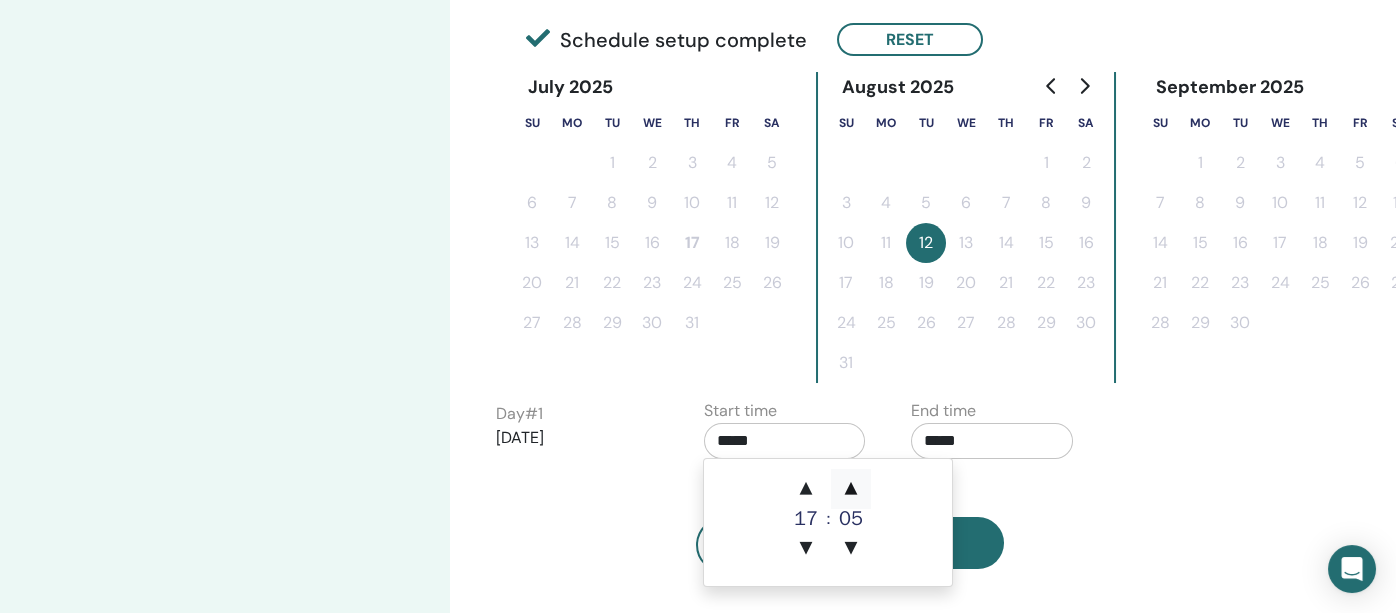 click on "▲" at bounding box center (851, 489) 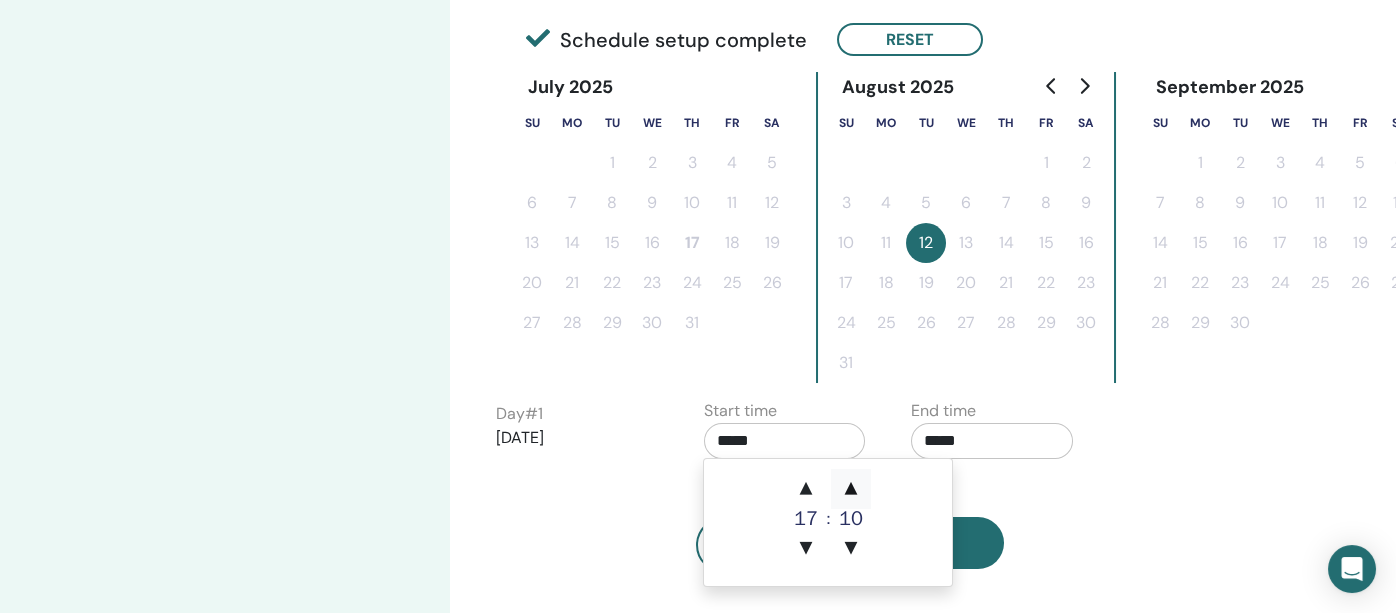 click on "▲" at bounding box center (851, 489) 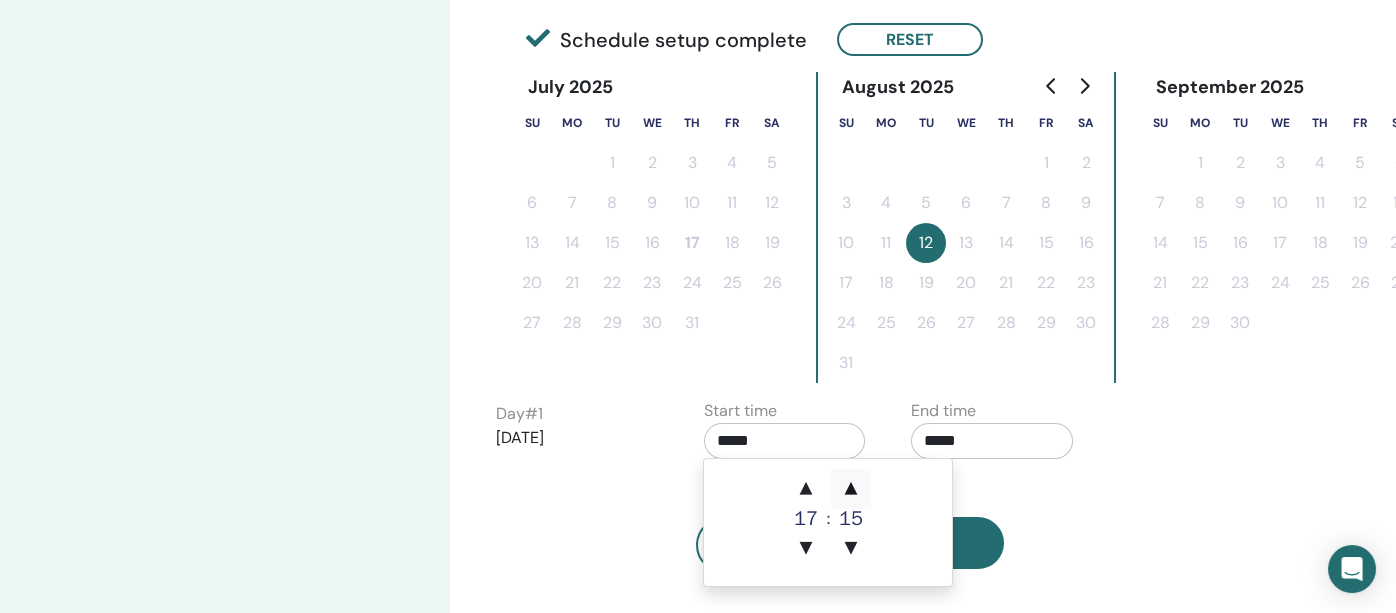 click on "▲" at bounding box center [851, 489] 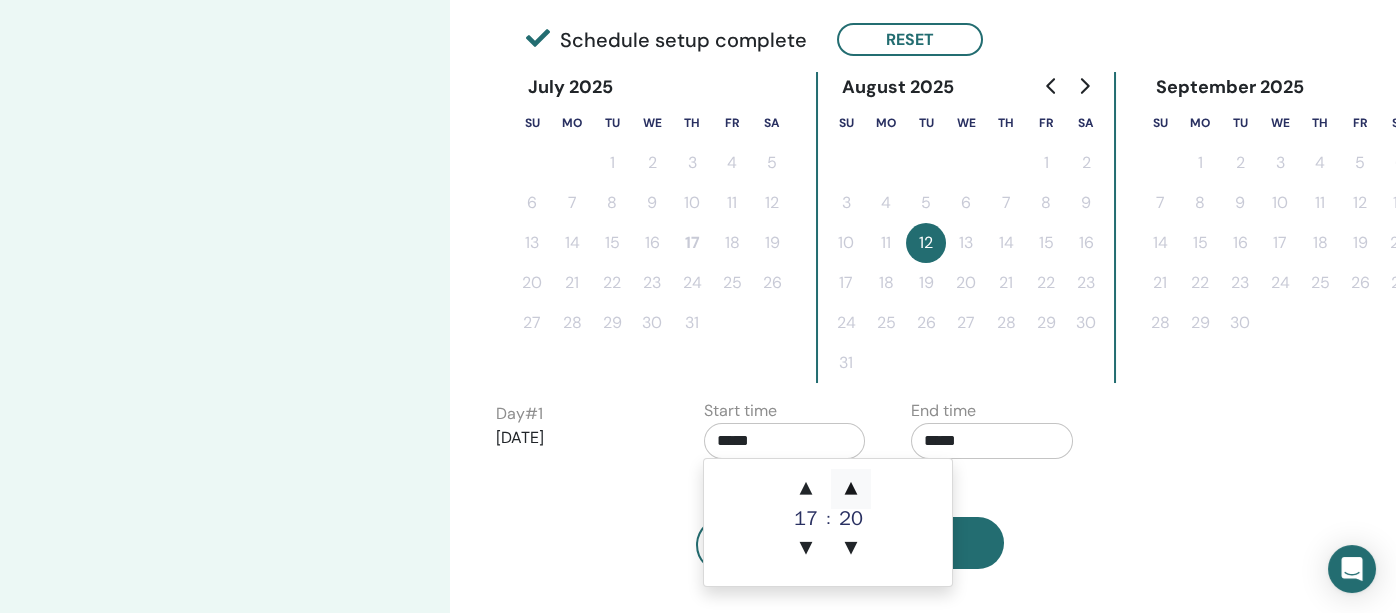 click on "▲" at bounding box center (851, 489) 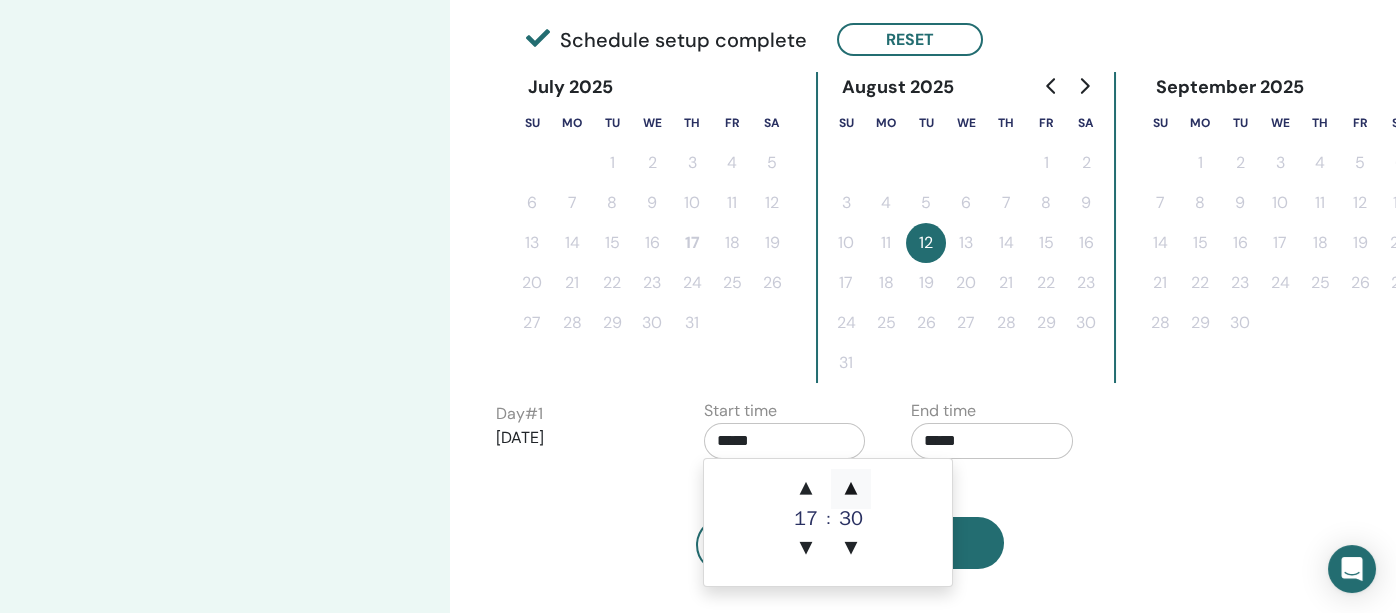 click on "▲" at bounding box center (851, 489) 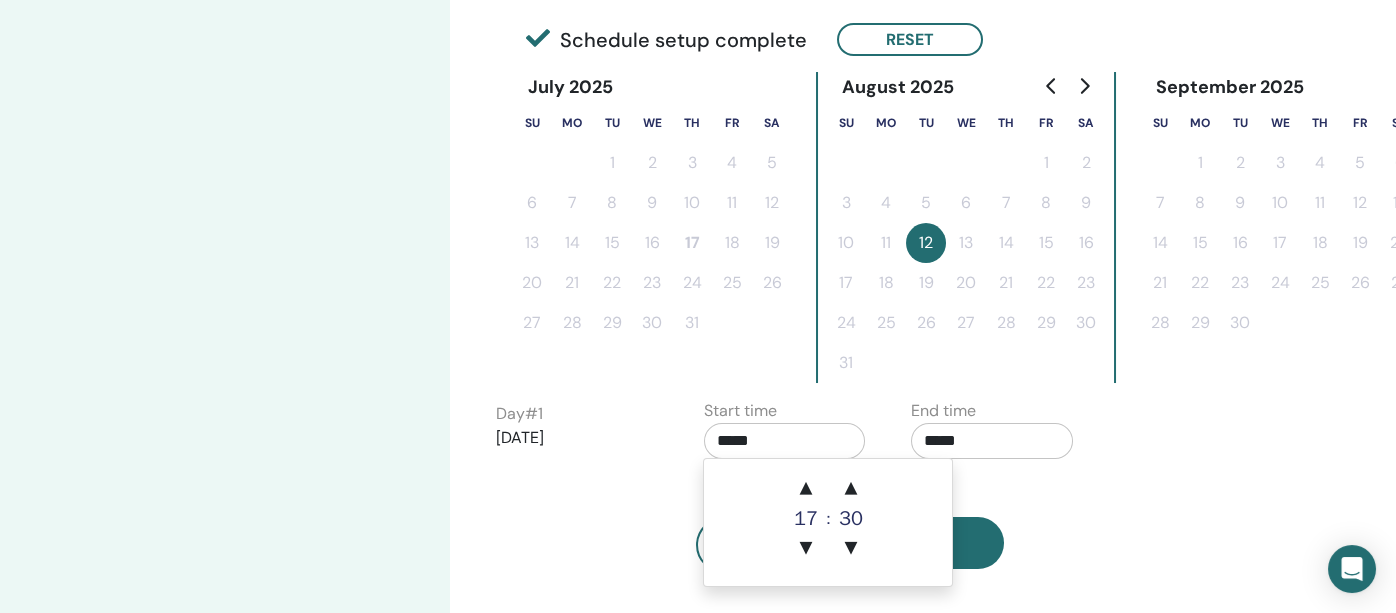 click on "Back Next" at bounding box center (850, 521) 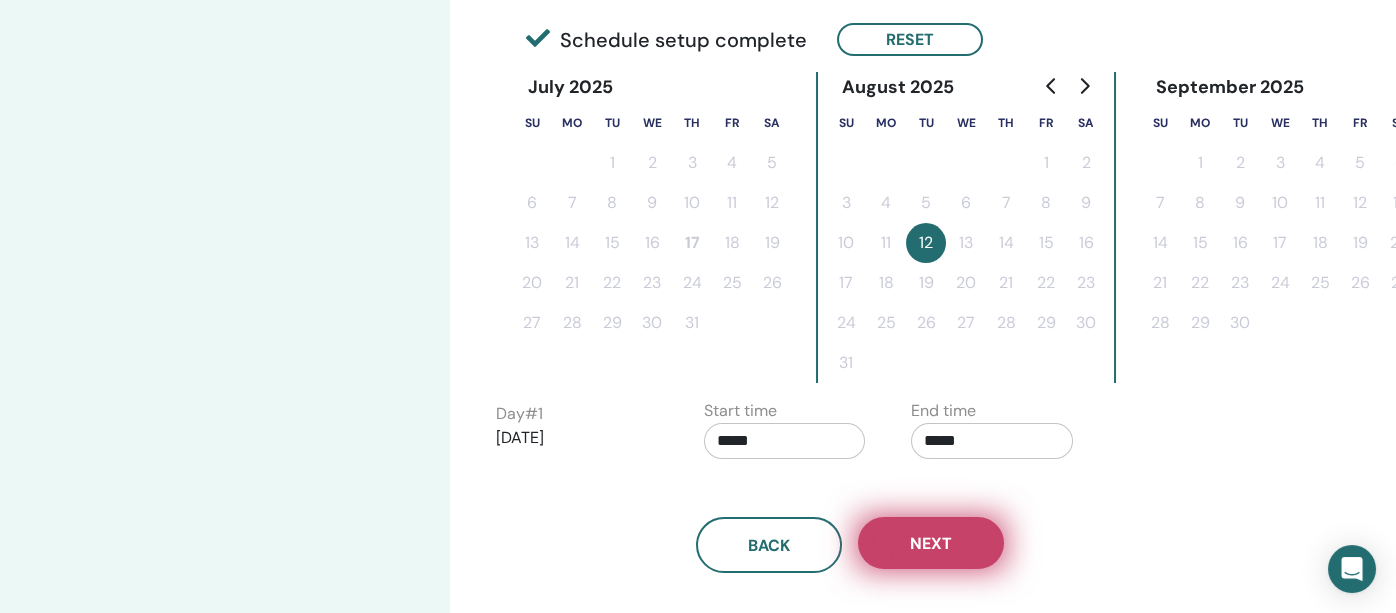 click on "Next" at bounding box center (931, 543) 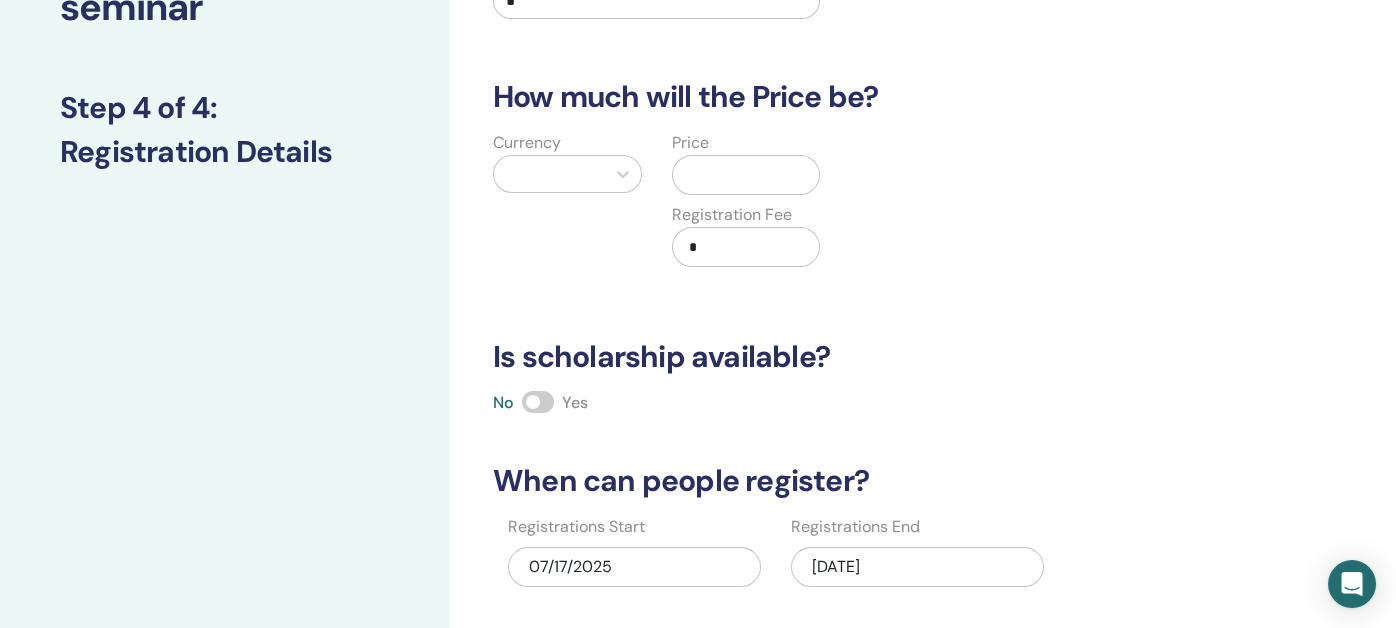 scroll, scrollTop: 75, scrollLeft: 0, axis: vertical 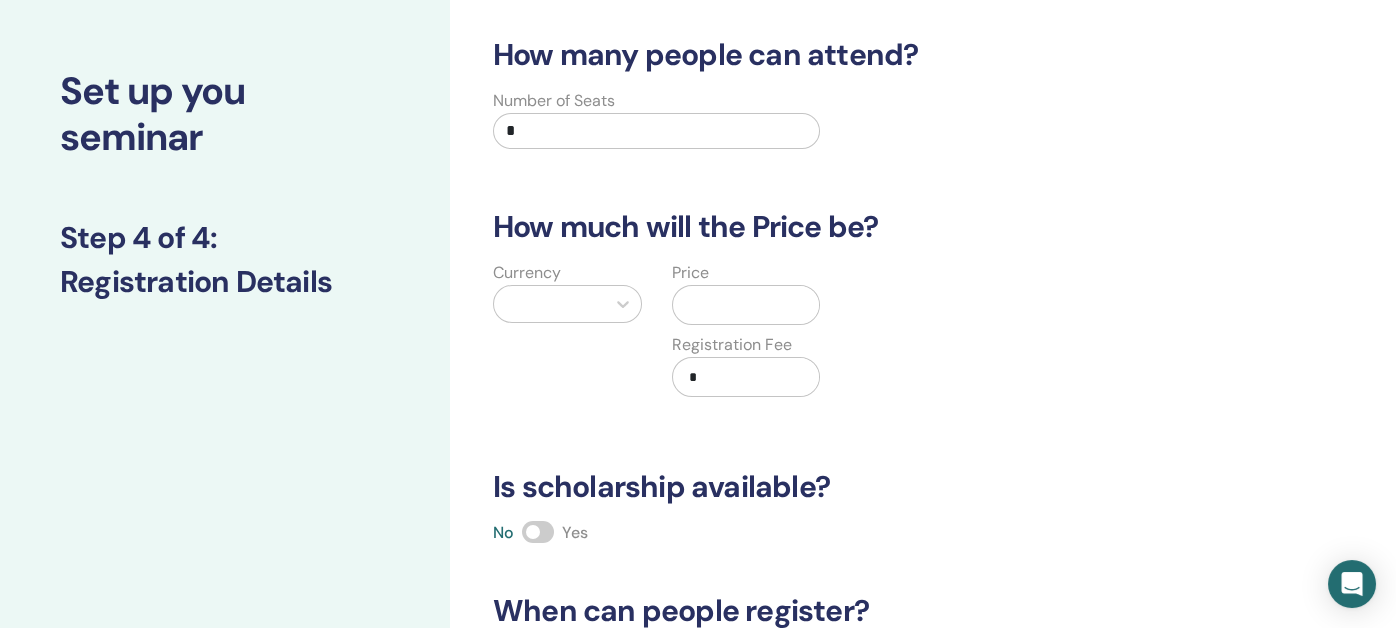 drag, startPoint x: 555, startPoint y: 123, endPoint x: 486, endPoint y: 123, distance: 69 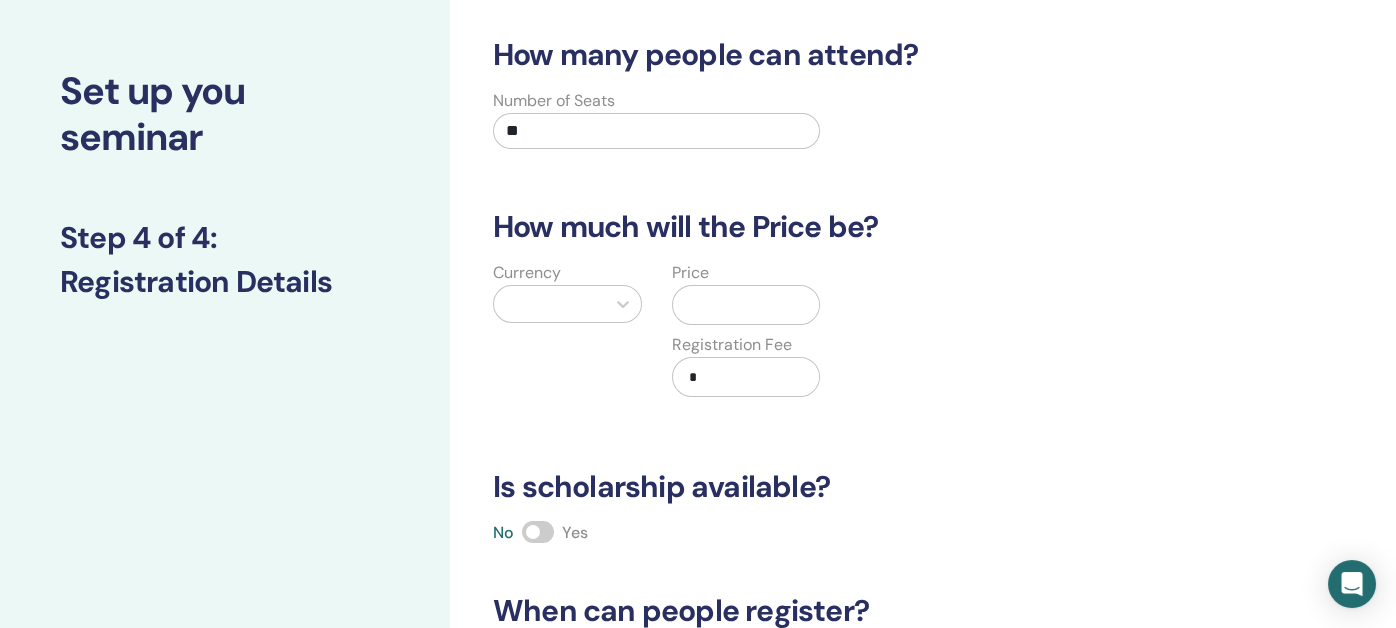 type on "**" 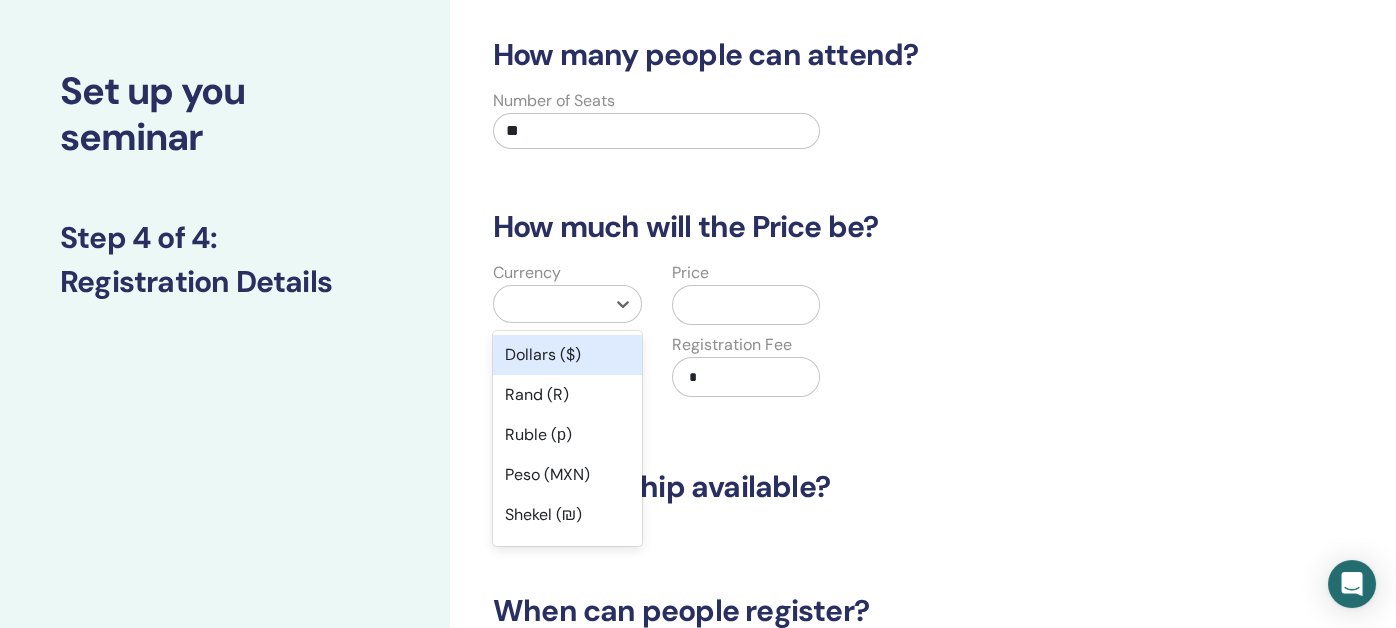 click at bounding box center [549, 304] 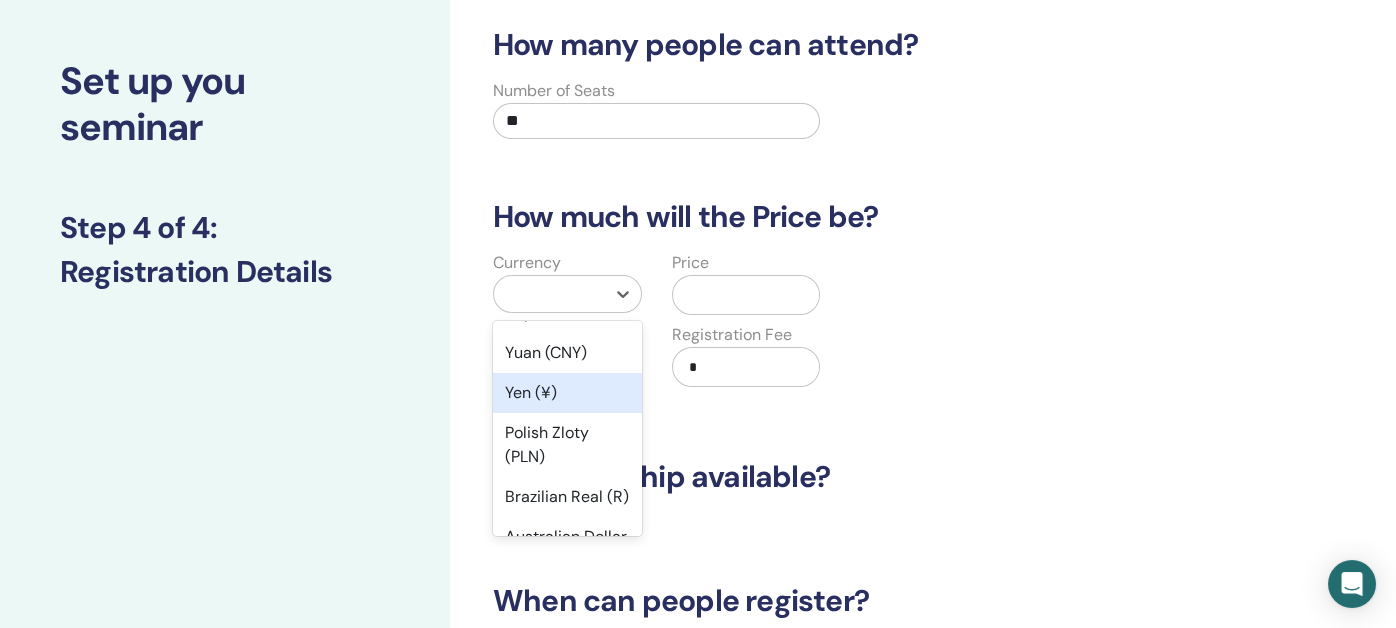 scroll, scrollTop: 300, scrollLeft: 0, axis: vertical 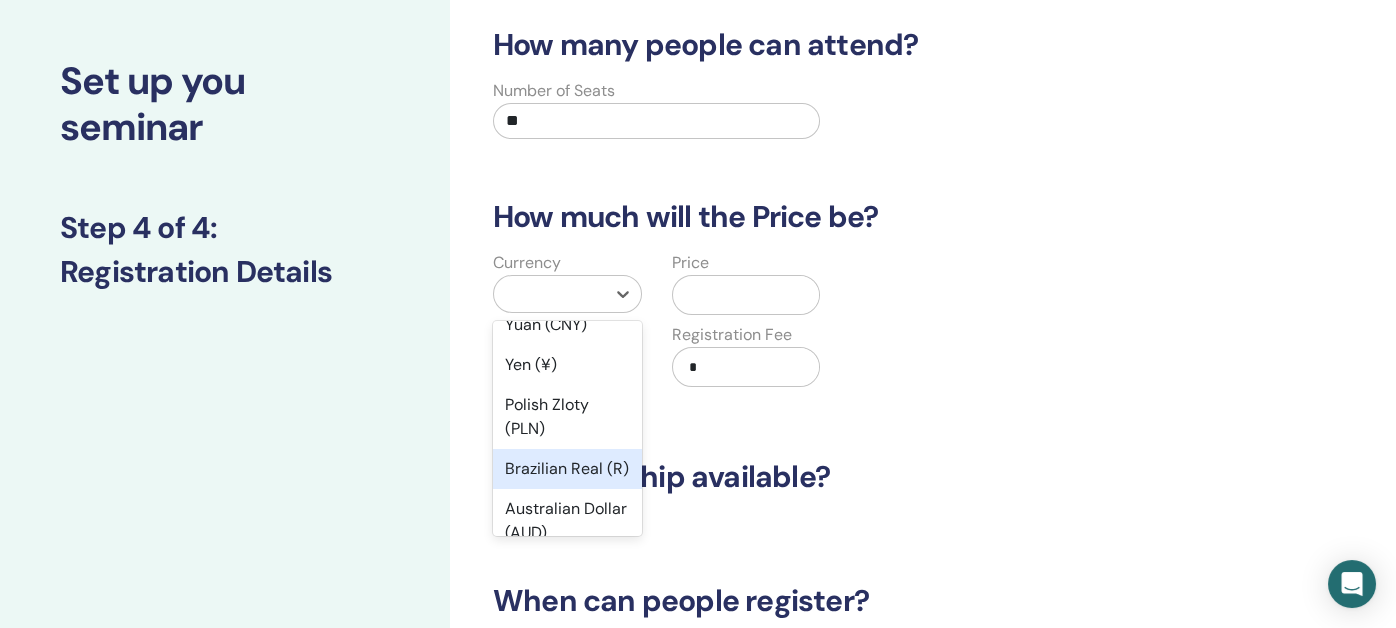 click on "Brazilian Real (R)" at bounding box center (567, 469) 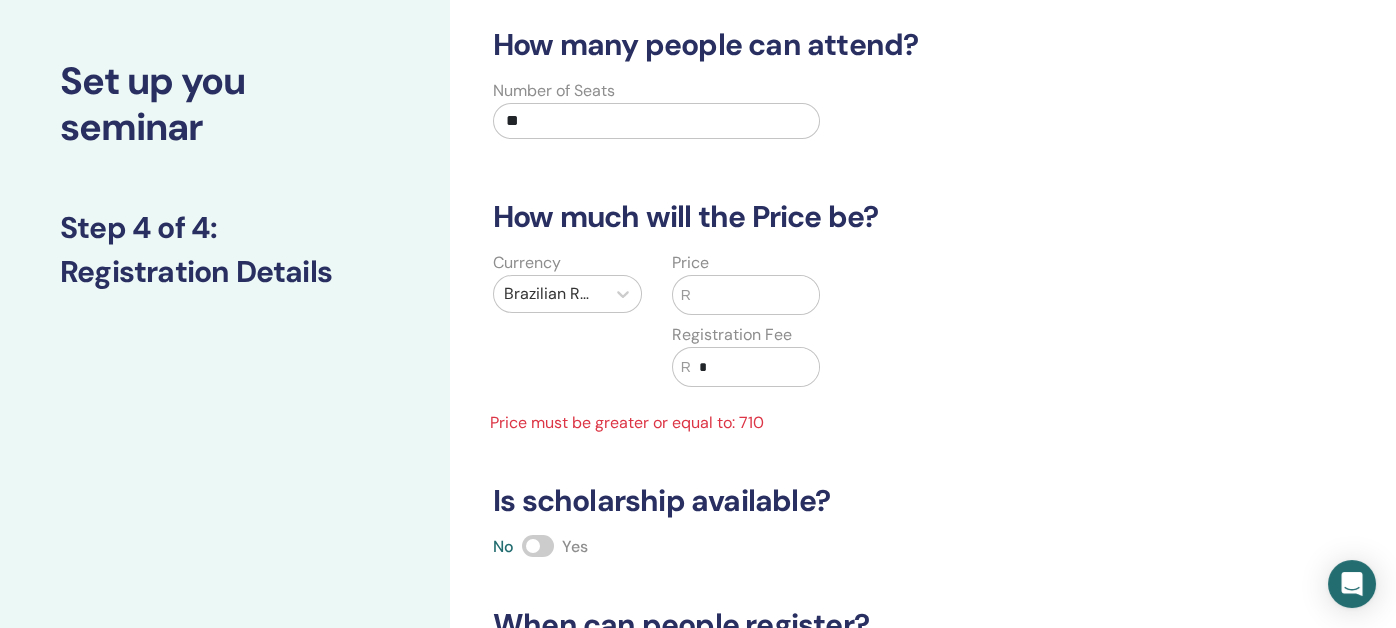click at bounding box center [755, 295] 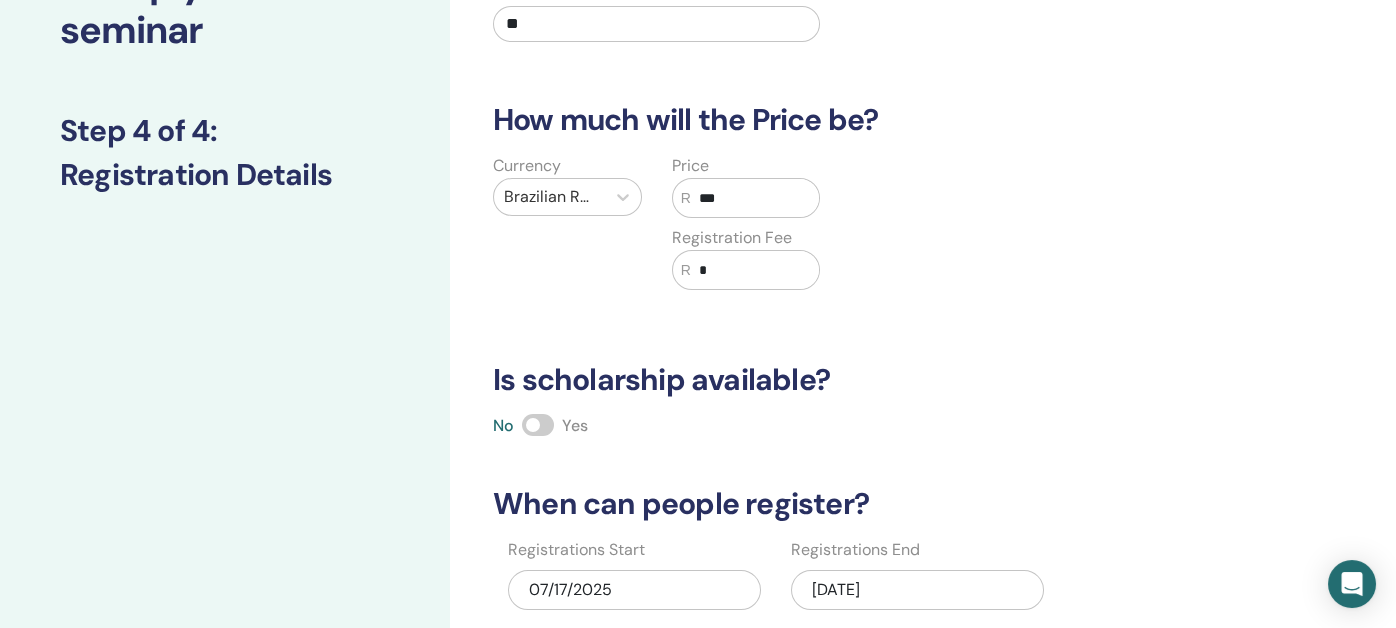 scroll, scrollTop: 285, scrollLeft: 0, axis: vertical 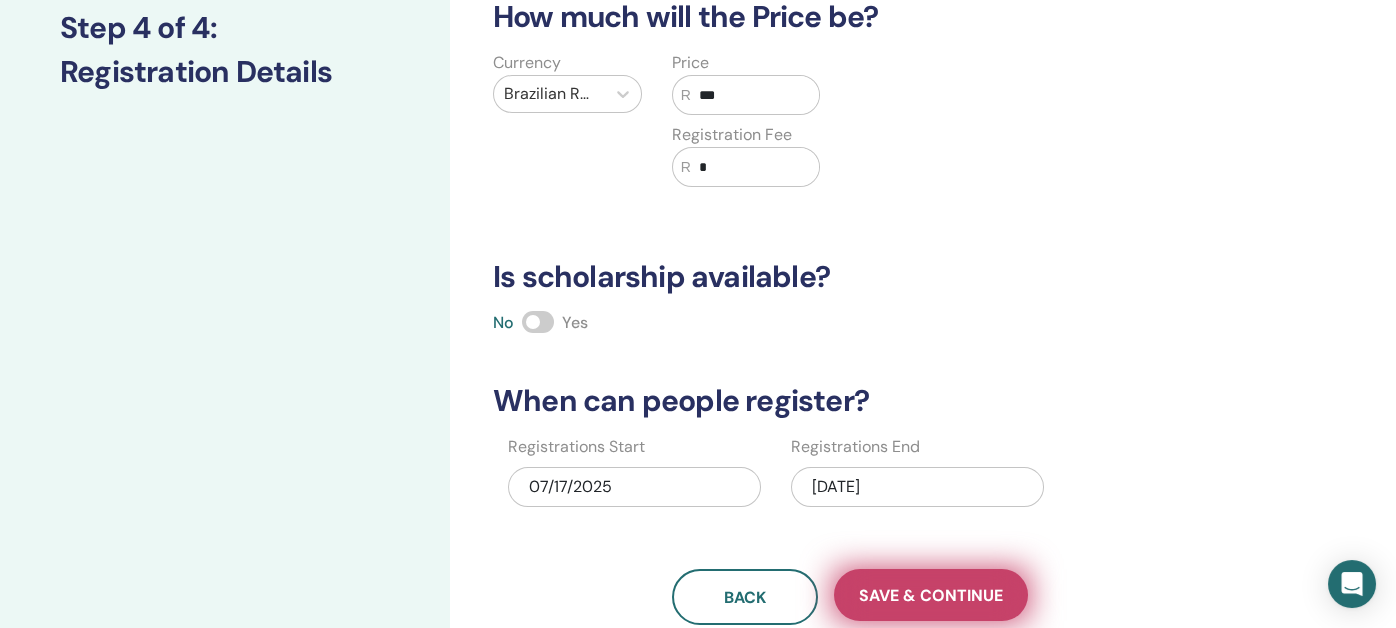 type on "***" 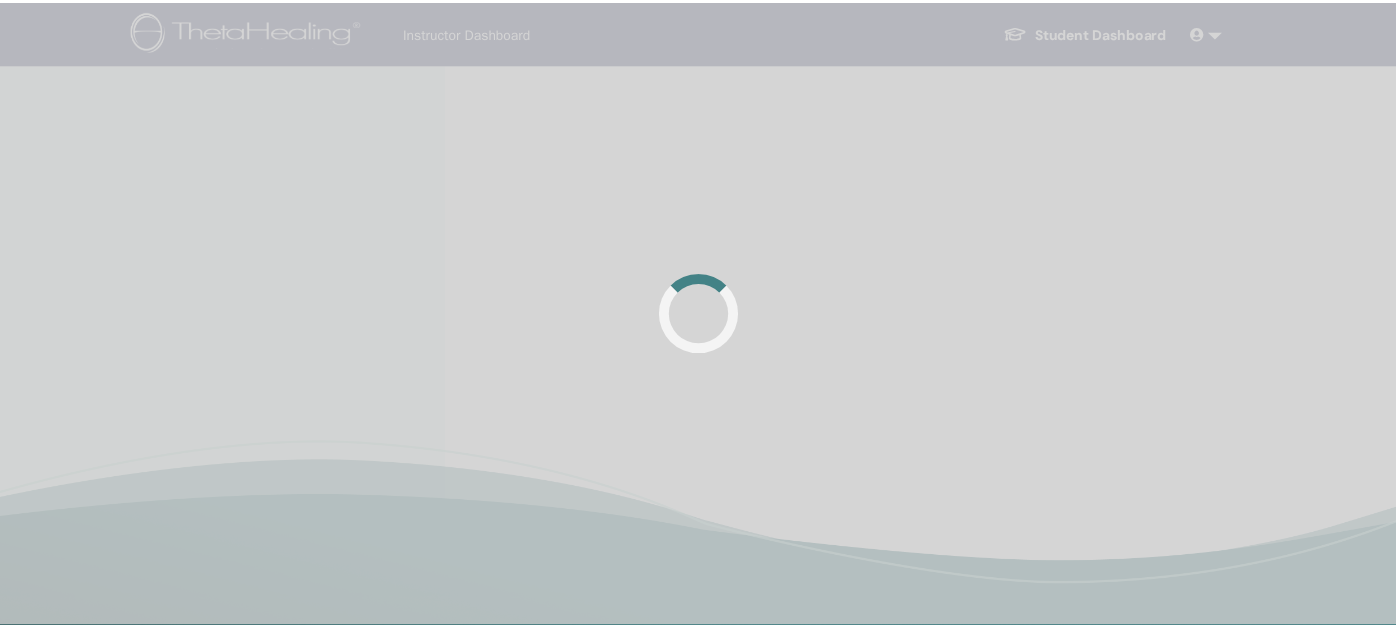 scroll, scrollTop: 0, scrollLeft: 0, axis: both 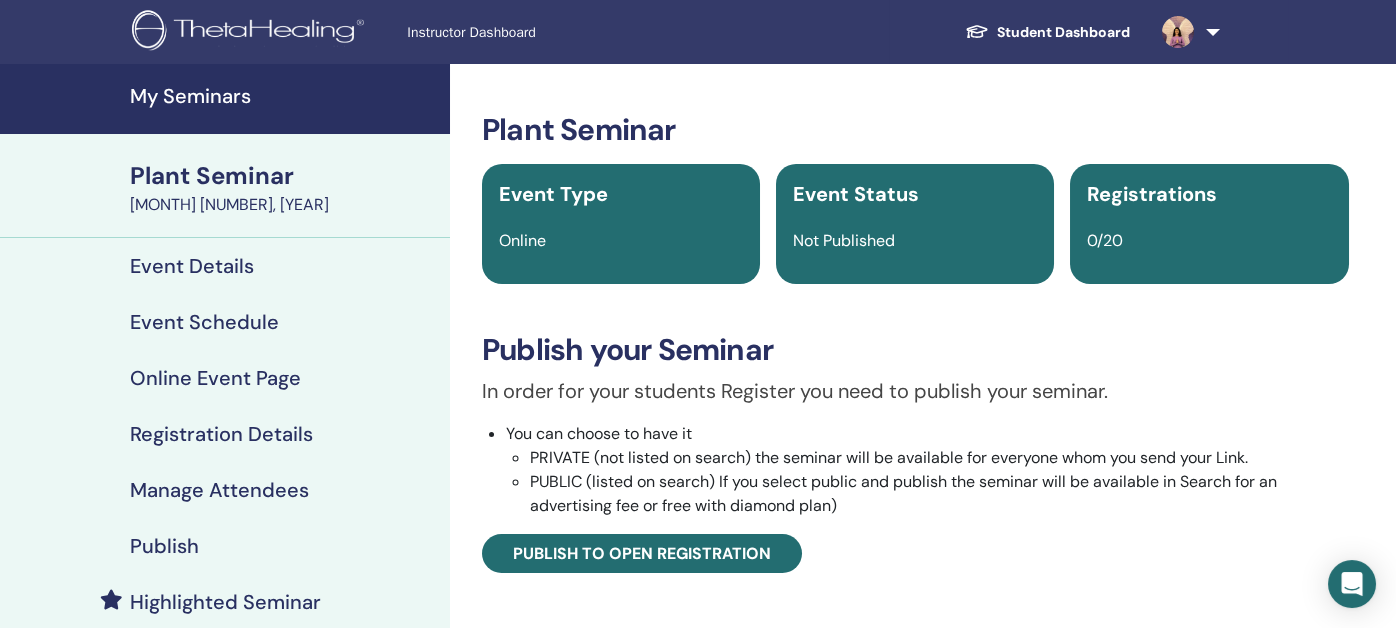 click on "Publish" at bounding box center (164, 546) 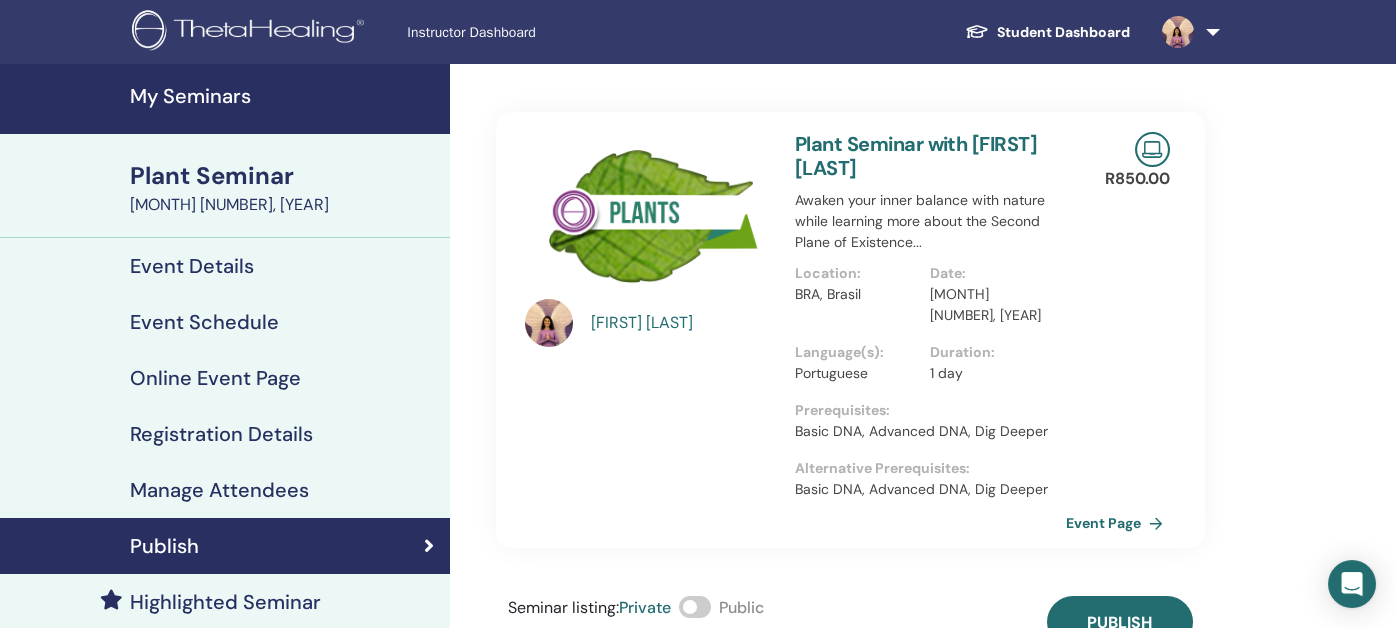 click at bounding box center [695, 607] 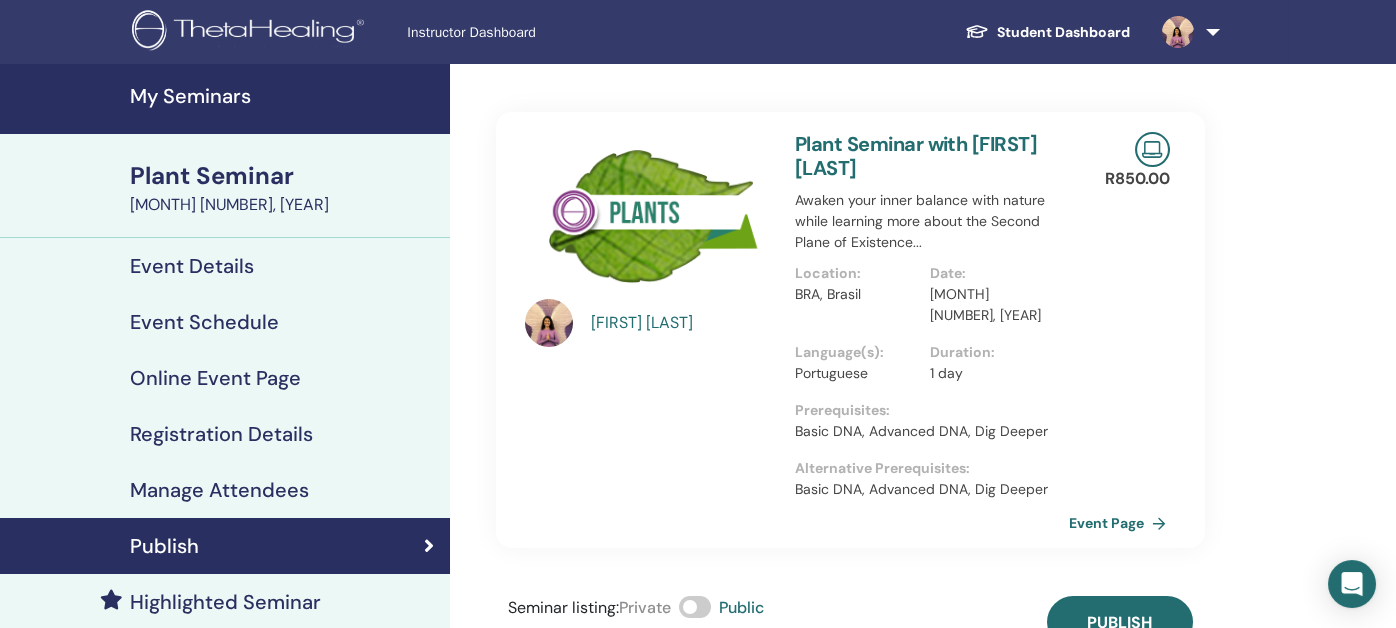 click on "Event Page" at bounding box center [1121, 523] 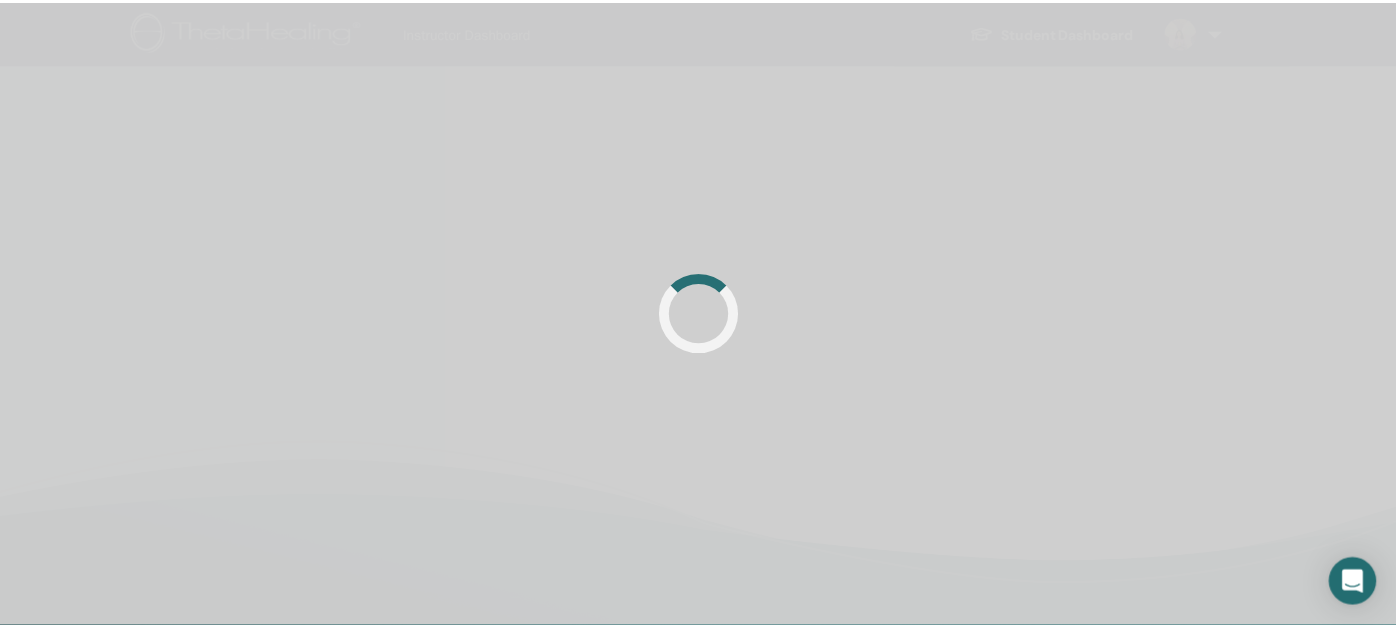 scroll, scrollTop: 0, scrollLeft: 0, axis: both 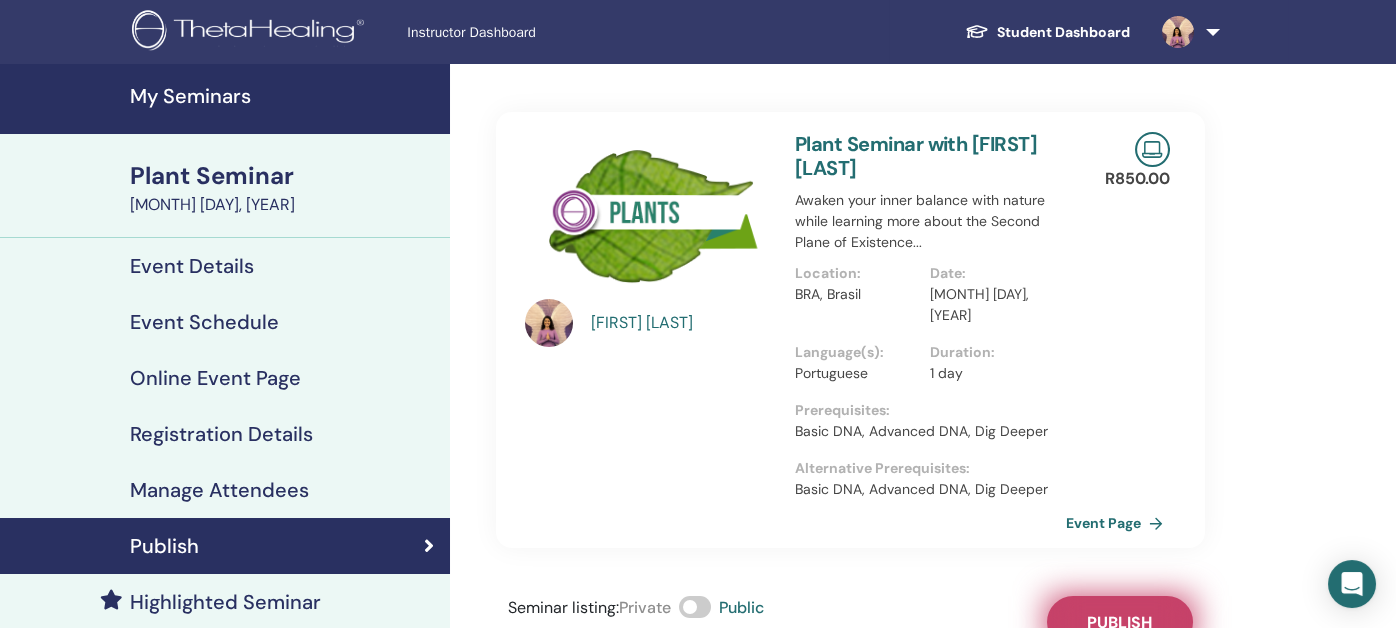 click on "Publish" at bounding box center (1119, 622) 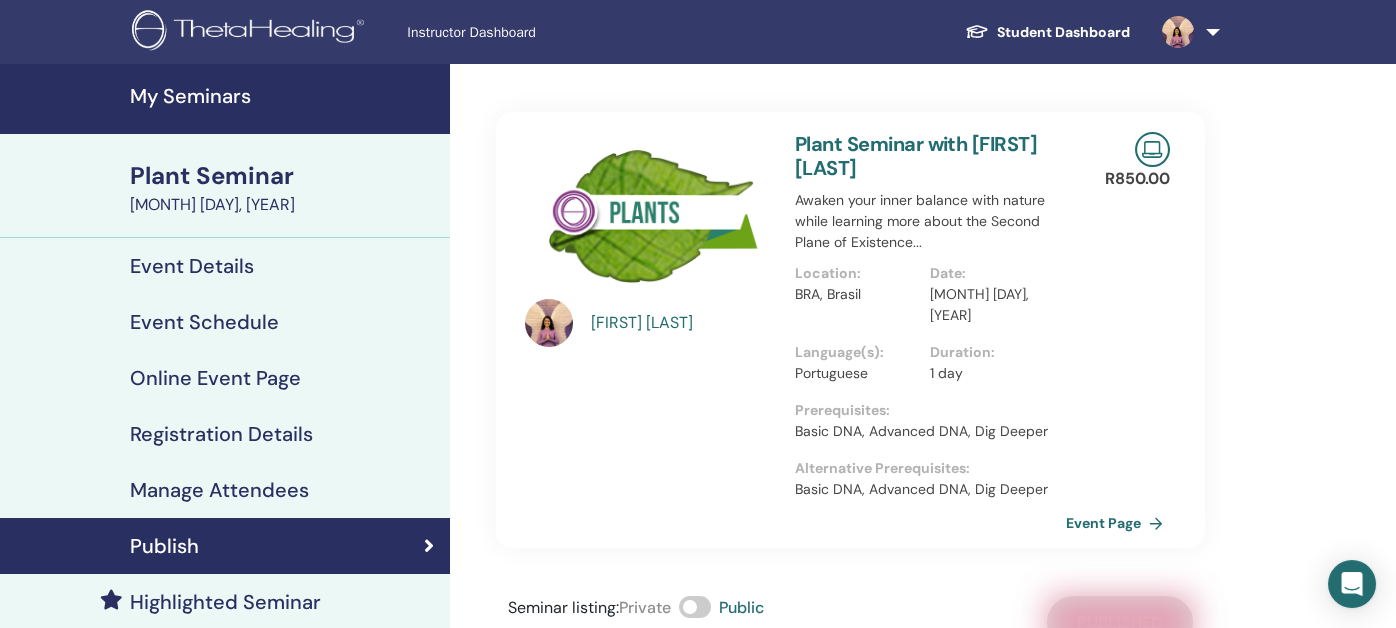 click on "My Seminars" at bounding box center [284, 96] 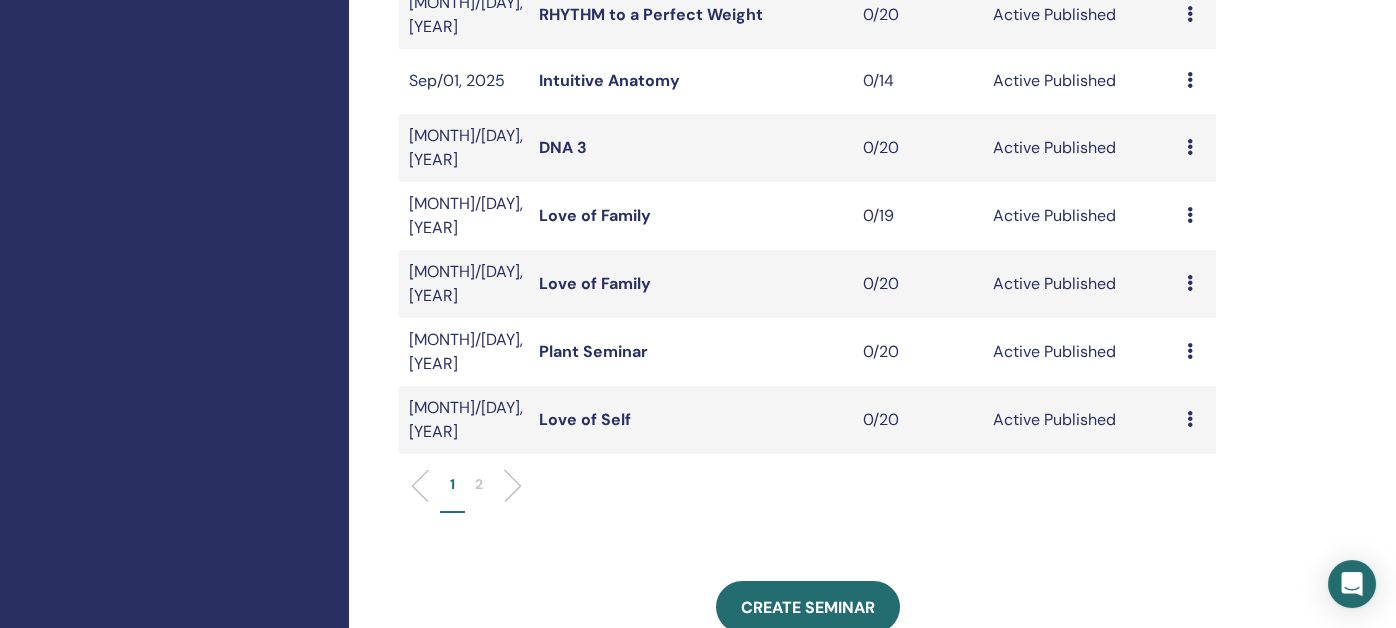 scroll, scrollTop: 799, scrollLeft: 0, axis: vertical 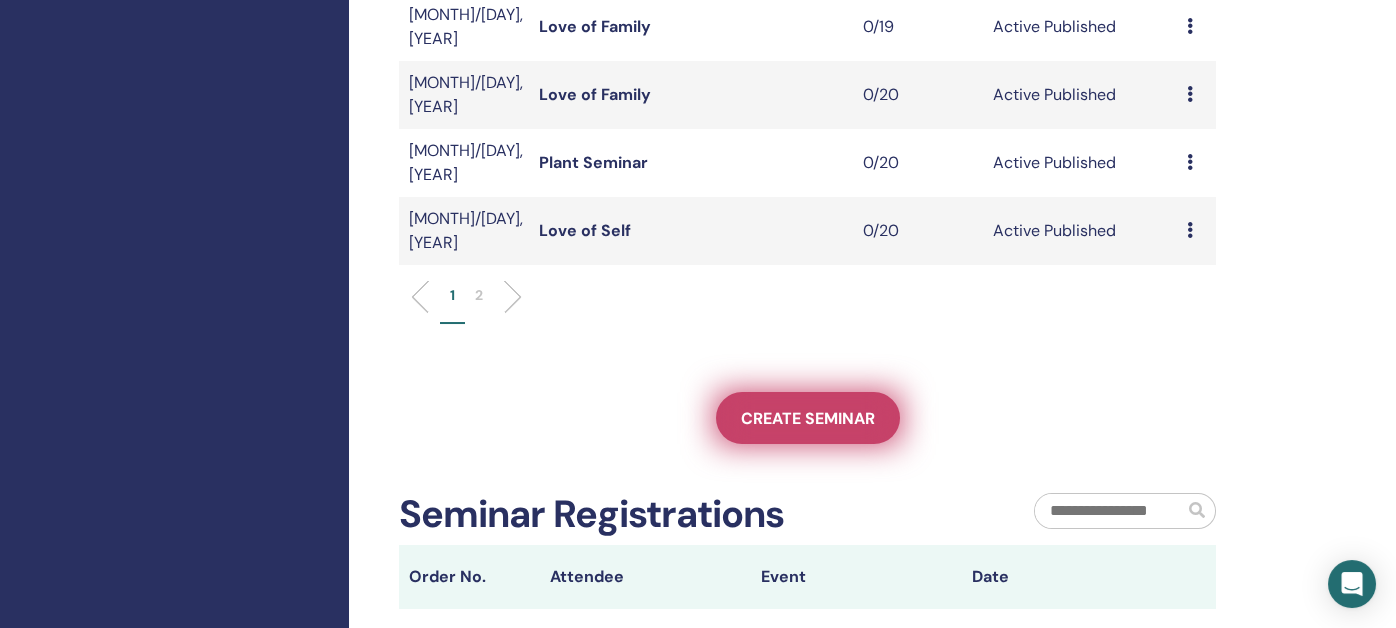 click on "Create seminar" at bounding box center (808, 418) 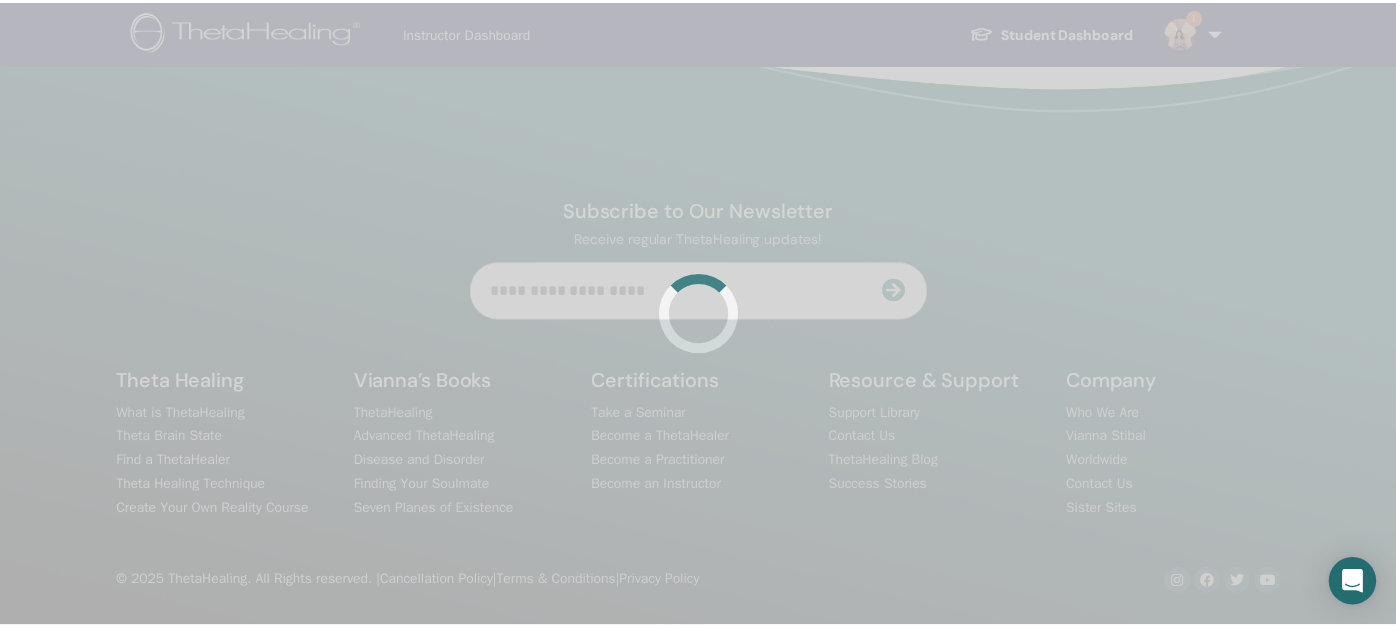 scroll, scrollTop: 0, scrollLeft: 0, axis: both 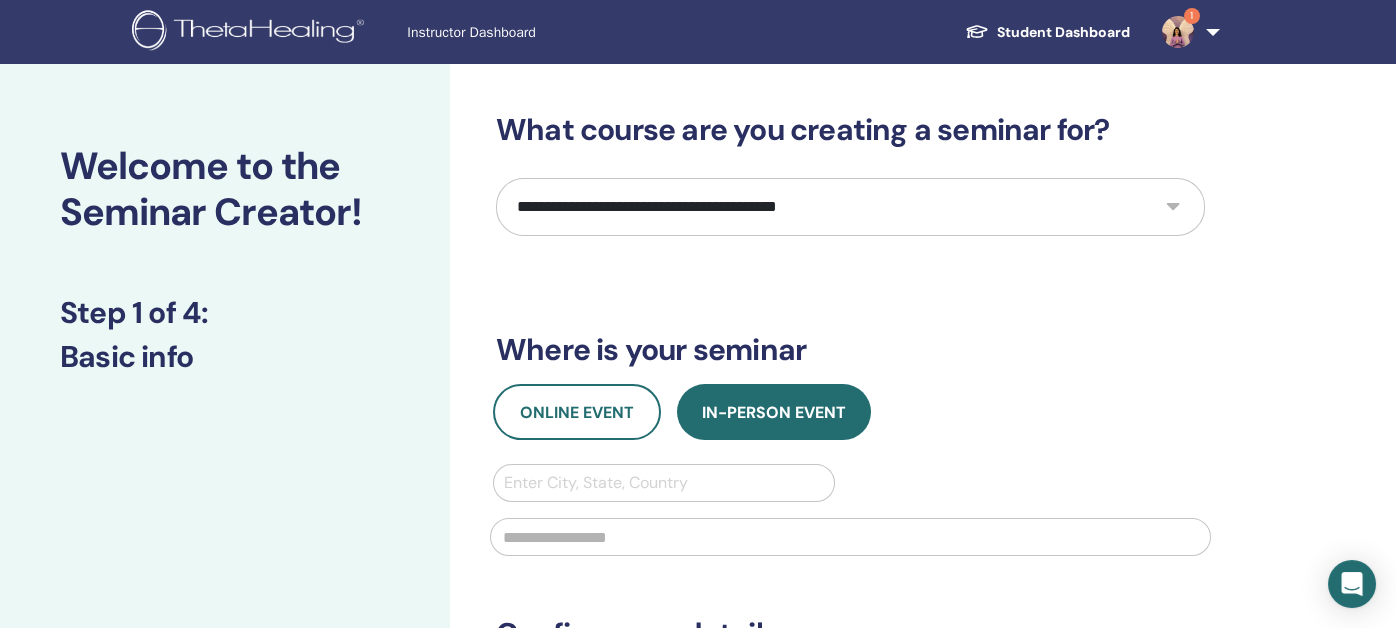 click on "**********" at bounding box center [850, 207] 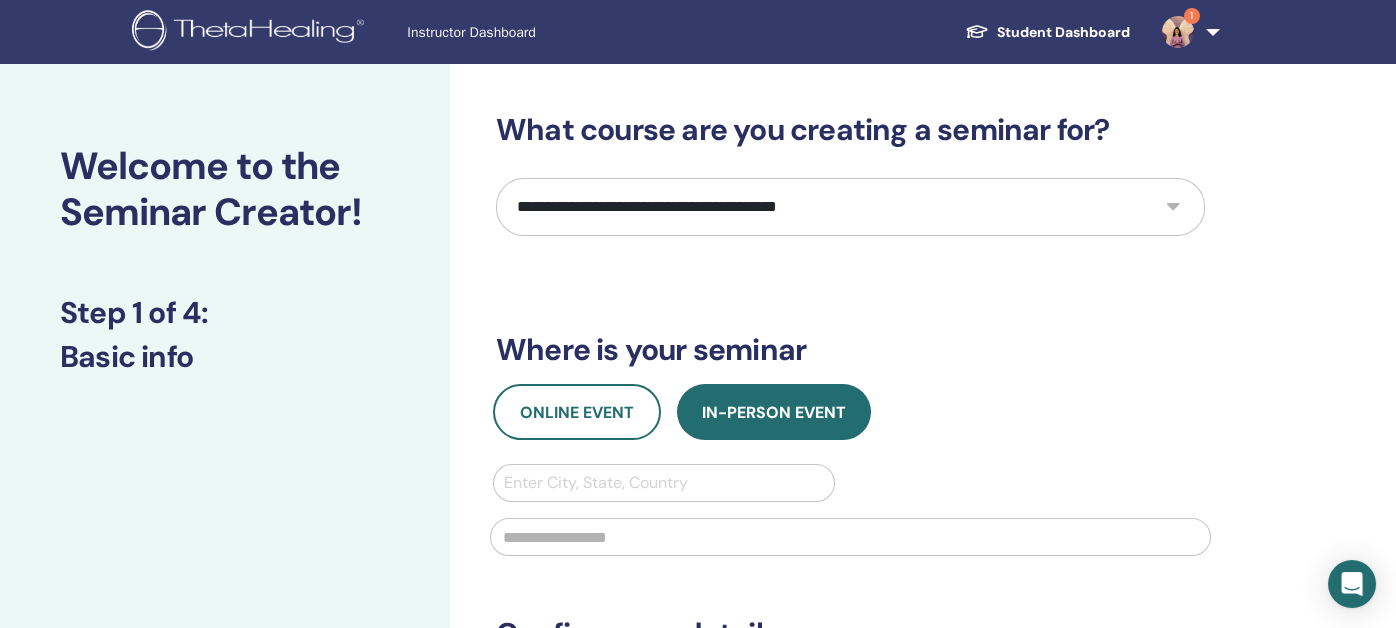 select on "**" 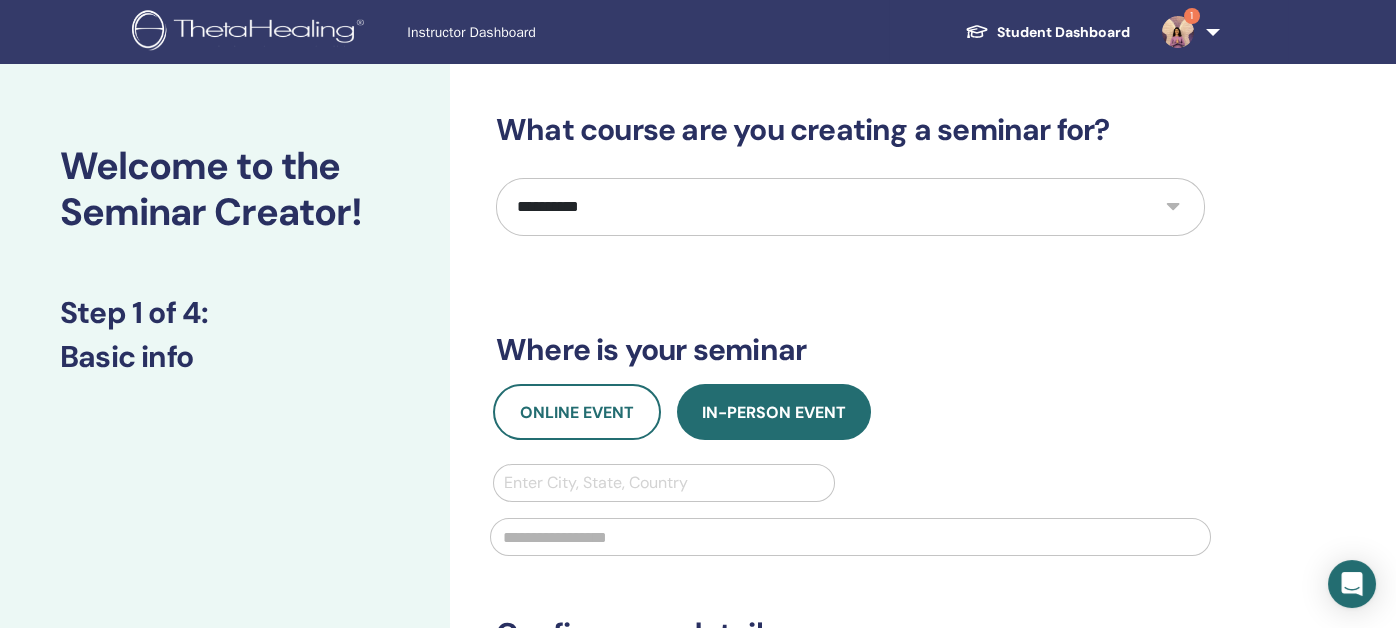 click on "**********" at bounding box center (850, 207) 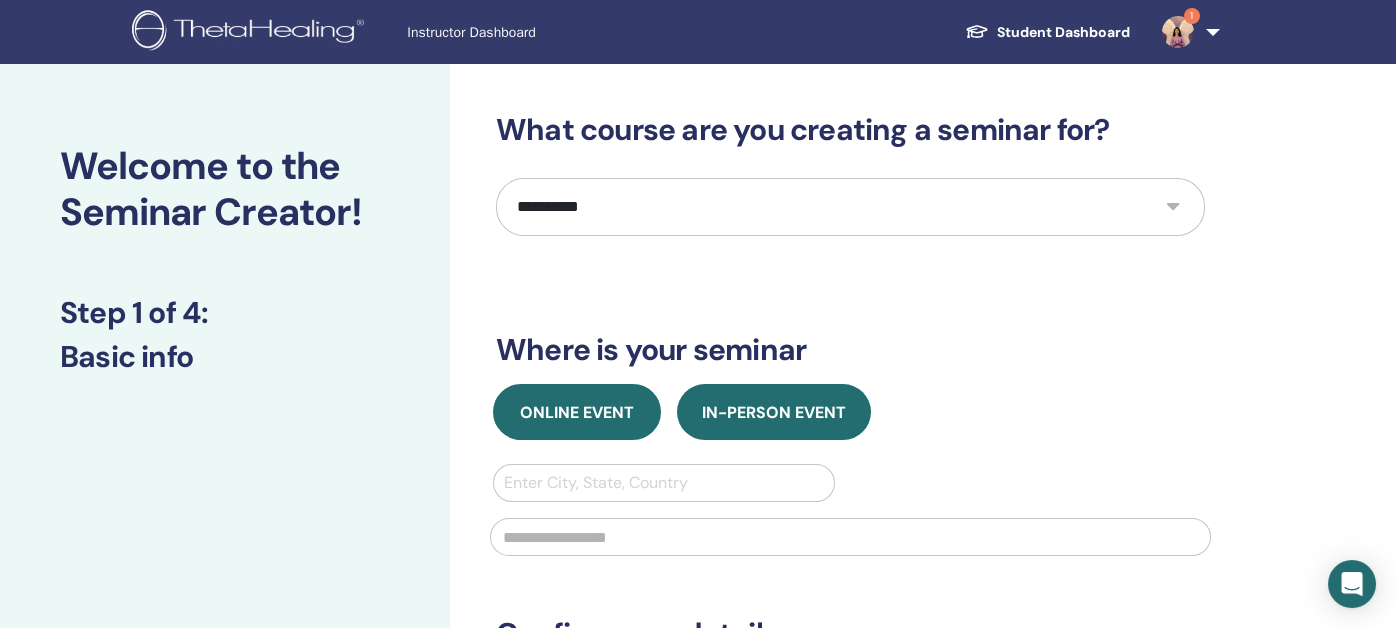 click on "Online Event" at bounding box center (577, 412) 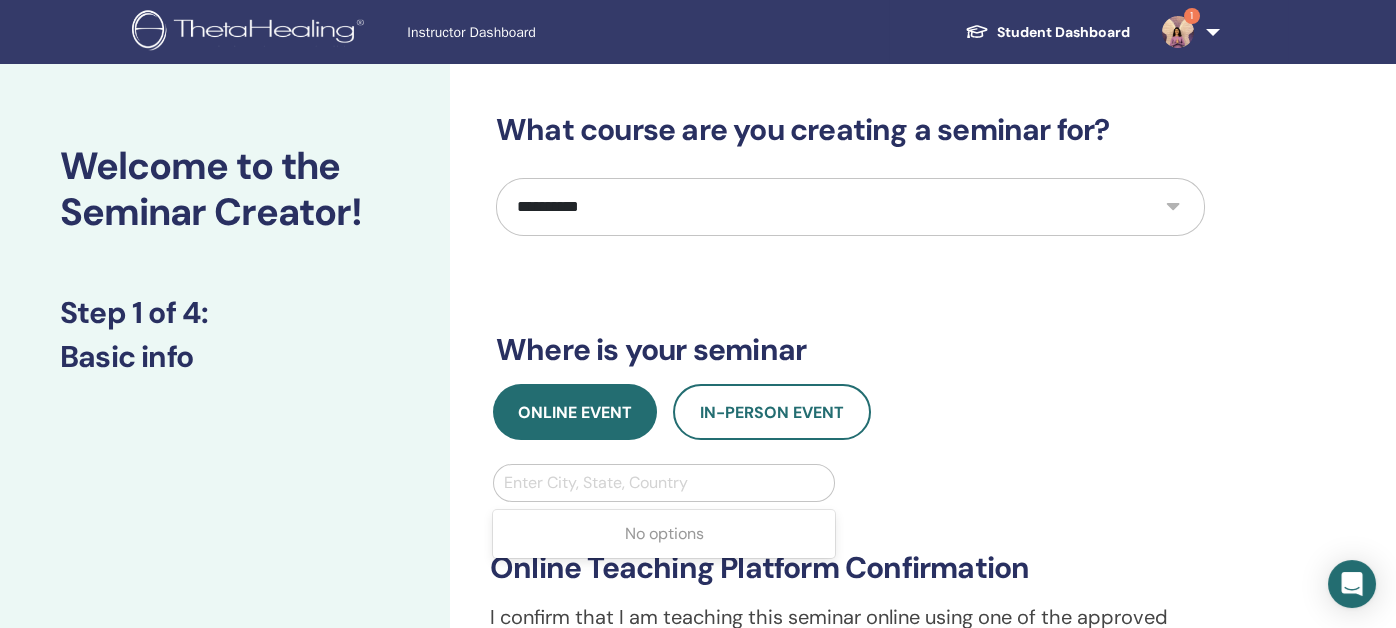 click at bounding box center (664, 483) 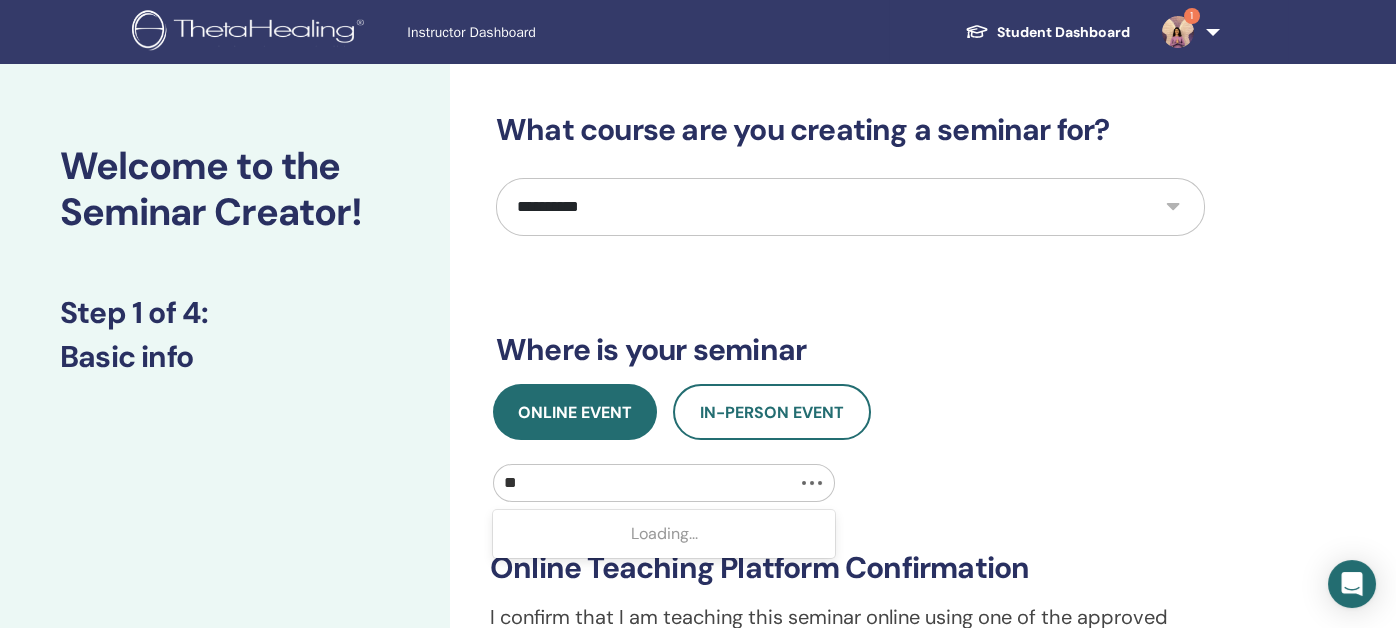 type on "***" 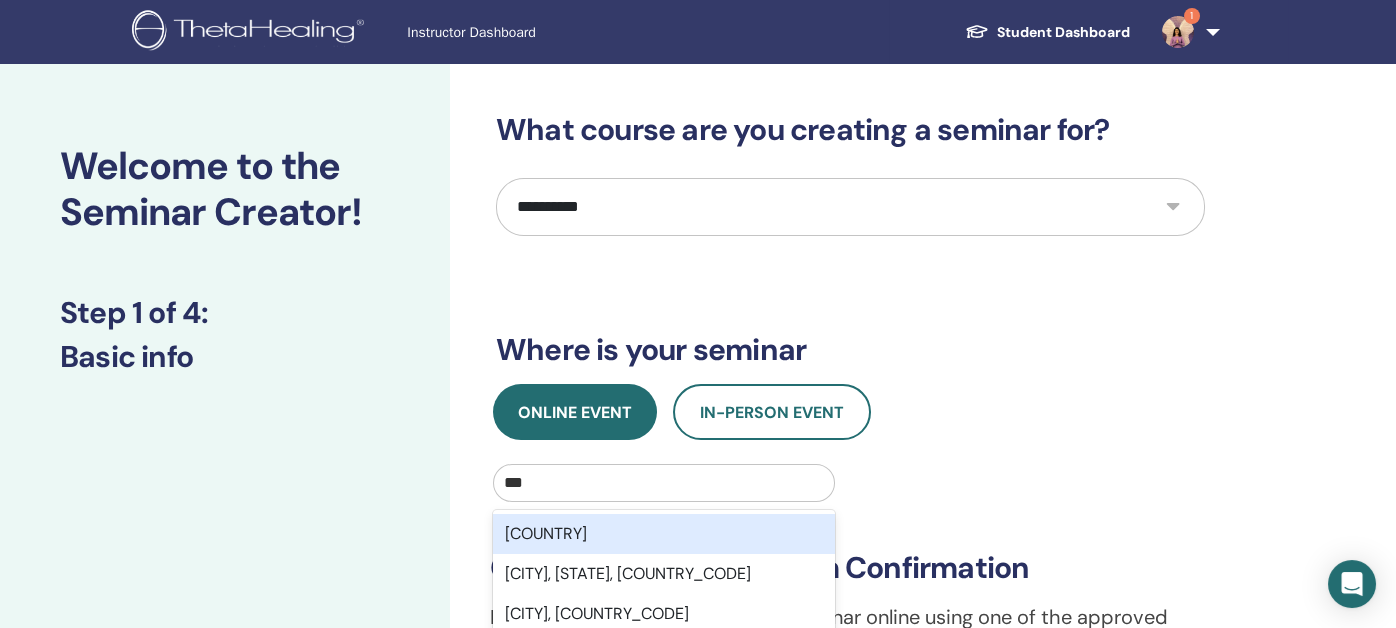 click on "Brasil" at bounding box center (664, 534) 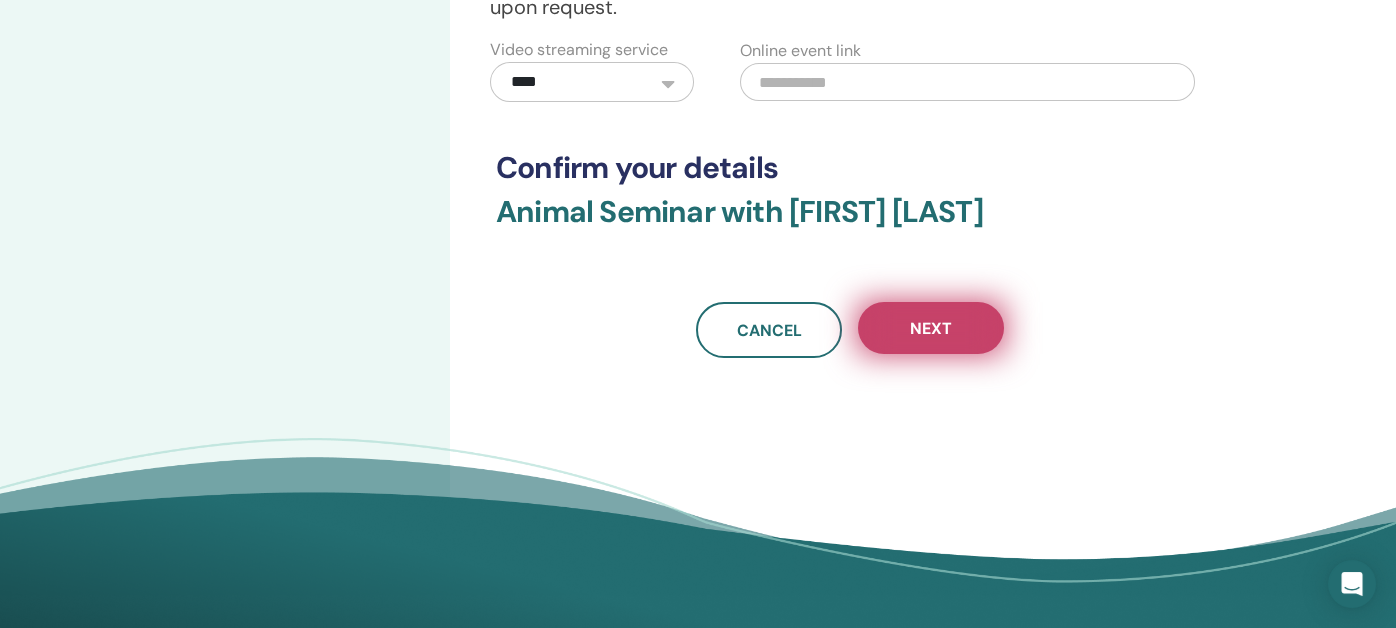 click on "Next" at bounding box center (931, 328) 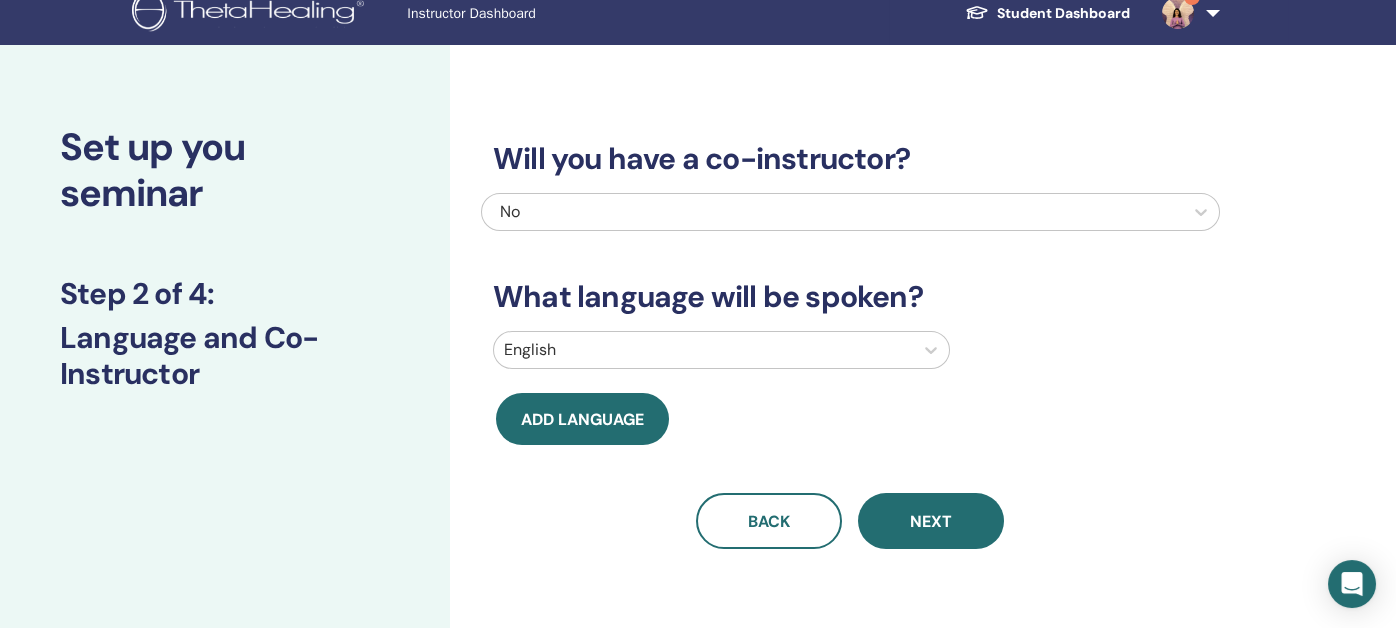 scroll, scrollTop: 0, scrollLeft: 0, axis: both 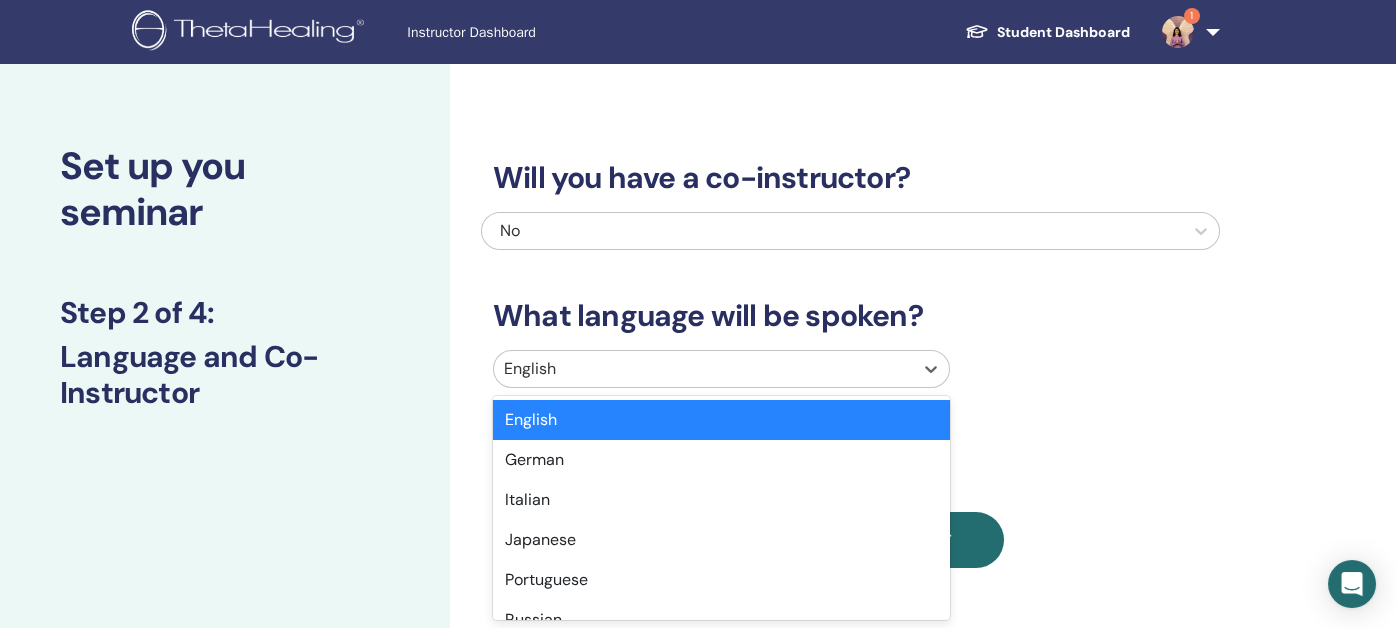 click at bounding box center [703, 369] 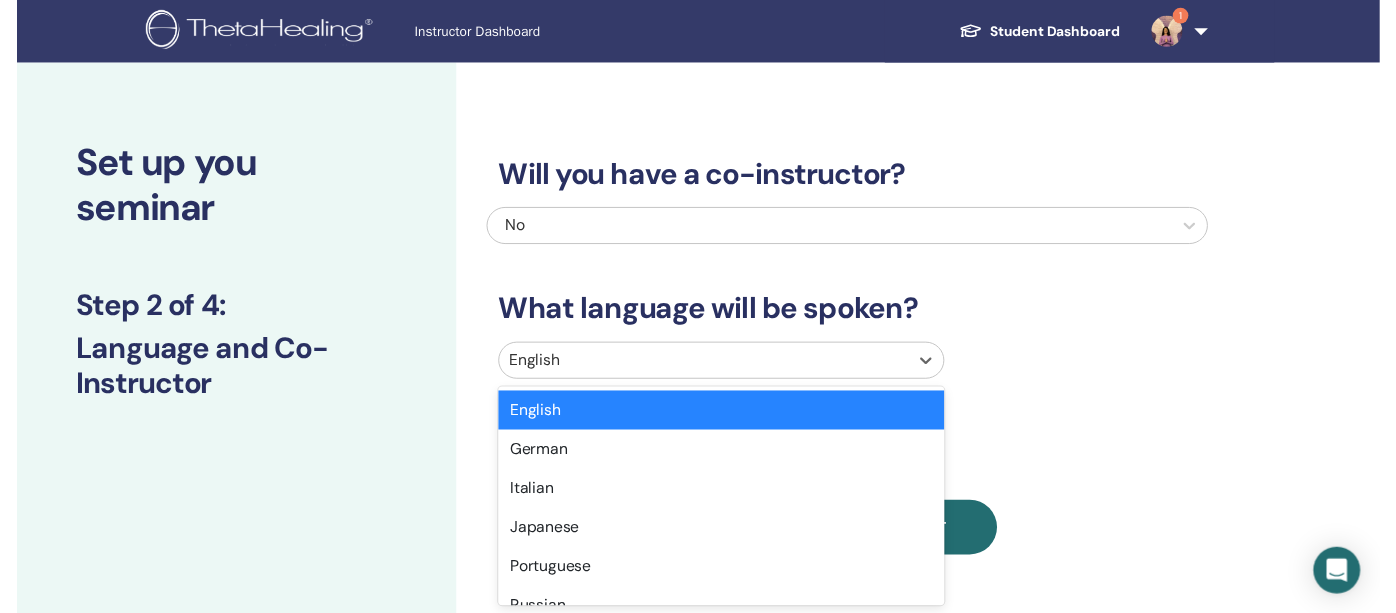 scroll, scrollTop: 75, scrollLeft: 0, axis: vertical 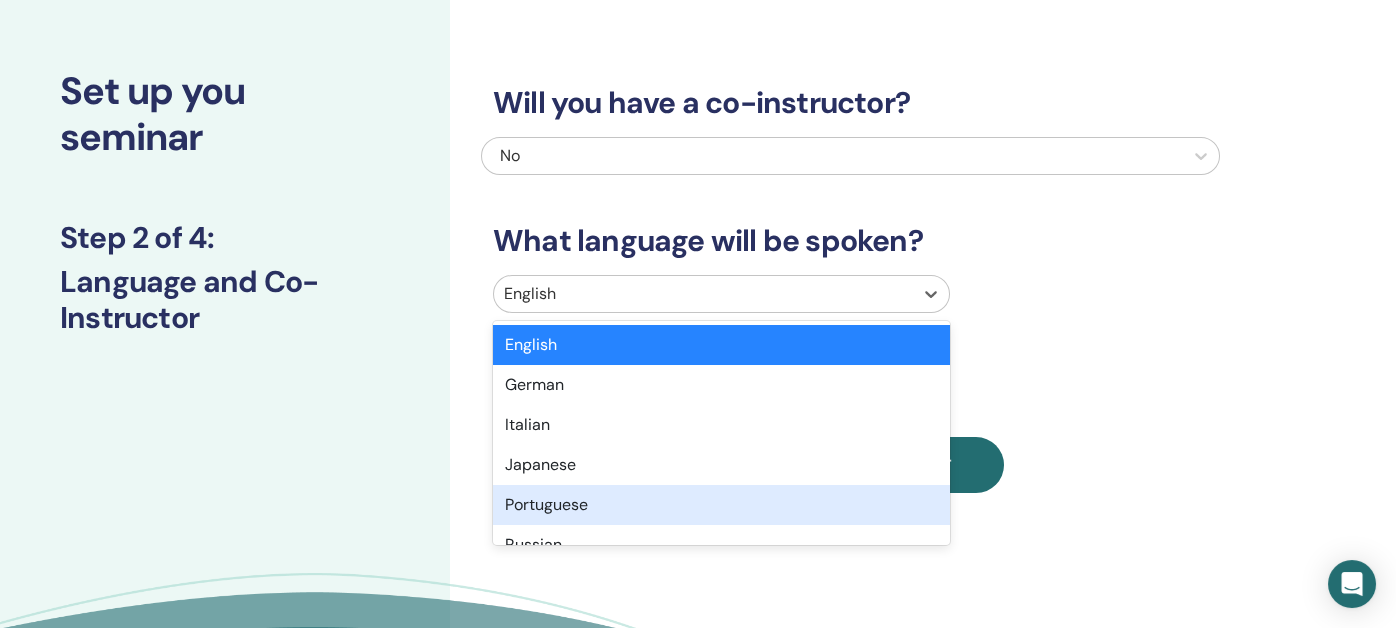 click on "Portuguese" at bounding box center (721, 505) 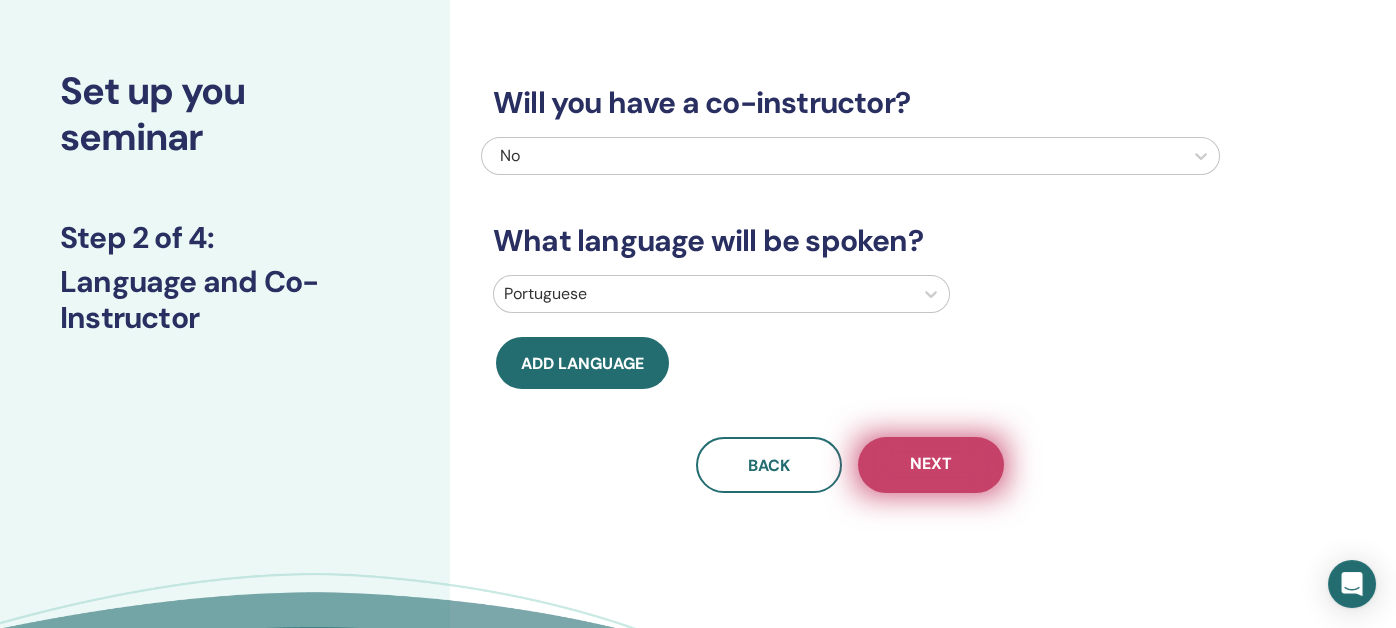click on "Next" at bounding box center [931, 465] 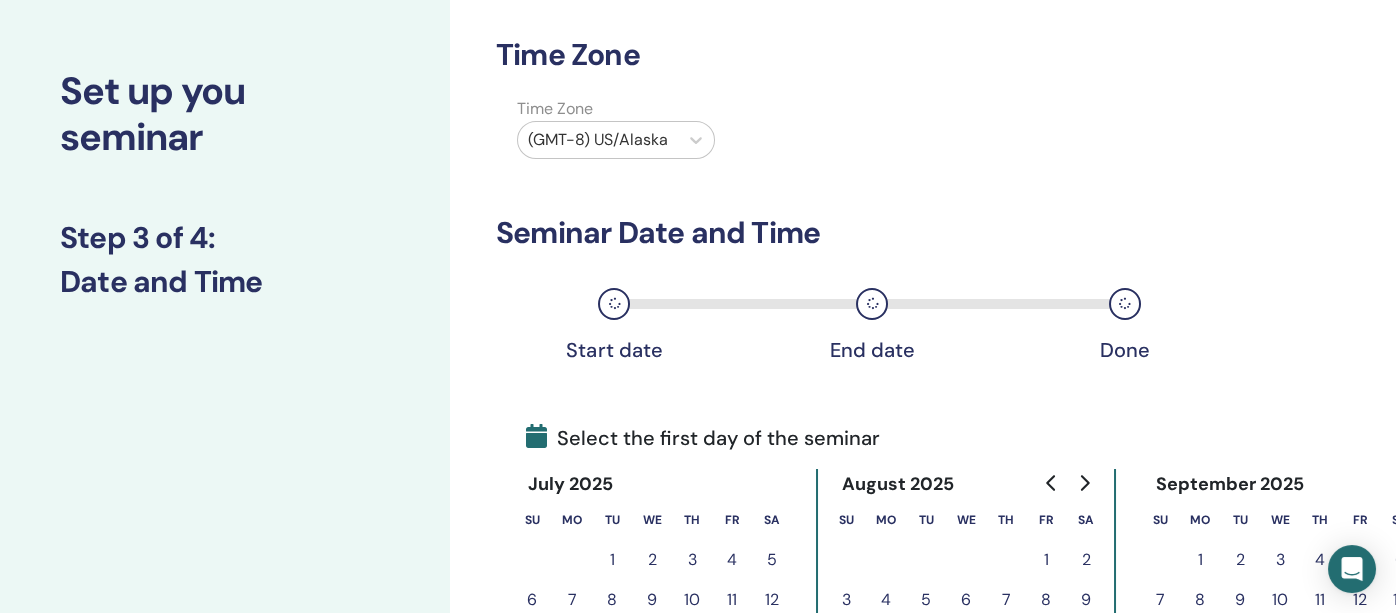 click at bounding box center (598, 140) 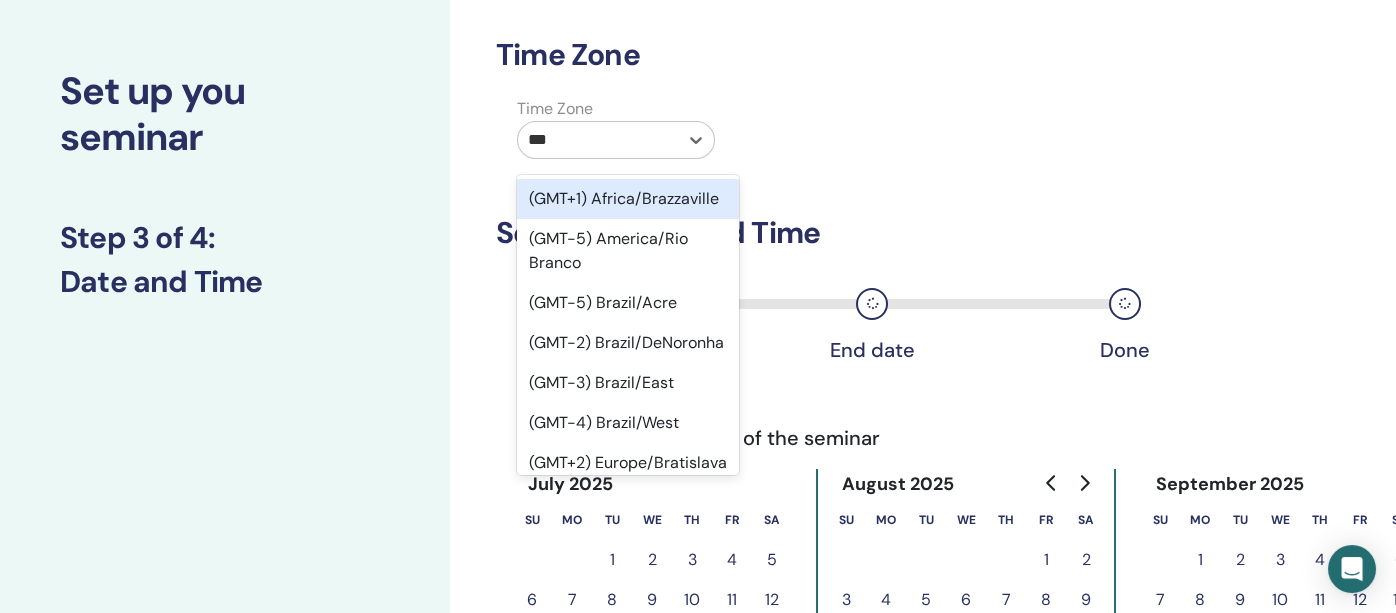 type on "****" 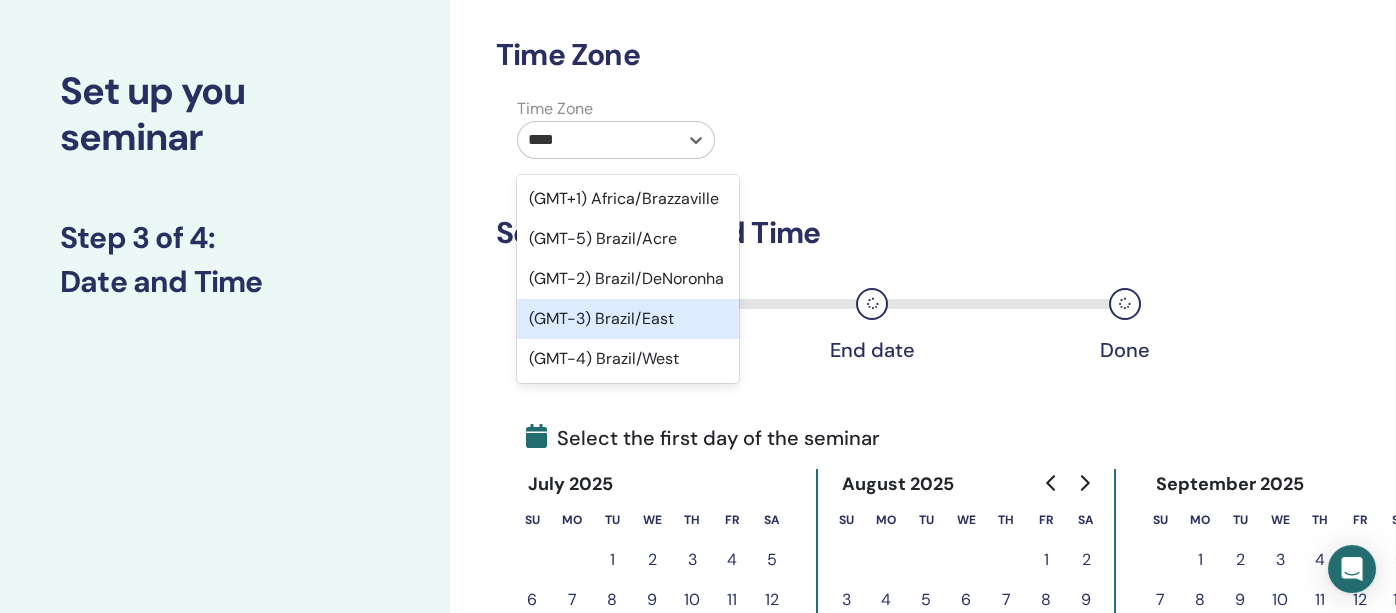 click on "(GMT-3) Brazil/East" at bounding box center (628, 319) 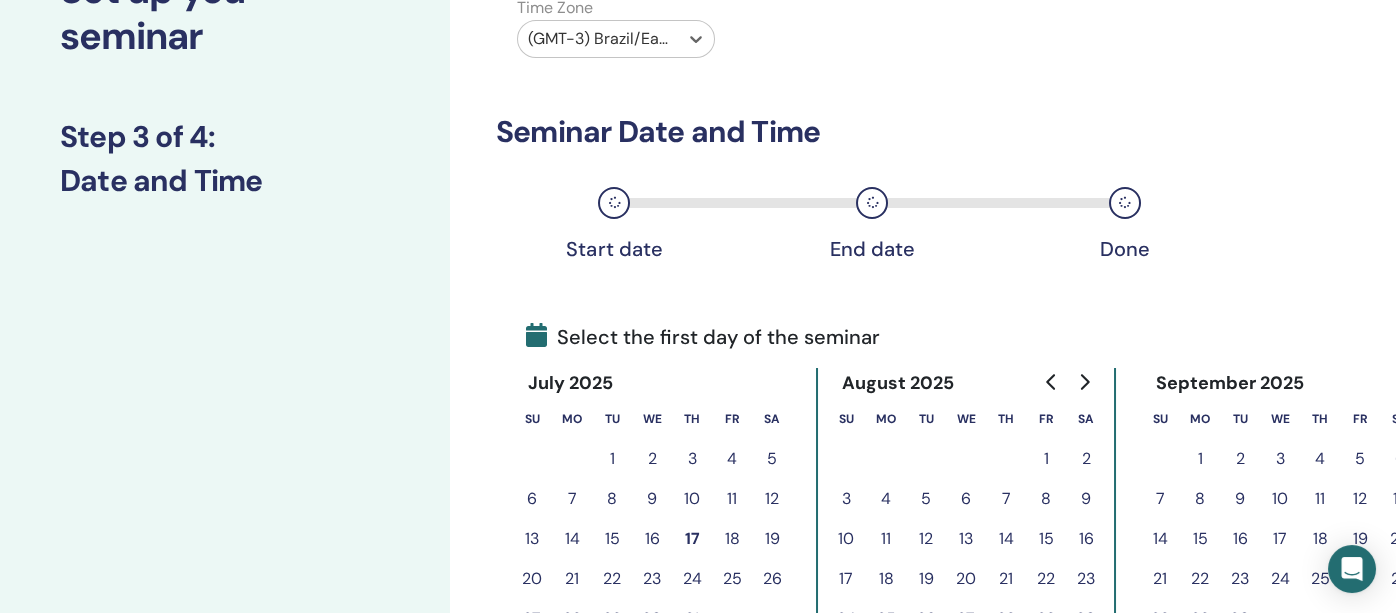 scroll, scrollTop: 275, scrollLeft: 0, axis: vertical 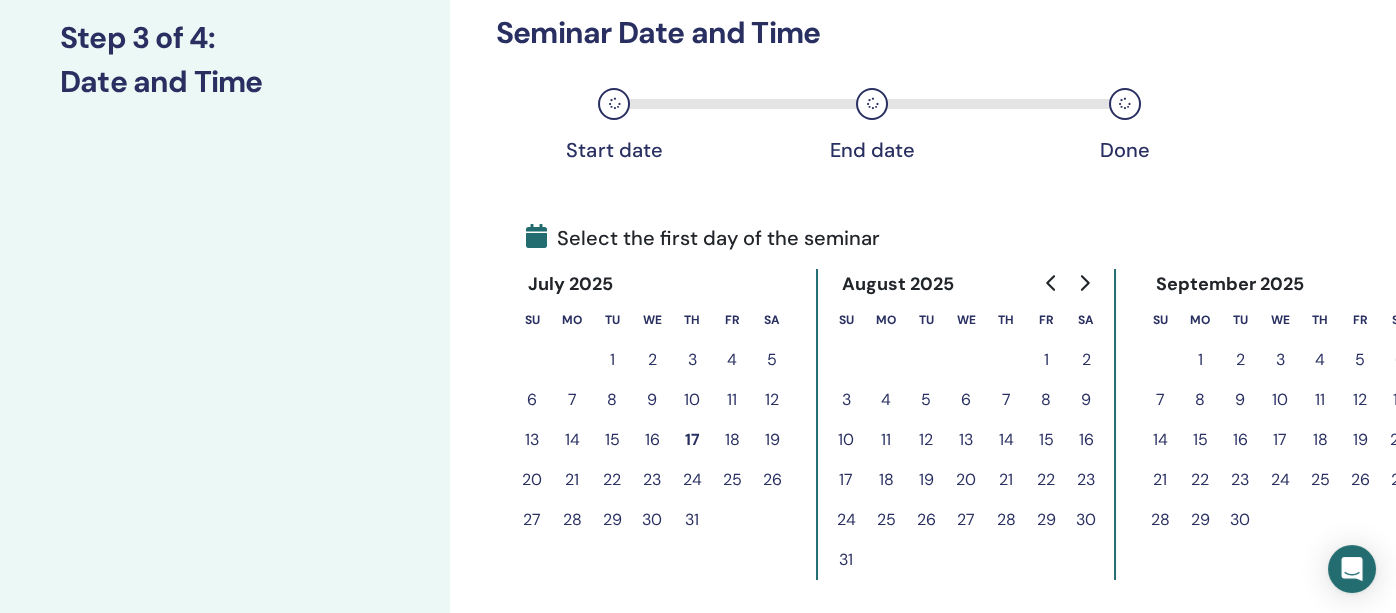 click on "13" at bounding box center (966, 440) 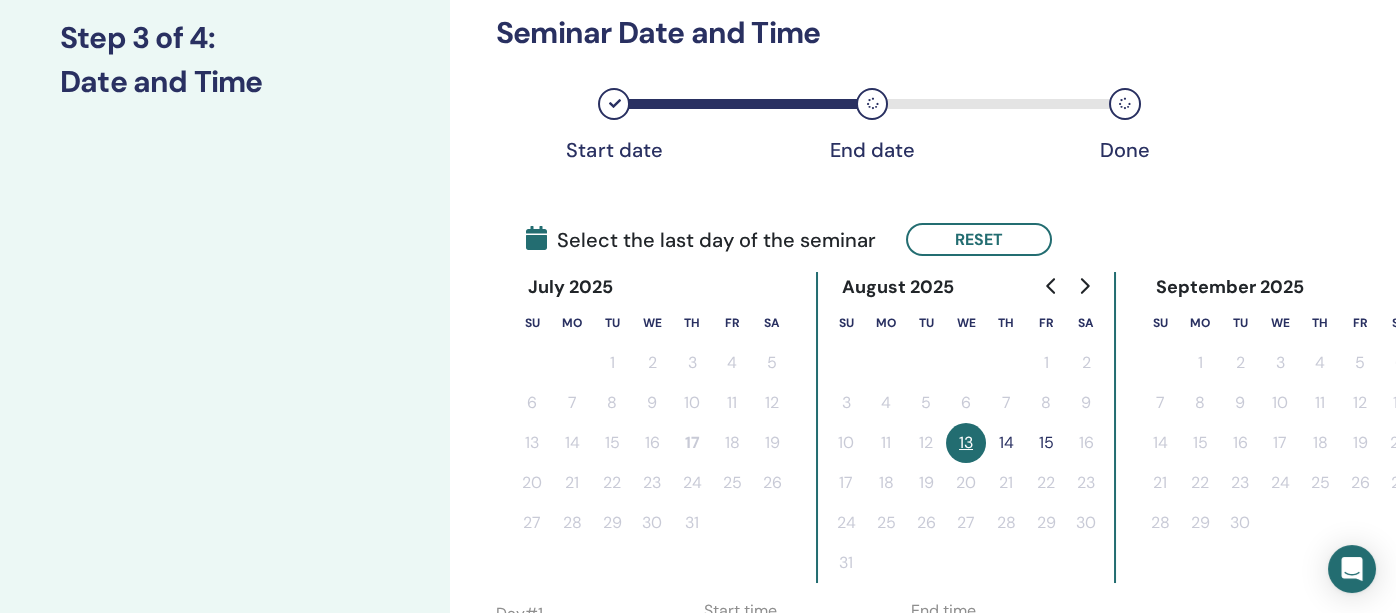 click on "13" at bounding box center (966, 443) 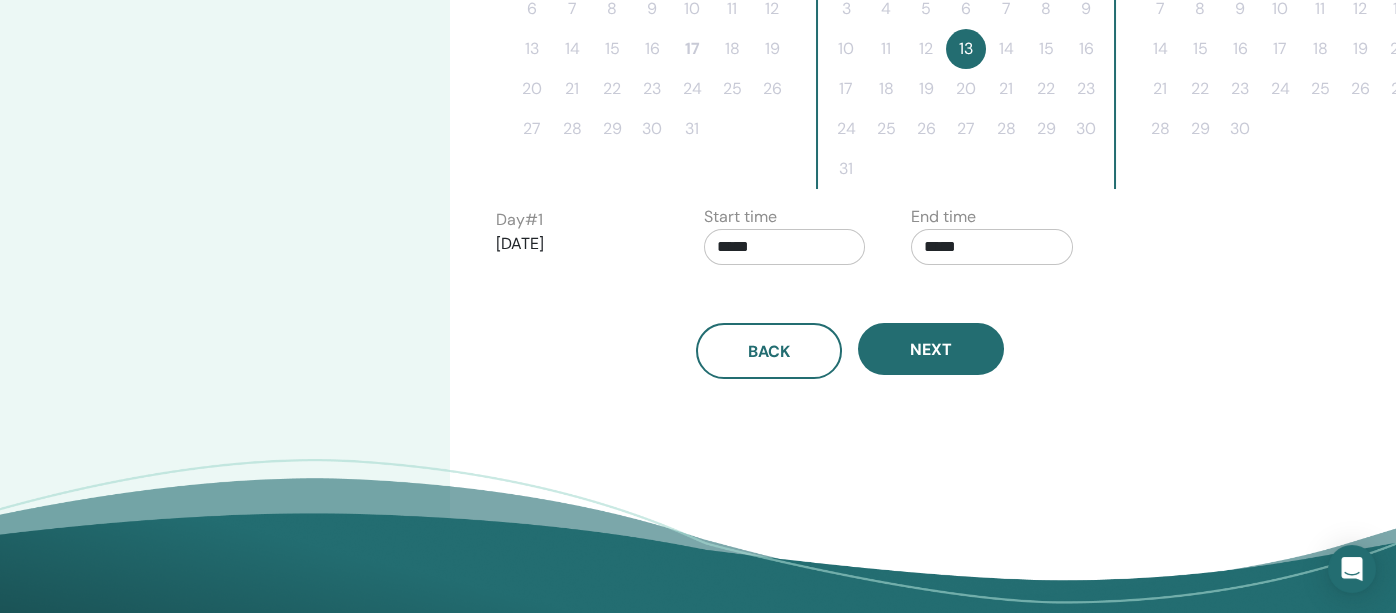 scroll, scrollTop: 675, scrollLeft: 0, axis: vertical 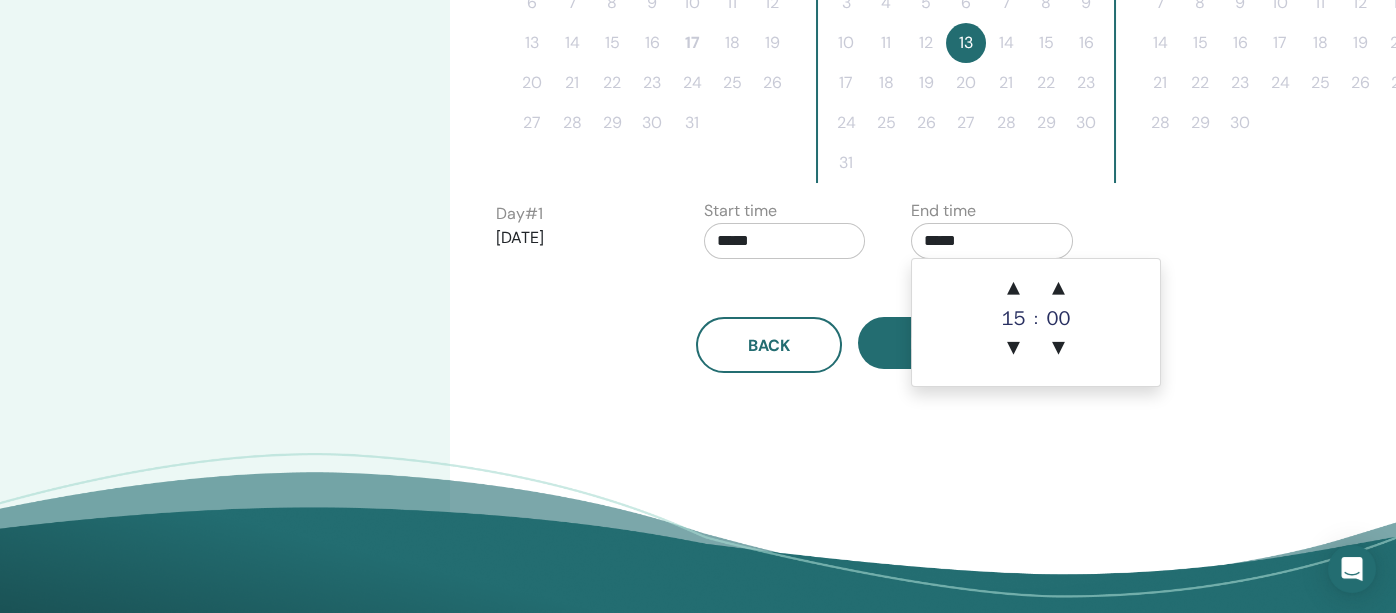 drag, startPoint x: 994, startPoint y: 237, endPoint x: 901, endPoint y: 222, distance: 94.20191 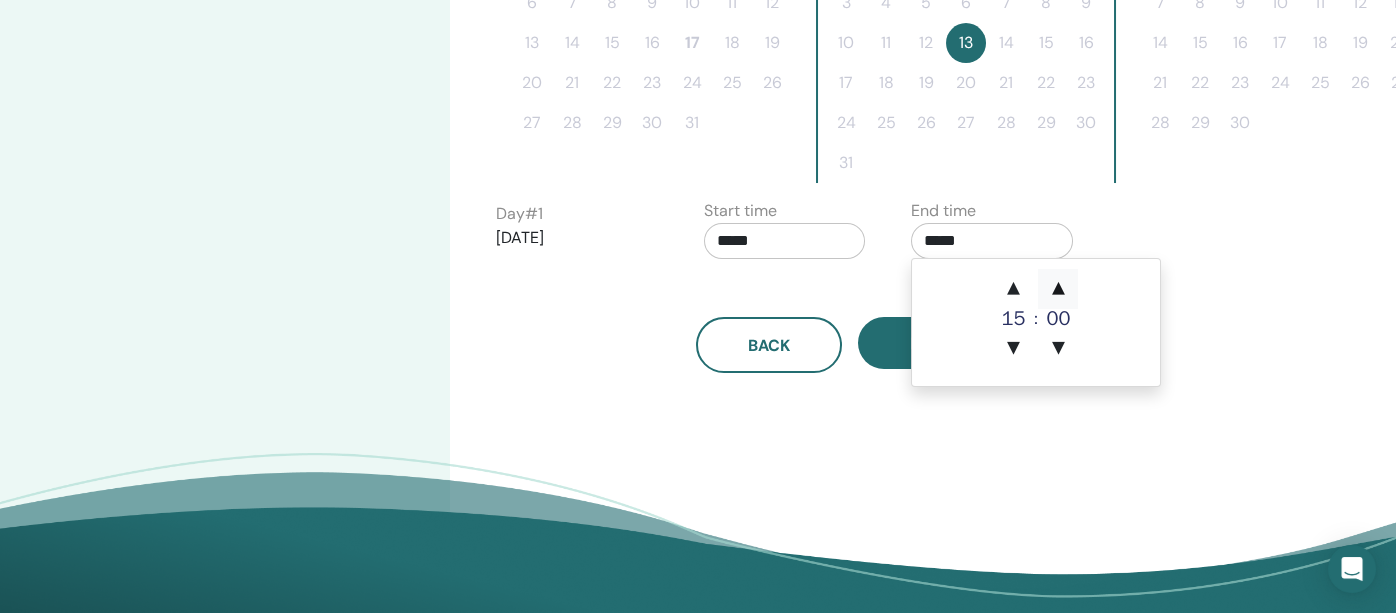 click on "▲" at bounding box center (1058, 289) 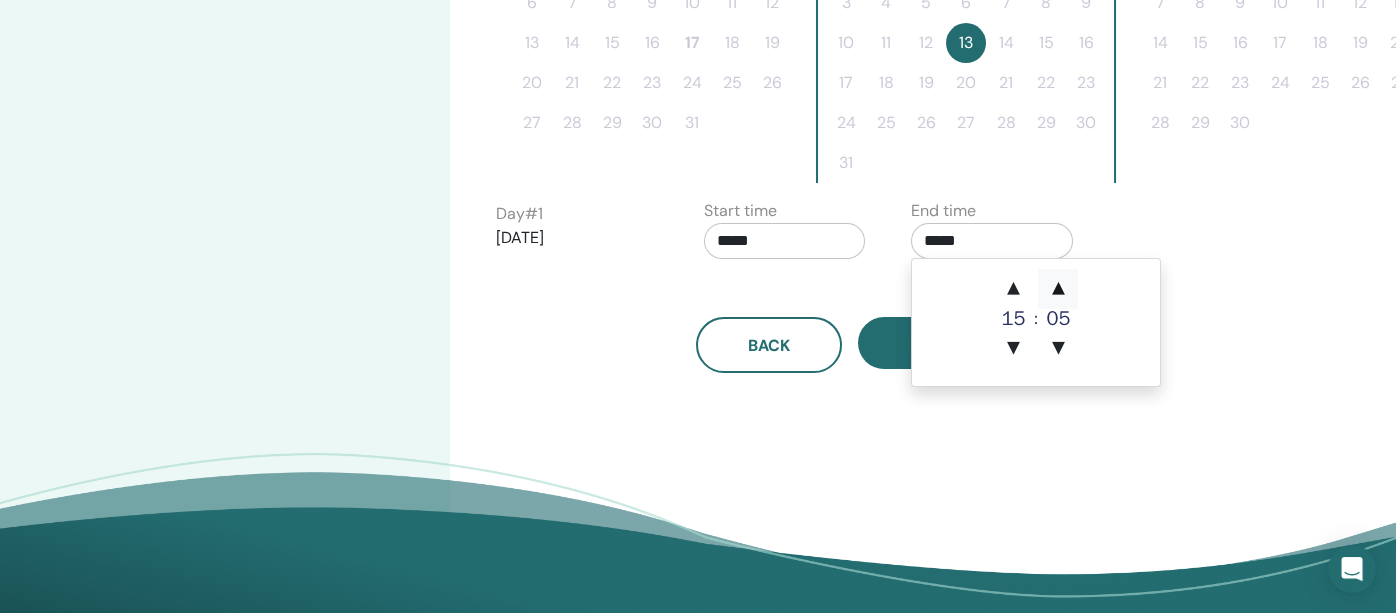 click on "▲" at bounding box center (1058, 289) 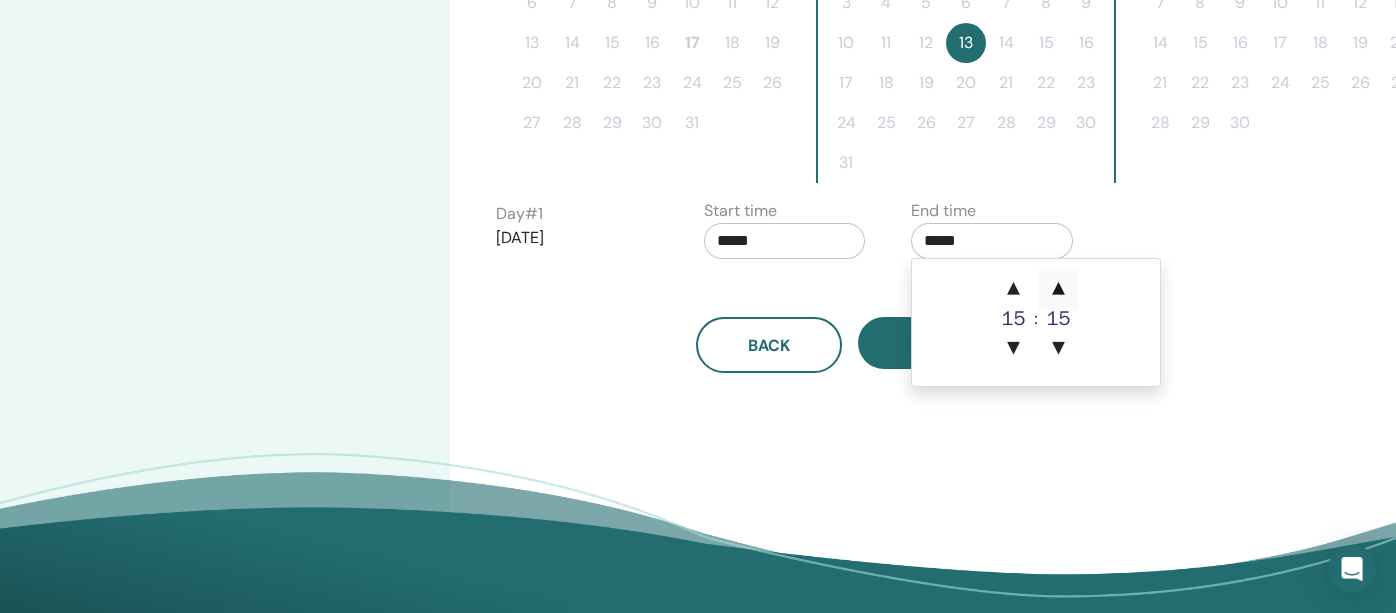 click on "▲" at bounding box center (1058, 289) 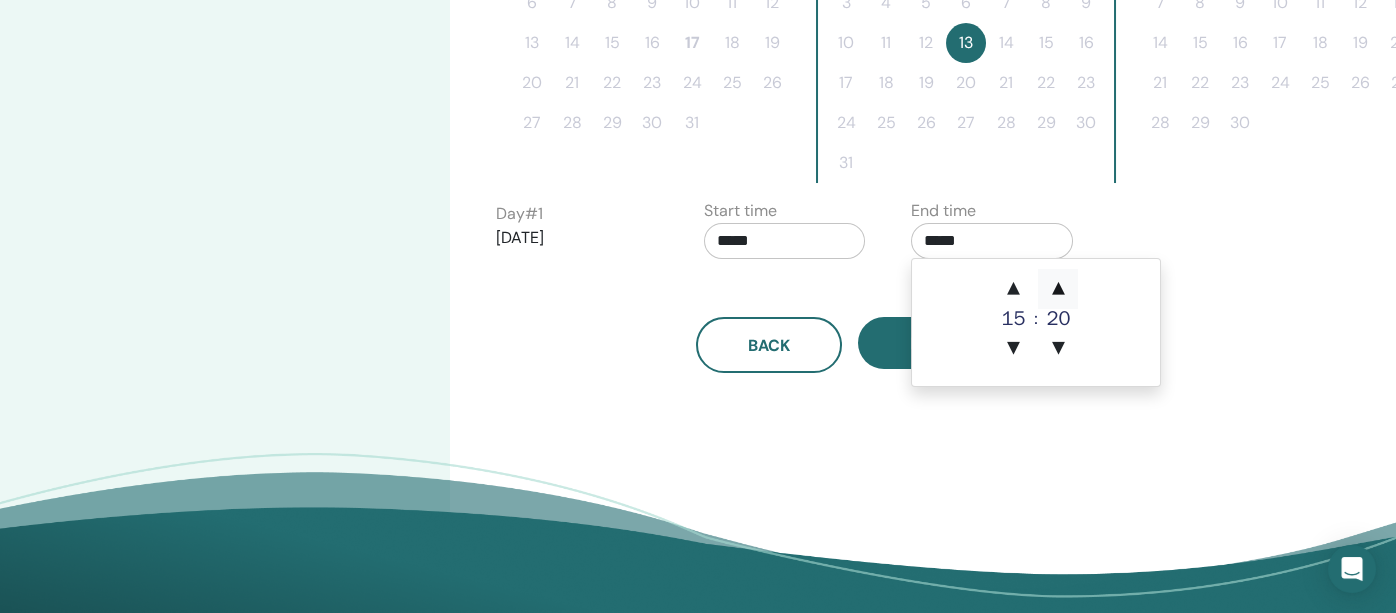 click on "▲" at bounding box center (1058, 289) 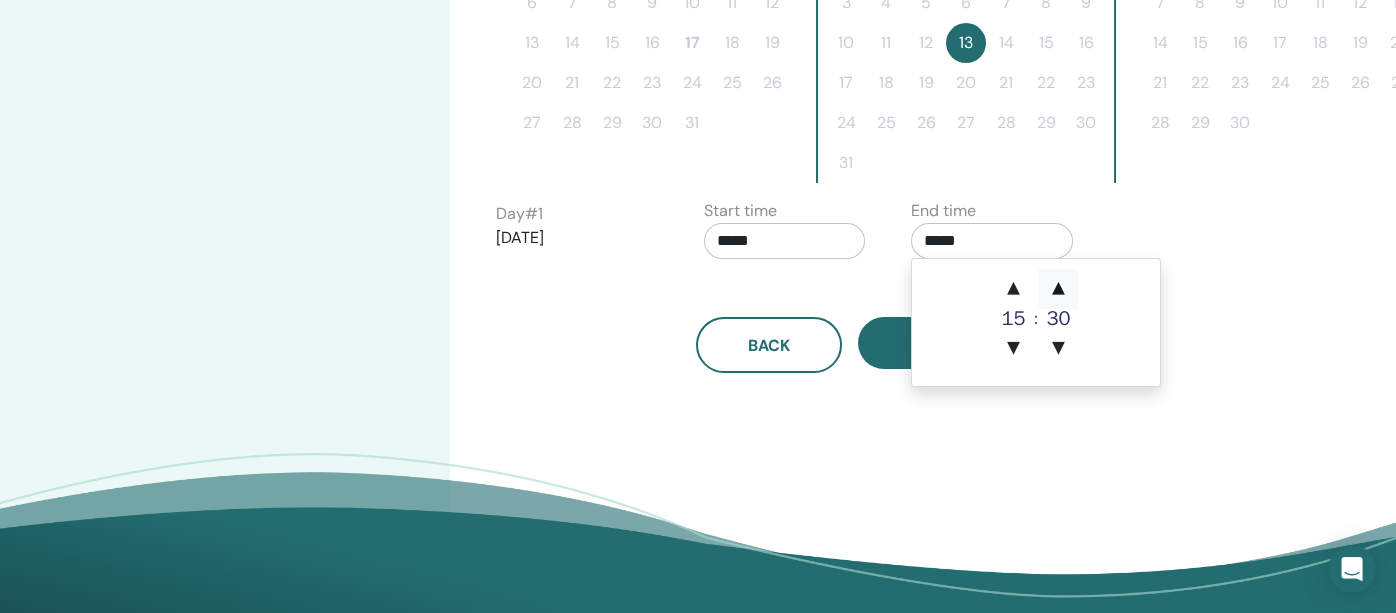 click on "▲" at bounding box center [1058, 289] 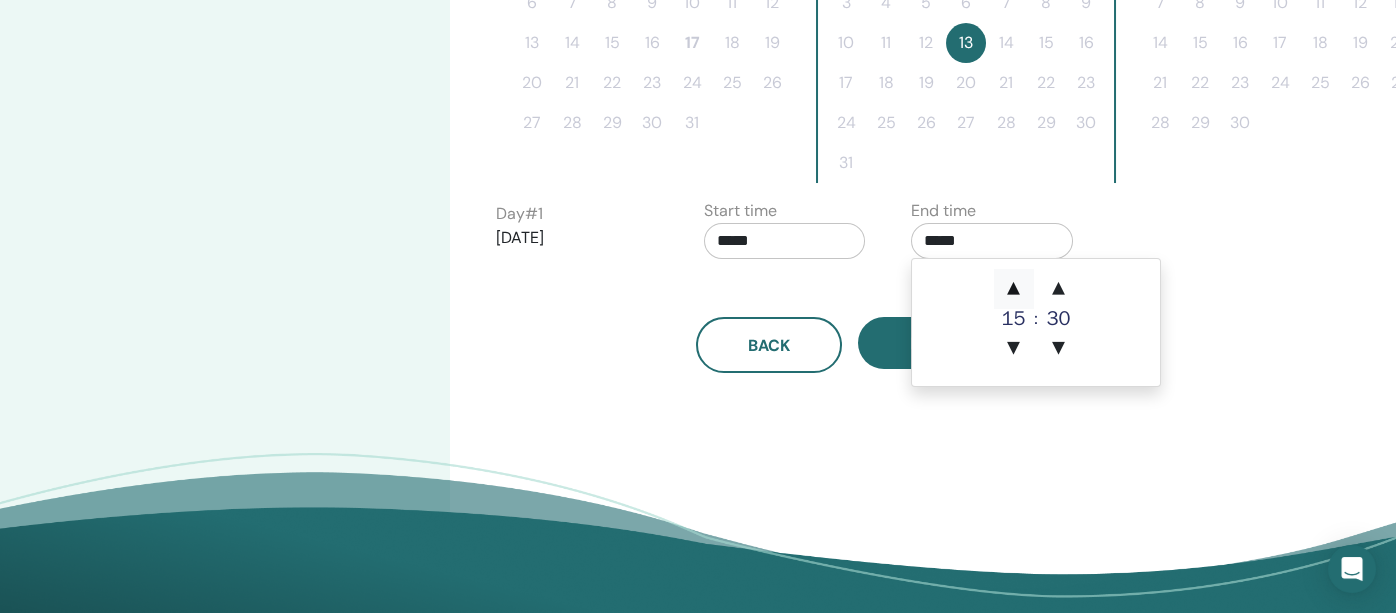 click on "▲" at bounding box center (1014, 289) 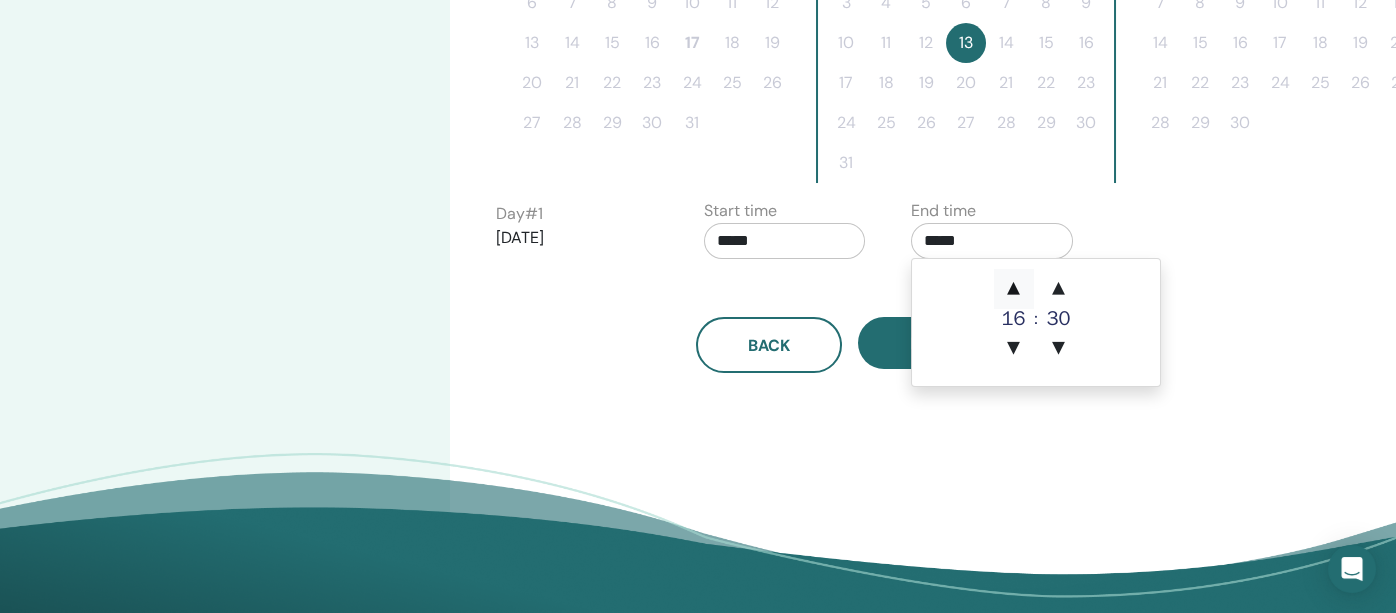 click on "▲" at bounding box center [1014, 289] 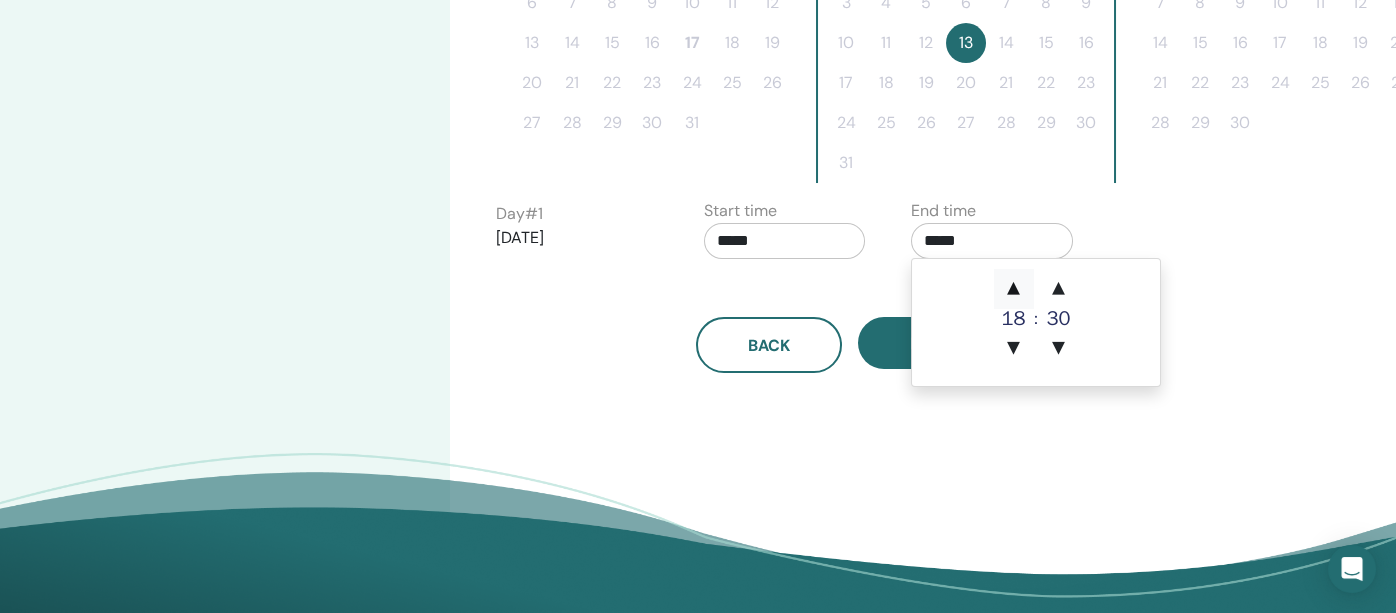 click on "▲" at bounding box center [1014, 289] 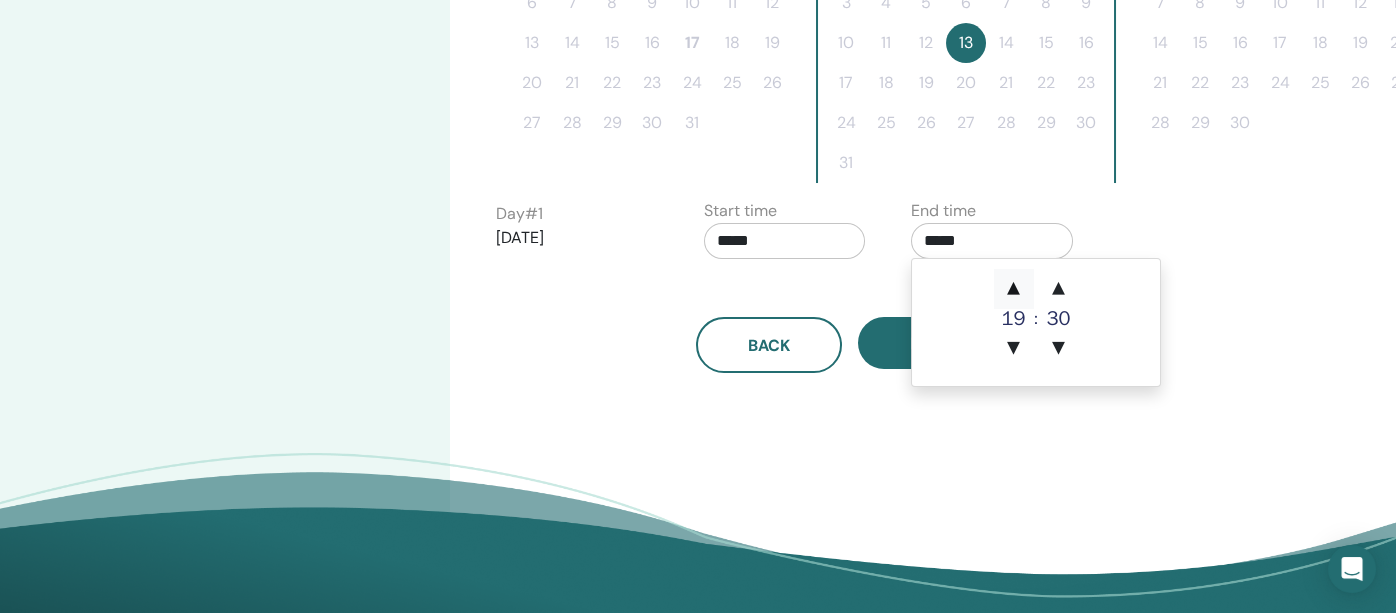 click on "▲" at bounding box center (1014, 289) 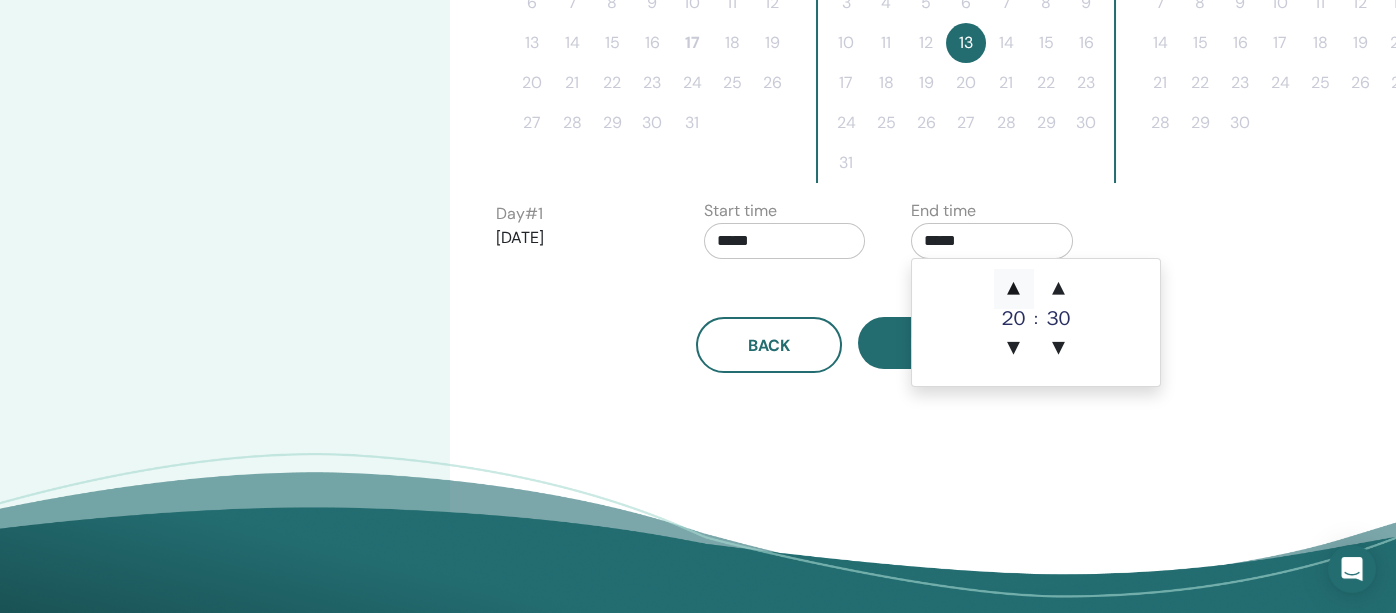 click on "▲" at bounding box center (1014, 289) 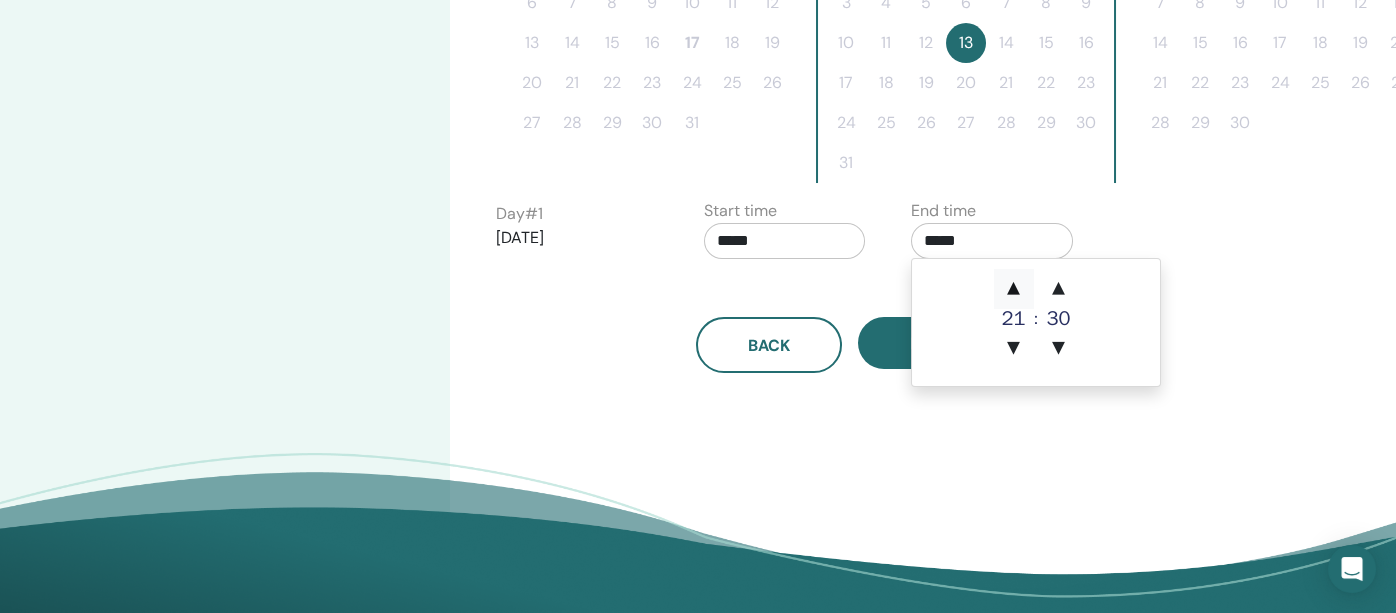 click on "▲" at bounding box center (1014, 289) 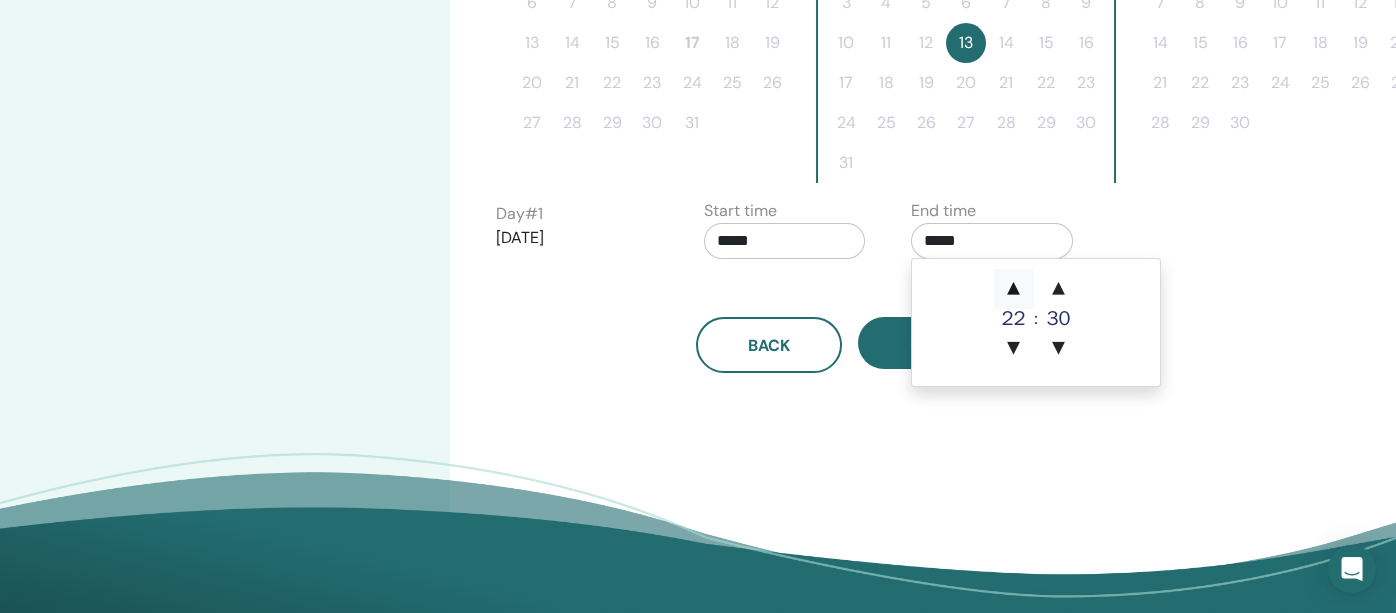 click on "▲" at bounding box center [1014, 289] 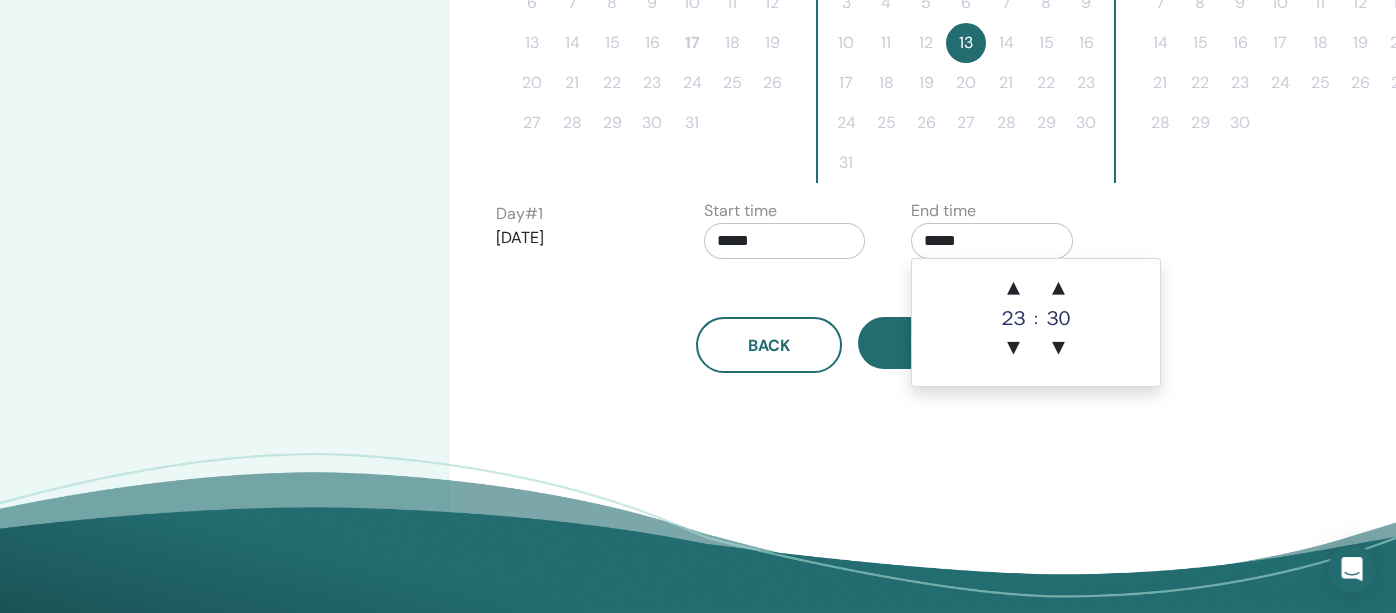 click on "*****" at bounding box center (785, 241) 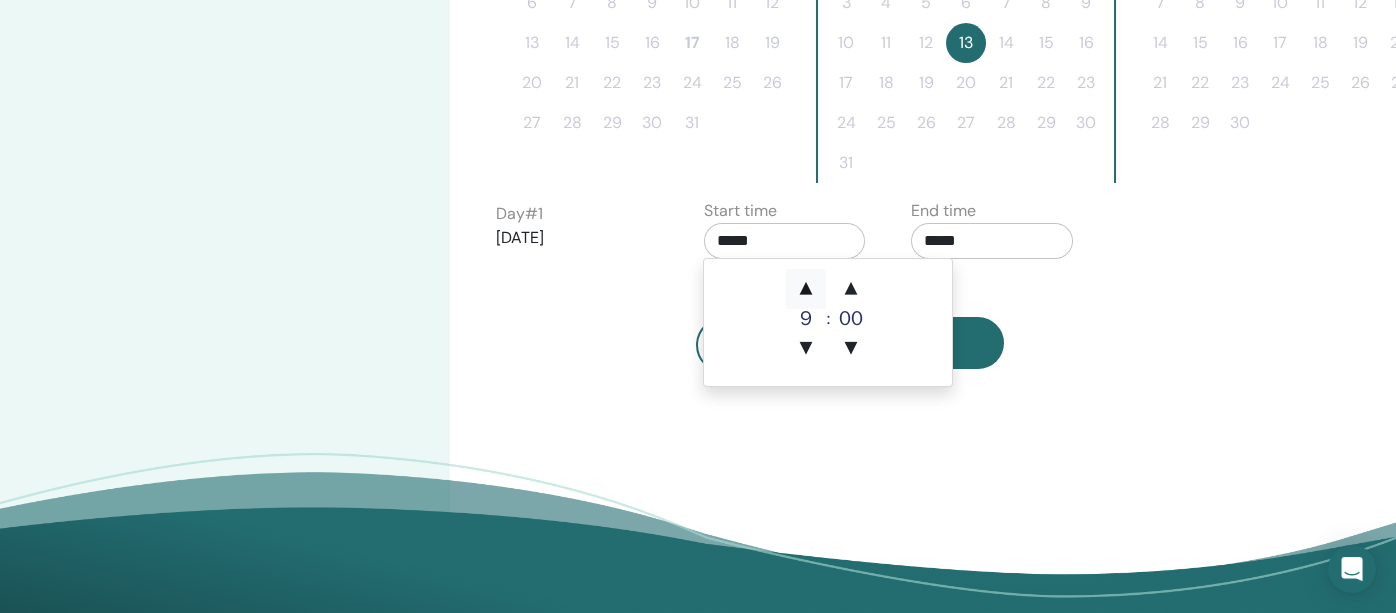 click on "▲" at bounding box center (806, 289) 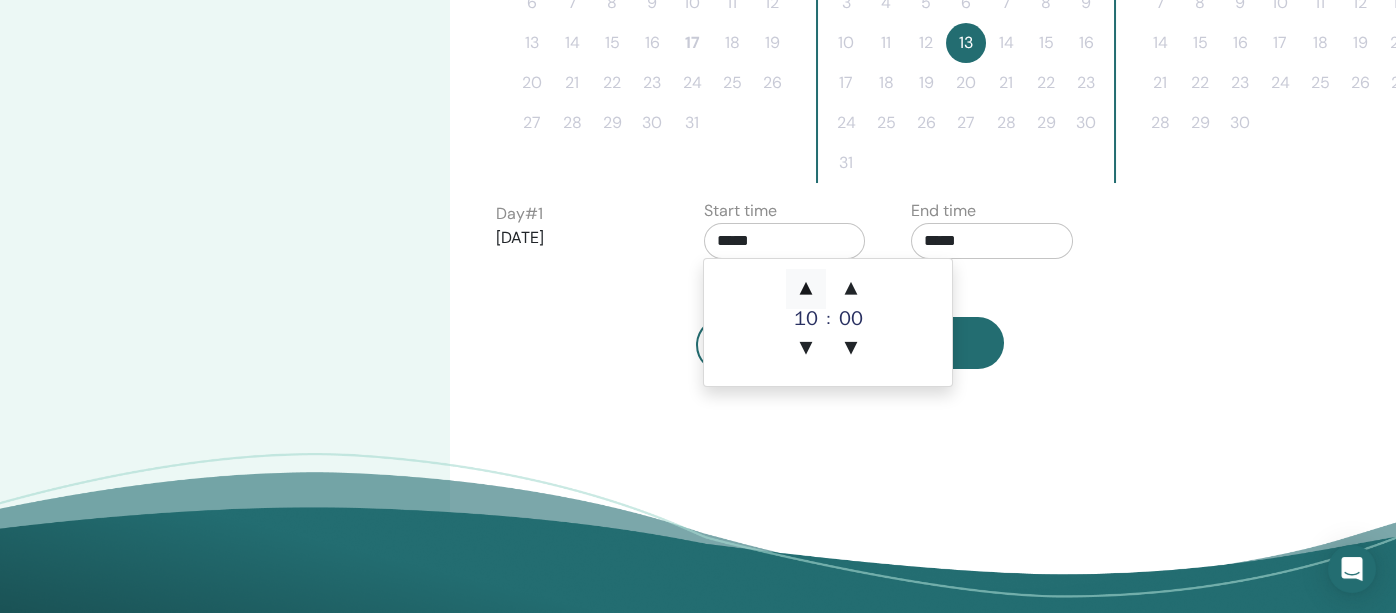 click on "▲" at bounding box center [806, 289] 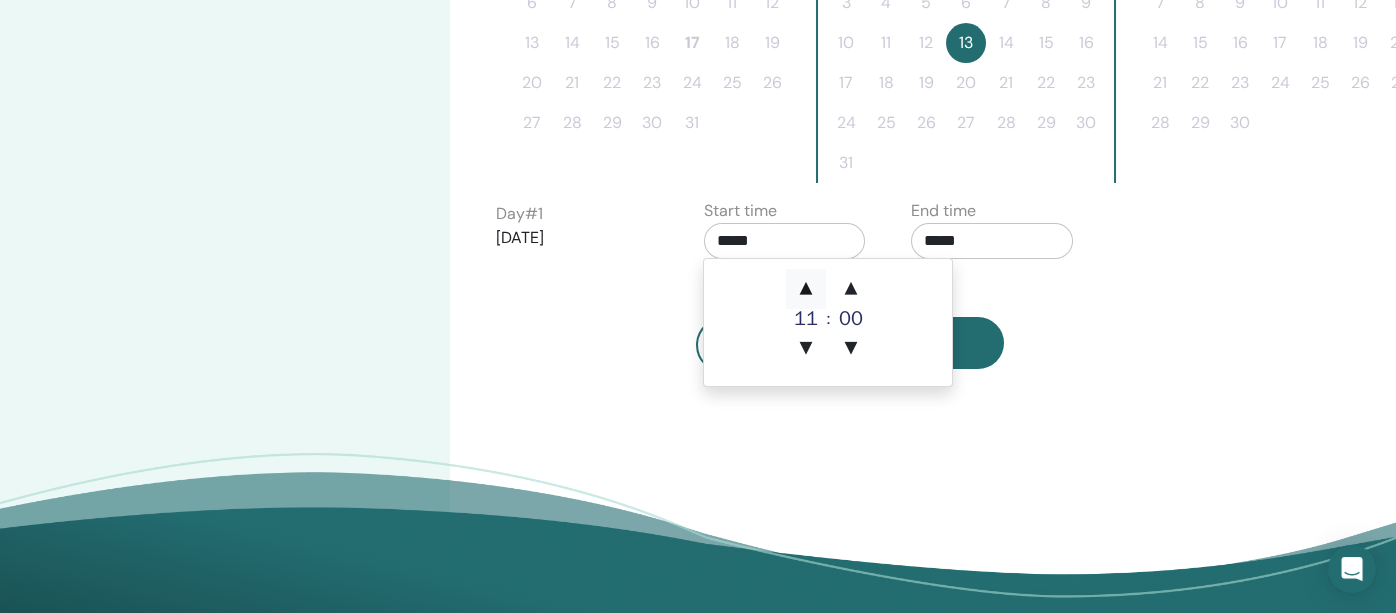 click on "▲" at bounding box center [806, 289] 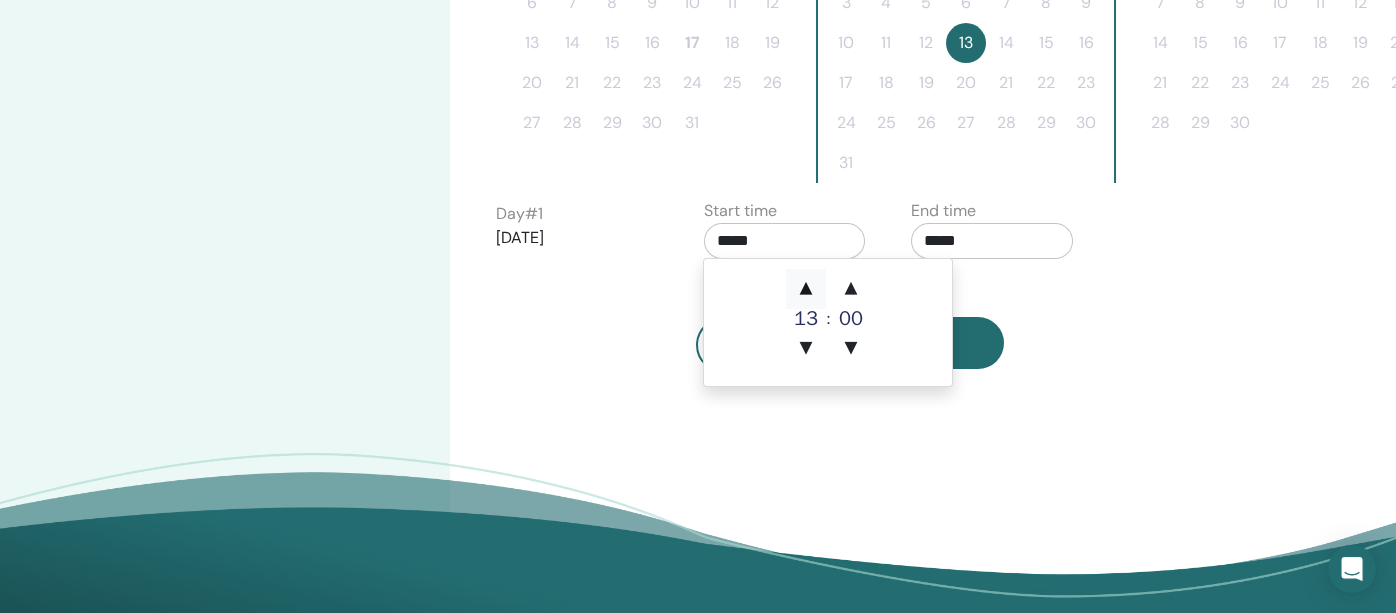 click on "▲" at bounding box center [806, 289] 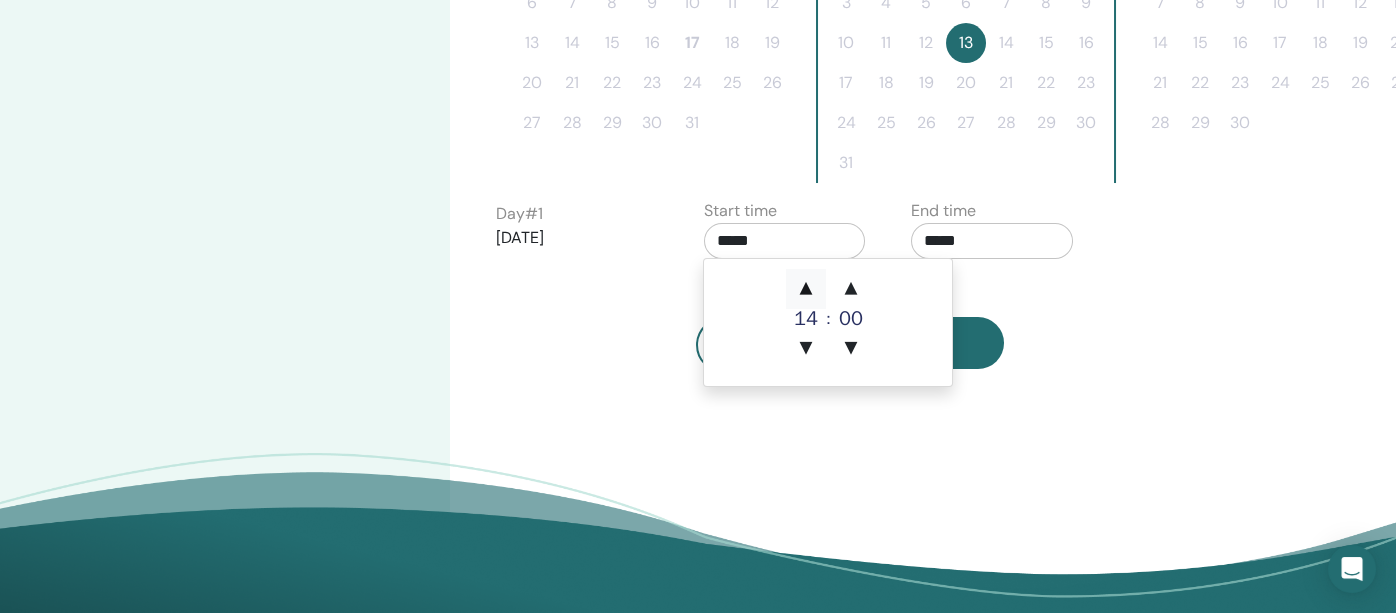 click on "▲" at bounding box center (806, 289) 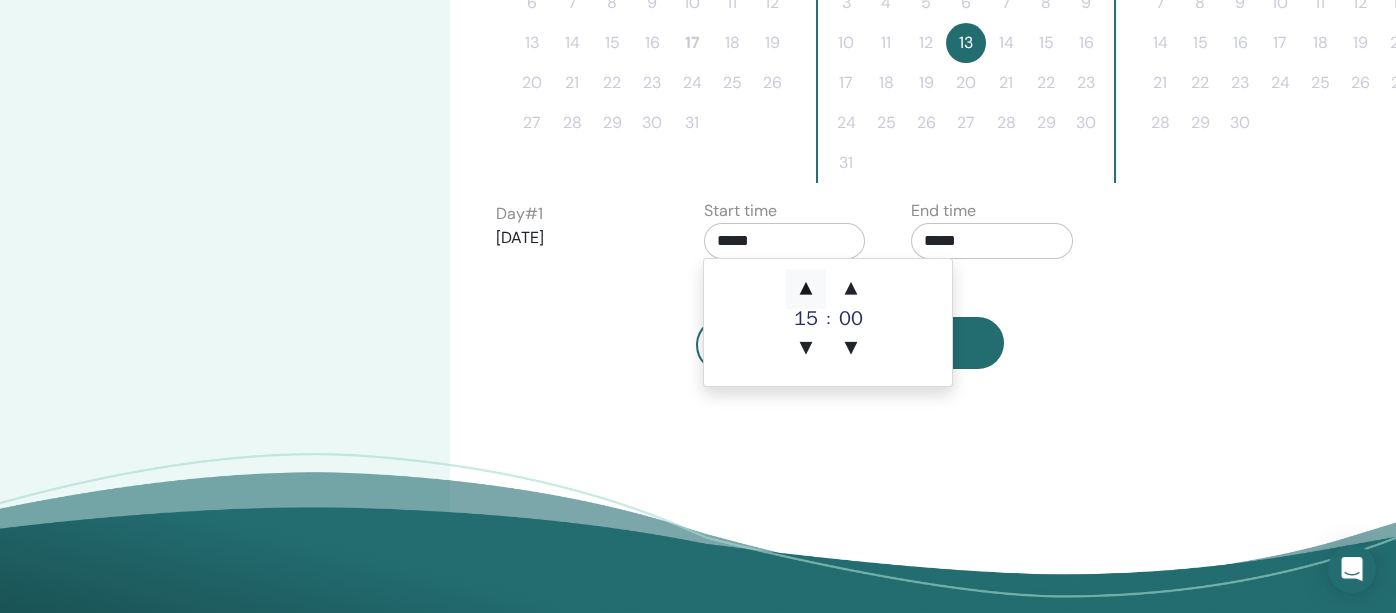 click on "▲" at bounding box center [806, 289] 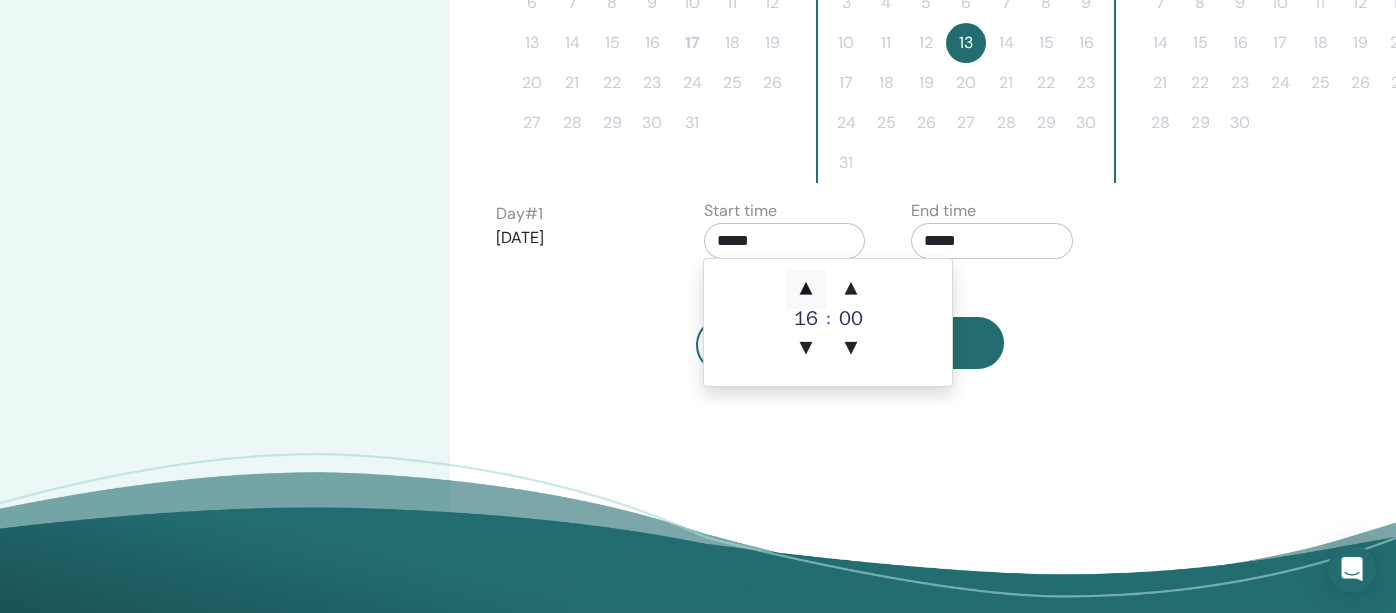 click on "▲" at bounding box center [806, 289] 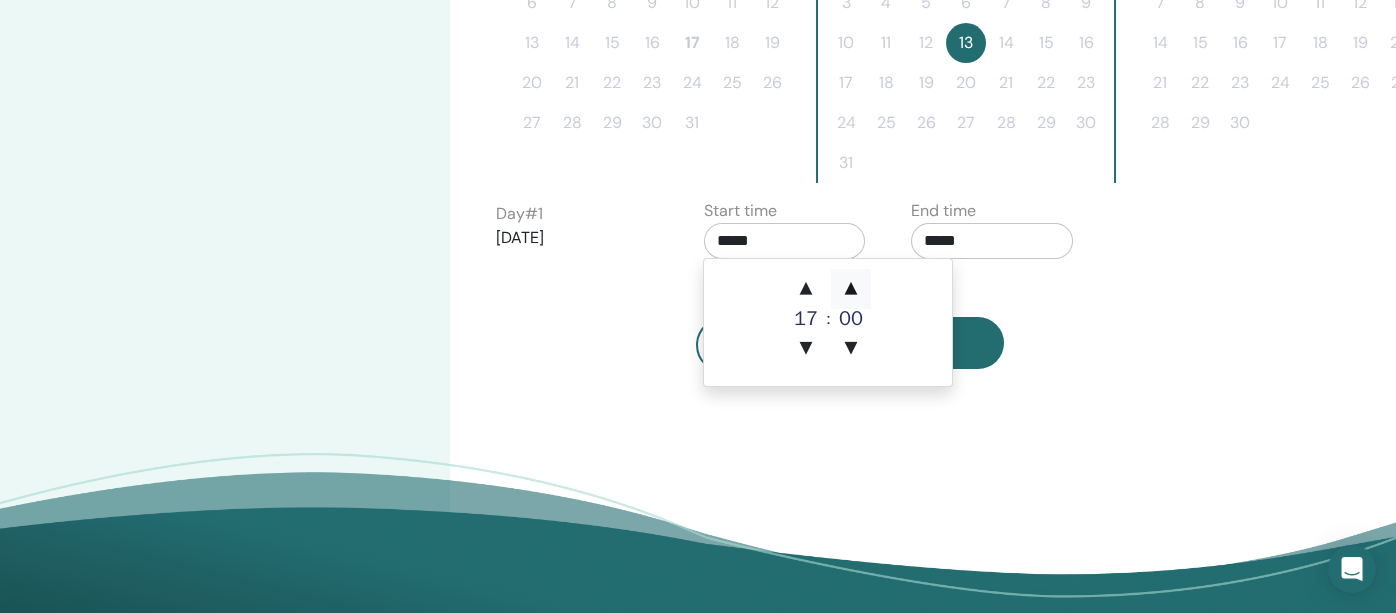 click on "▲" at bounding box center (851, 289) 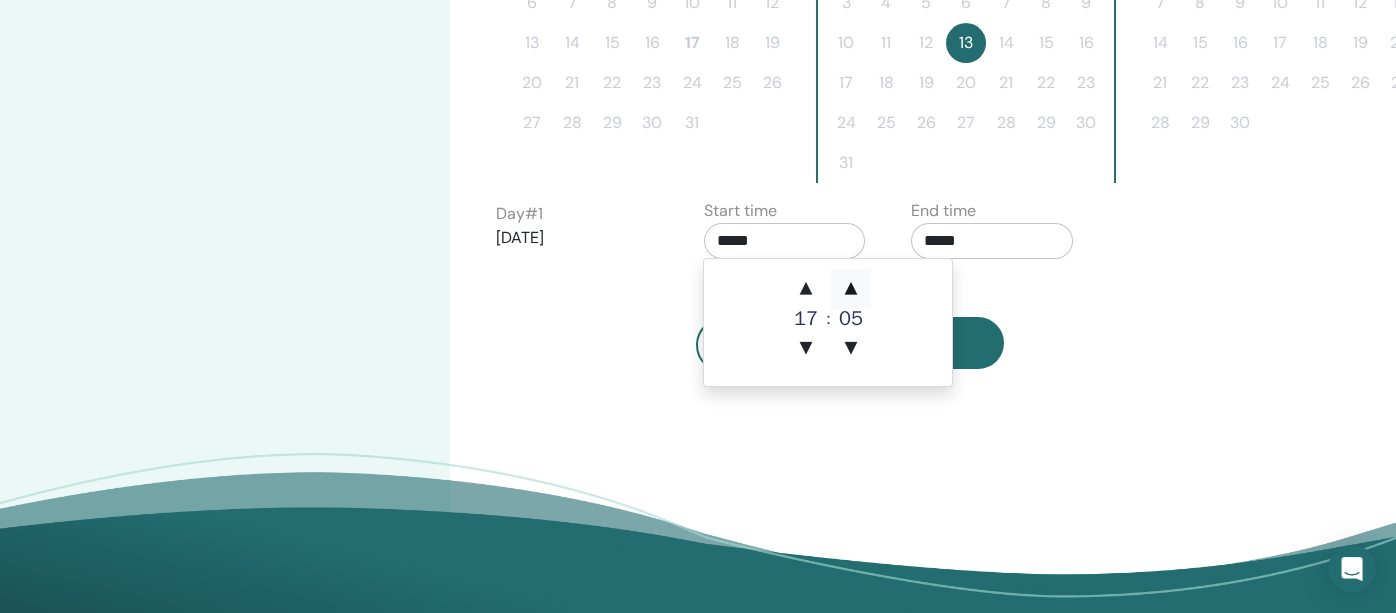 click on "▲" at bounding box center [851, 289] 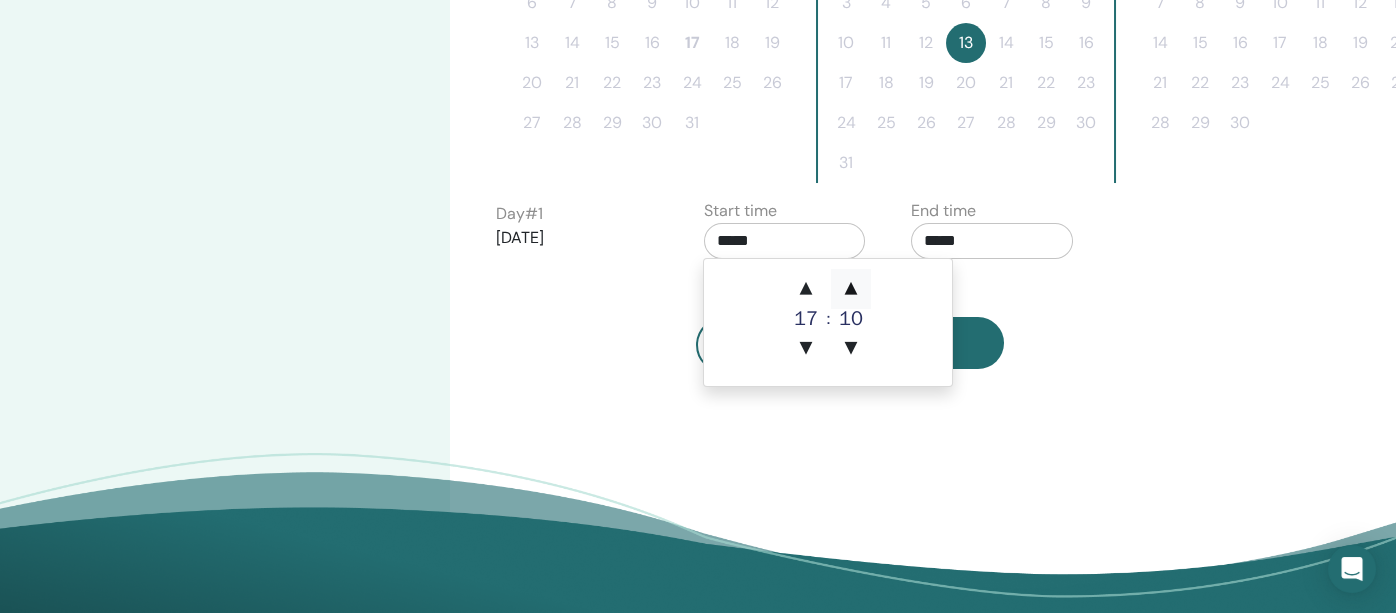 click on "▲" at bounding box center [851, 289] 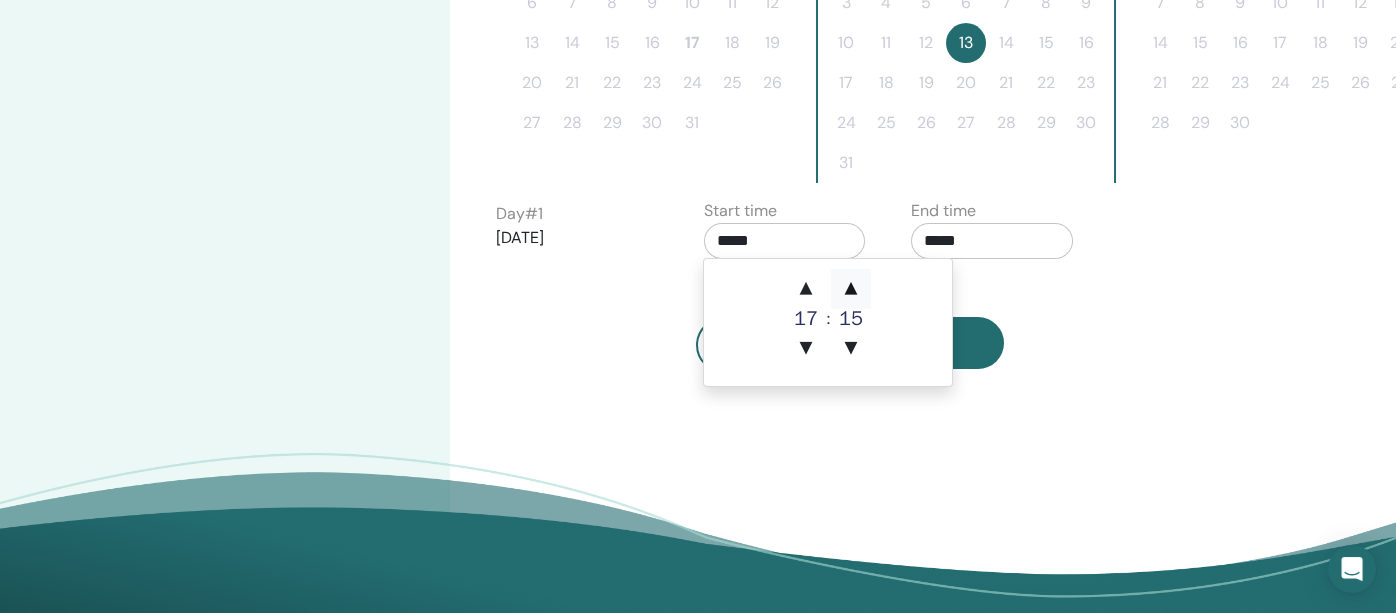 click on "▲" at bounding box center (851, 289) 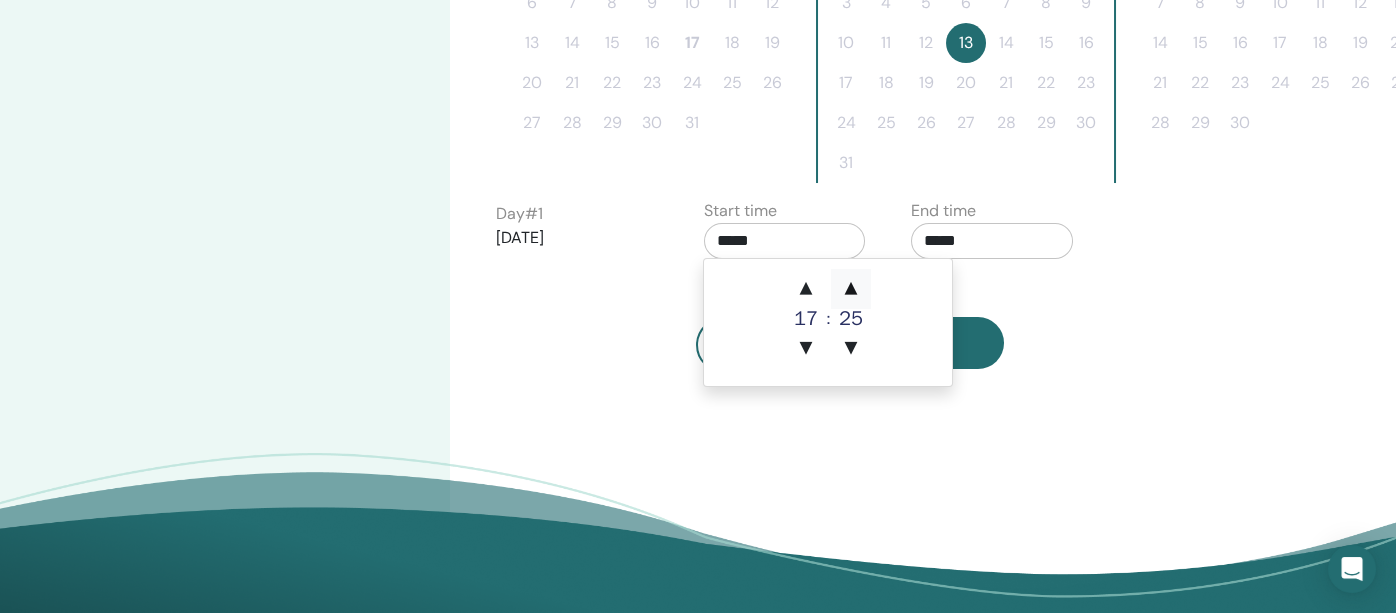 click on "▲" at bounding box center (851, 289) 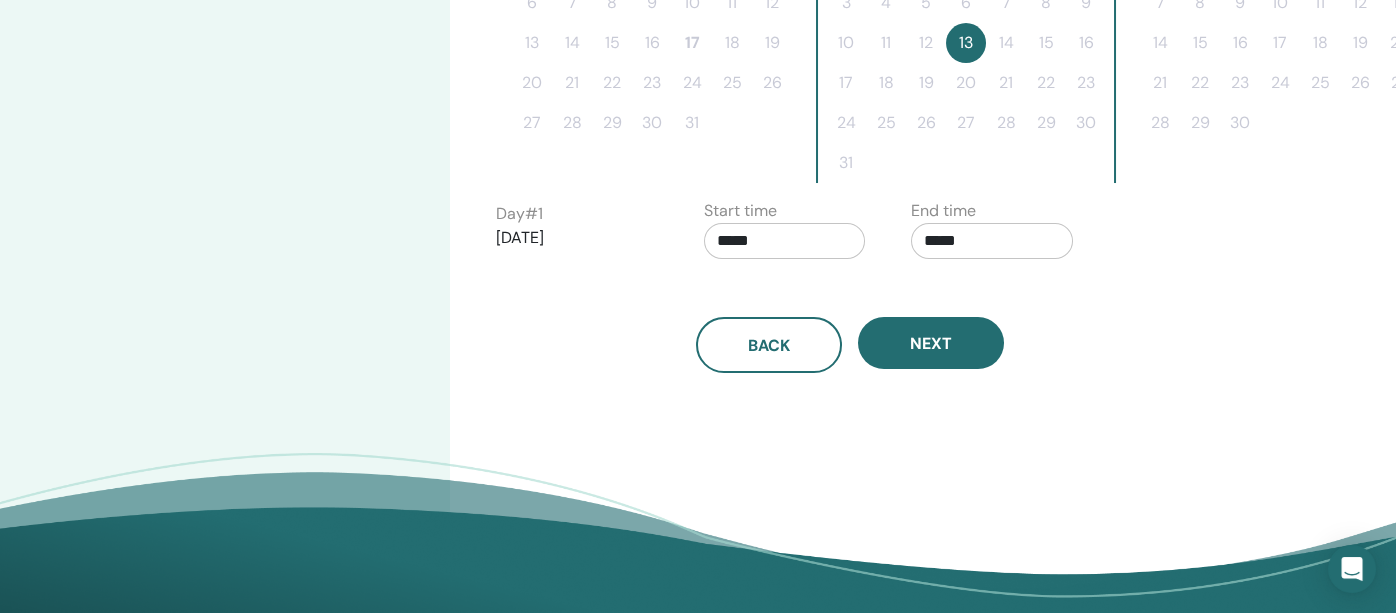 click on "Back Next" at bounding box center (850, 345) 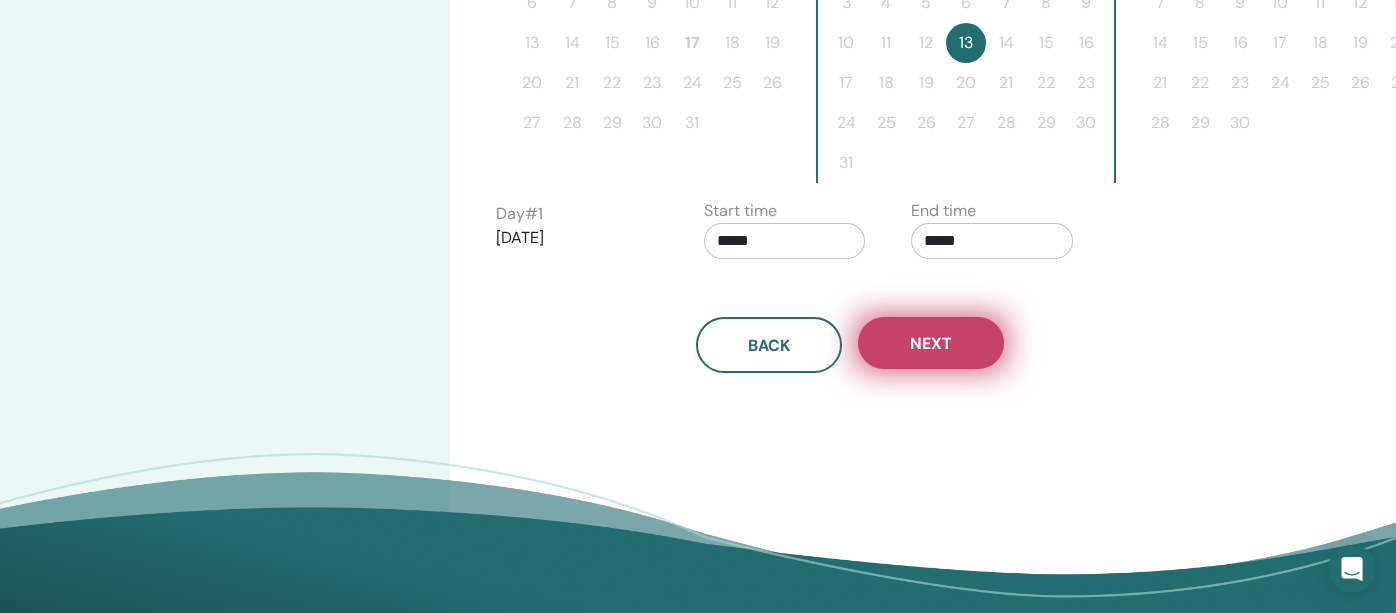 click on "Next" at bounding box center [931, 343] 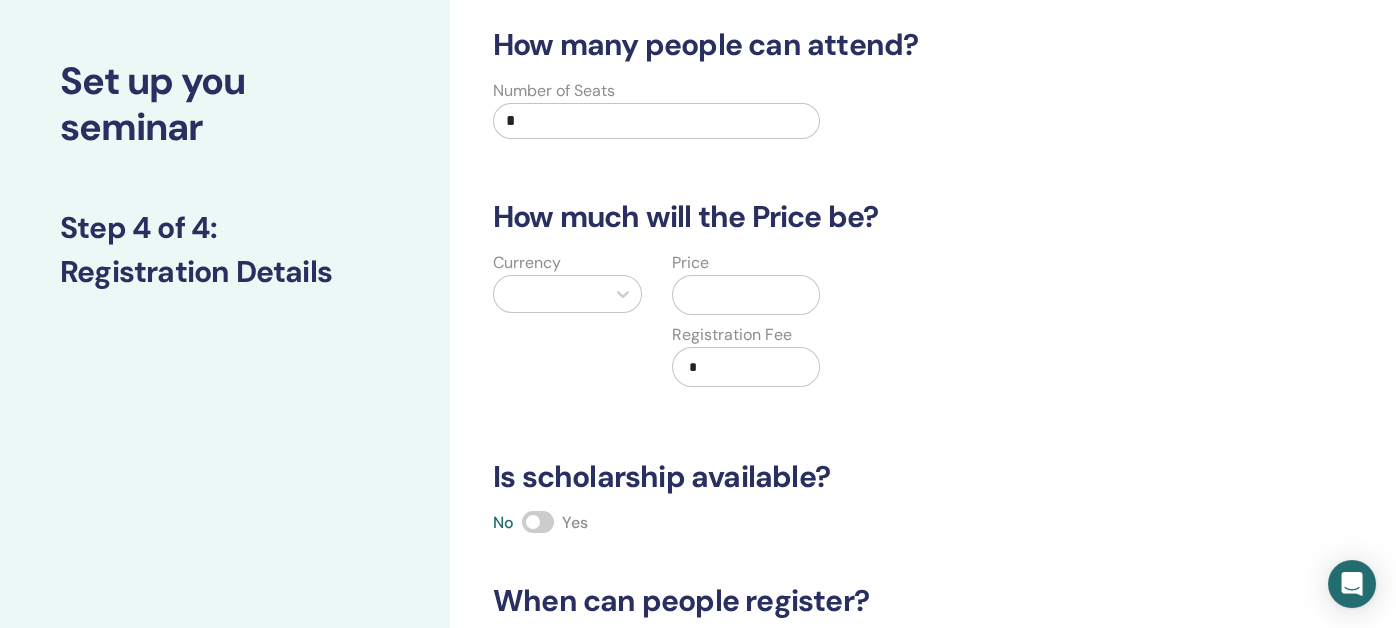 scroll, scrollTop: 0, scrollLeft: 0, axis: both 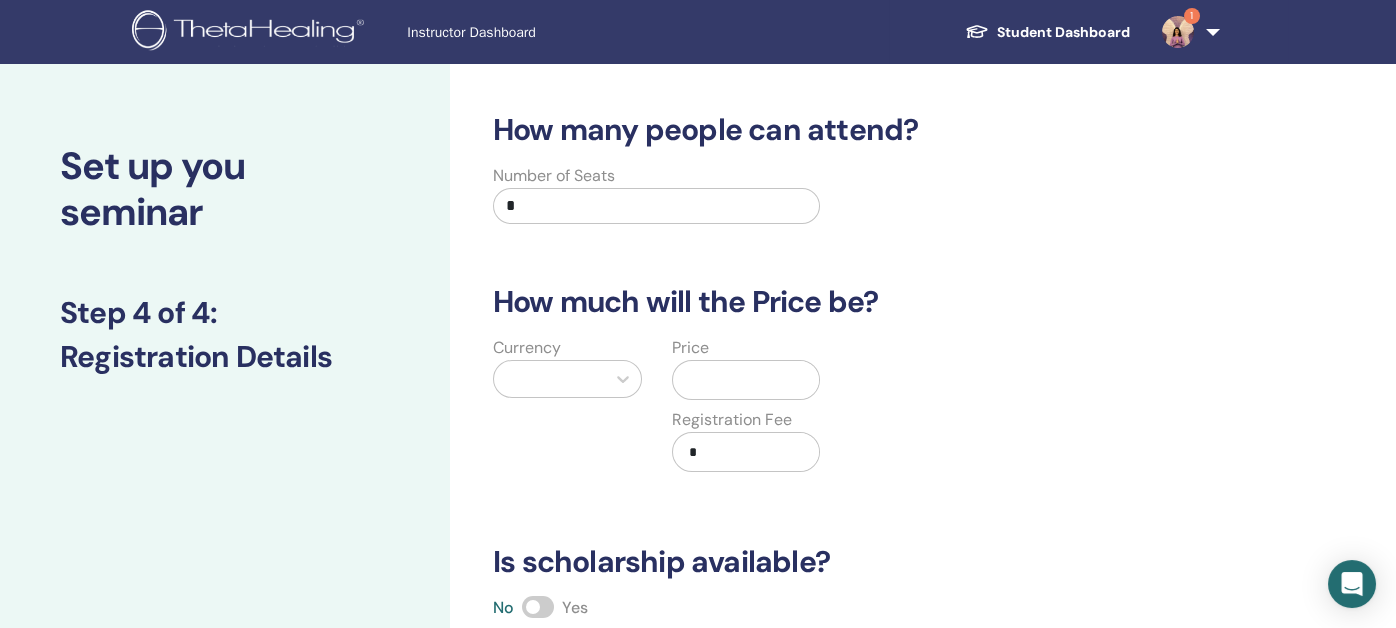 drag, startPoint x: 545, startPoint y: 200, endPoint x: 455, endPoint y: 194, distance: 90.199776 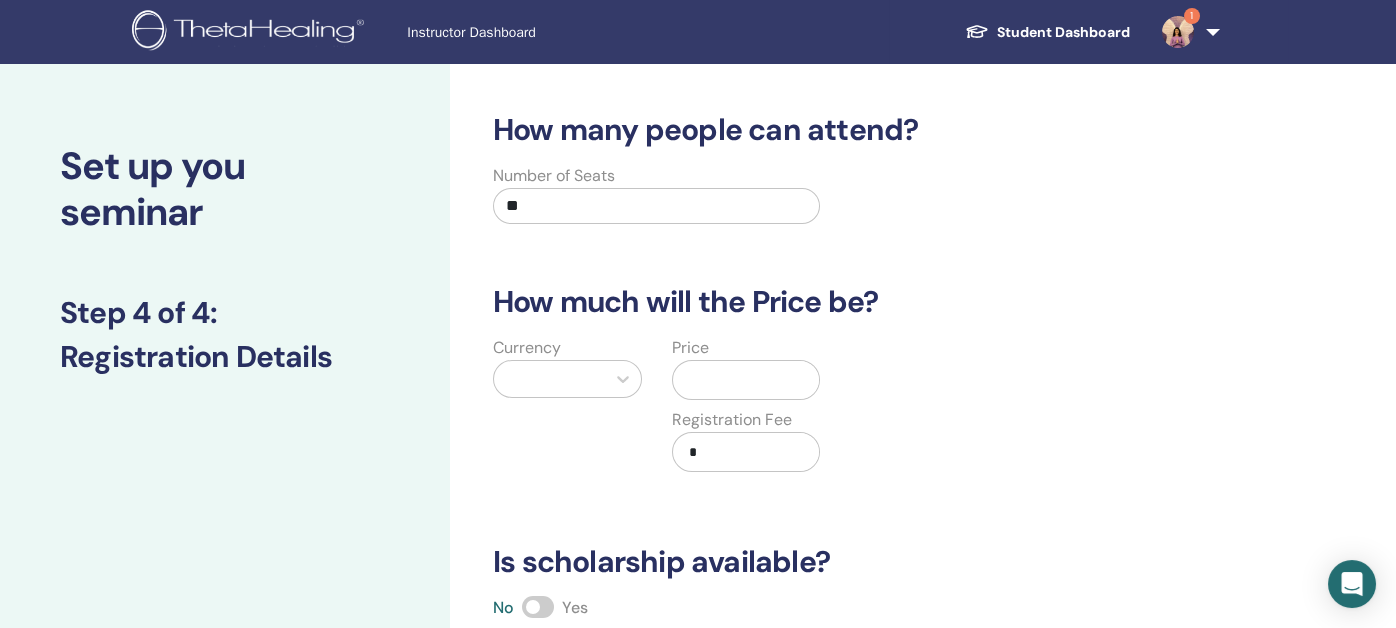 type on "**" 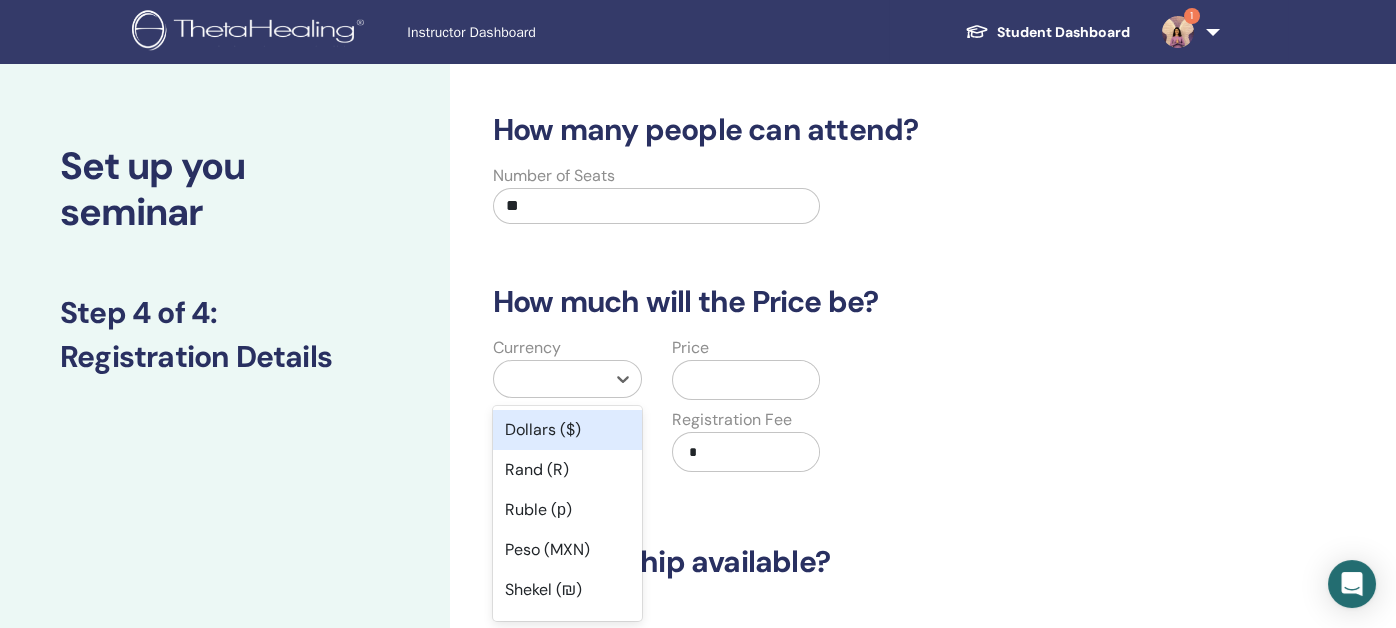 click at bounding box center (549, 379) 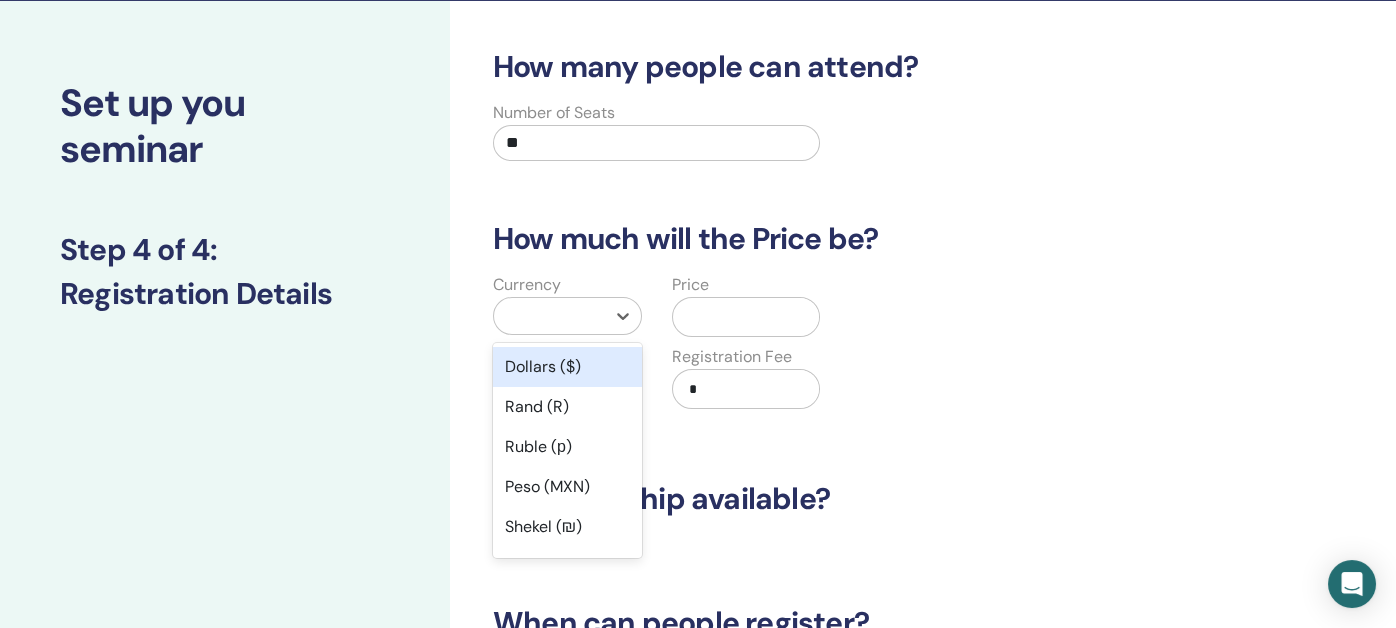 scroll, scrollTop: 85, scrollLeft: 0, axis: vertical 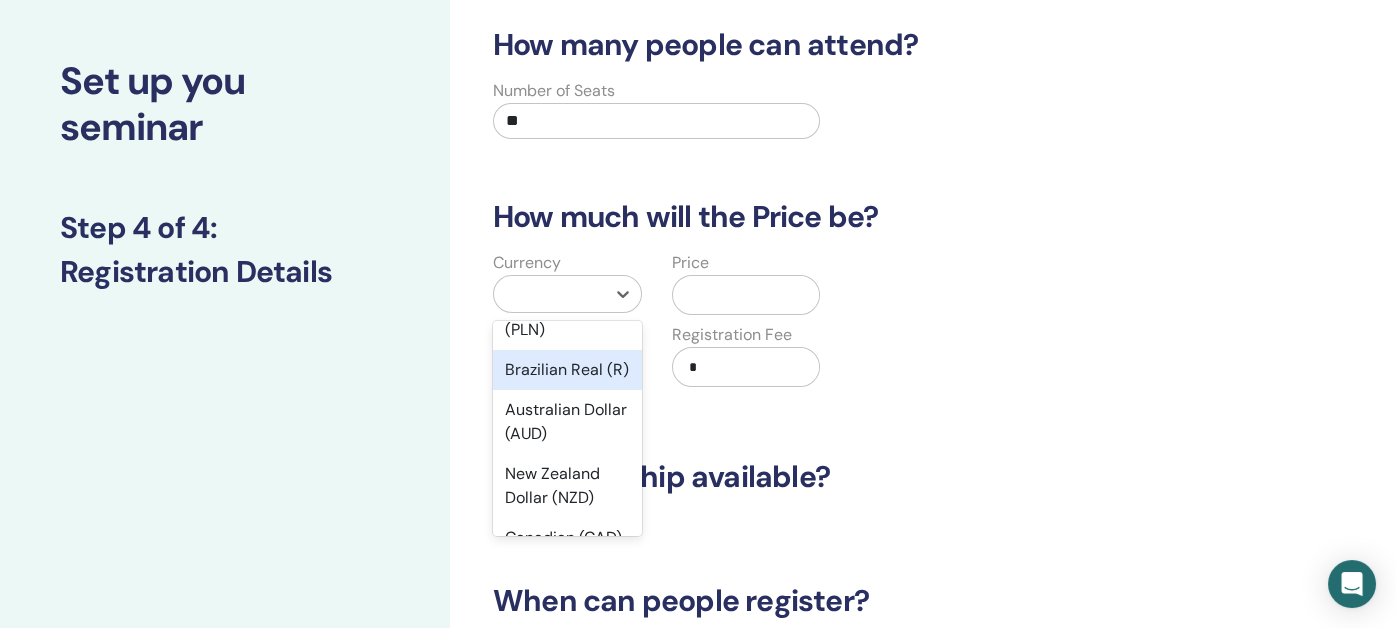 click on "Brazilian Real (R)" at bounding box center (567, 370) 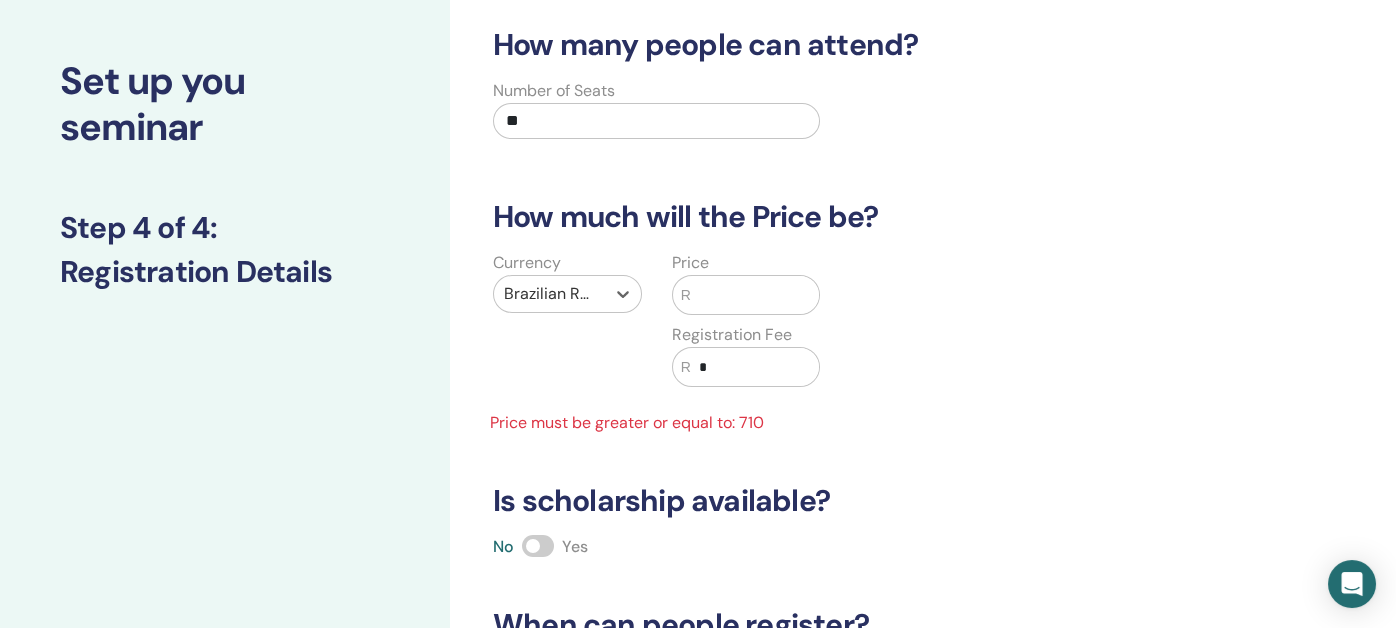 click at bounding box center [755, 295] 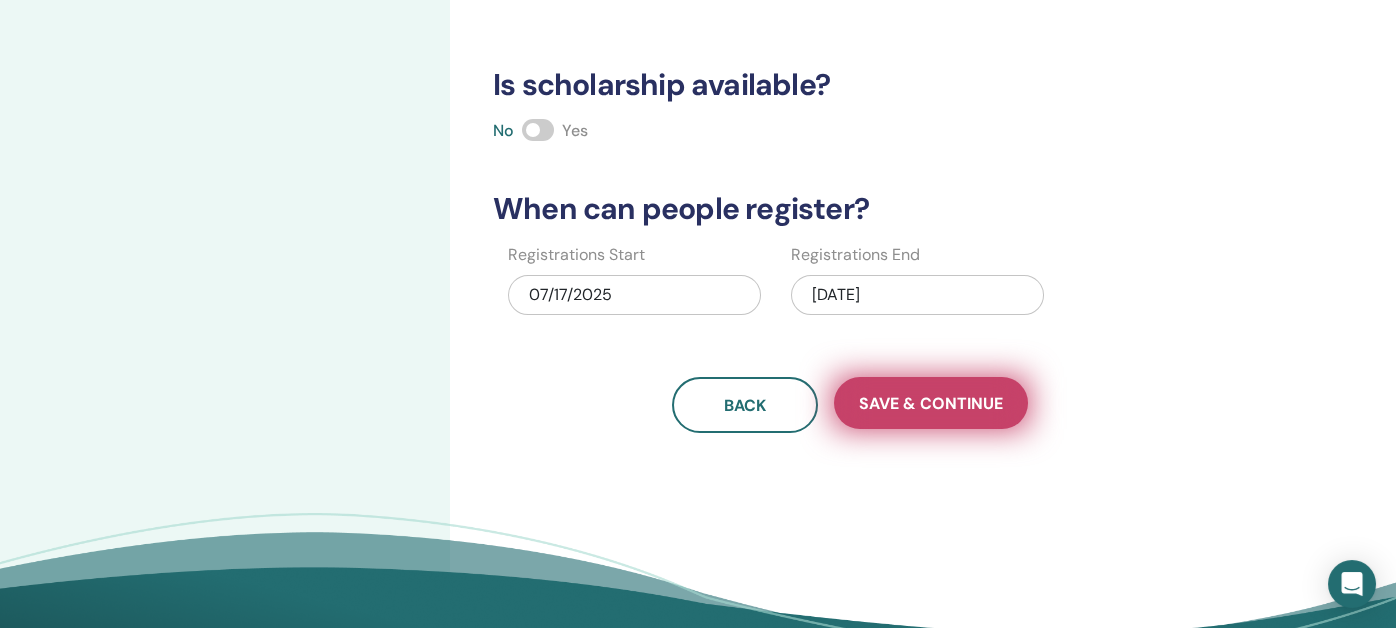scroll, scrollTop: 485, scrollLeft: 0, axis: vertical 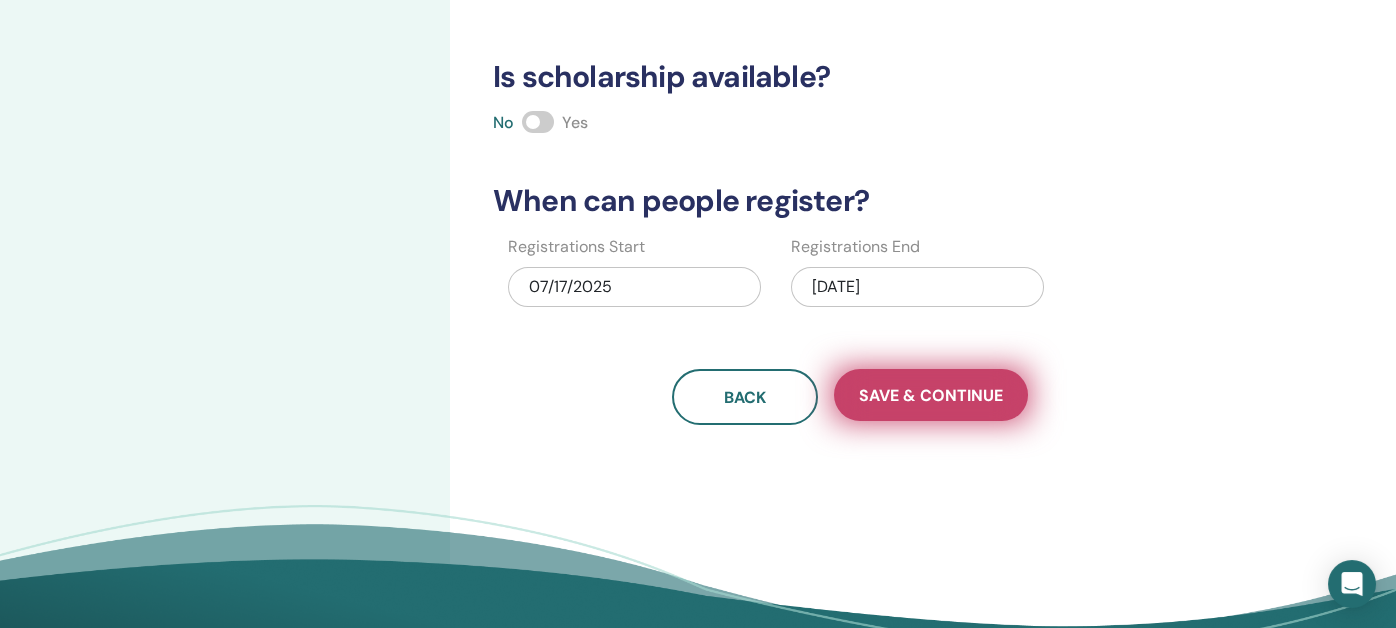 type on "***" 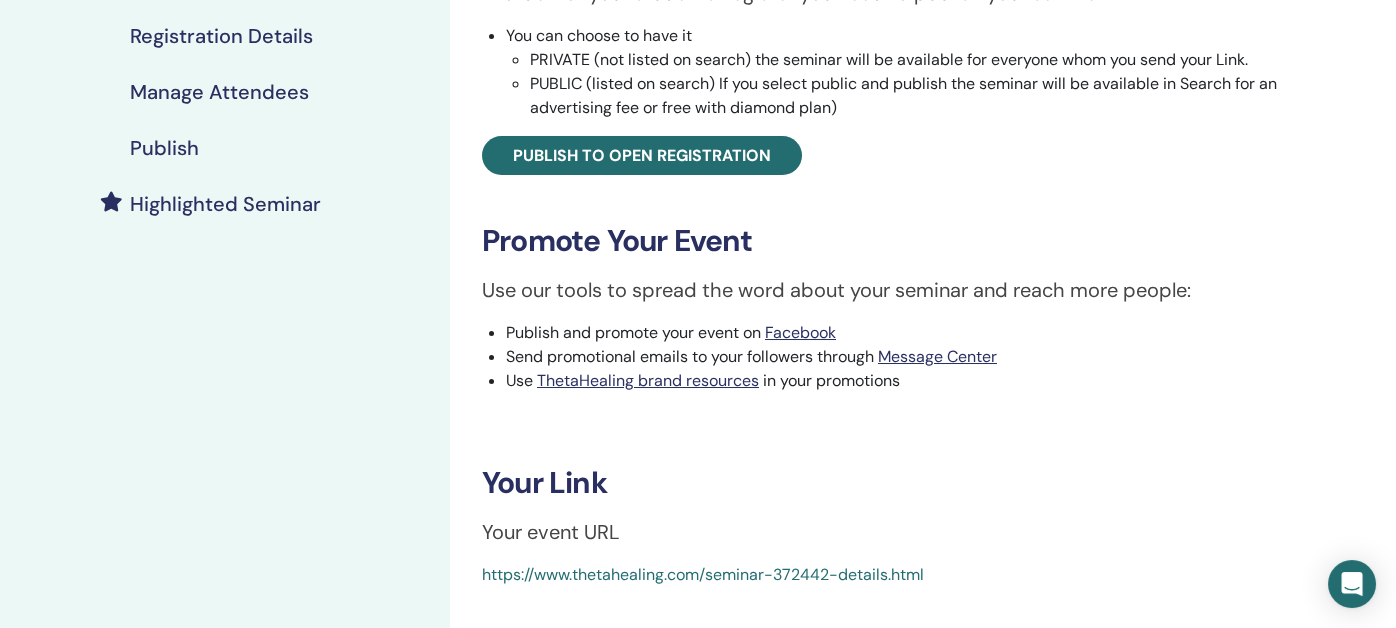 scroll, scrollTop: 399, scrollLeft: 0, axis: vertical 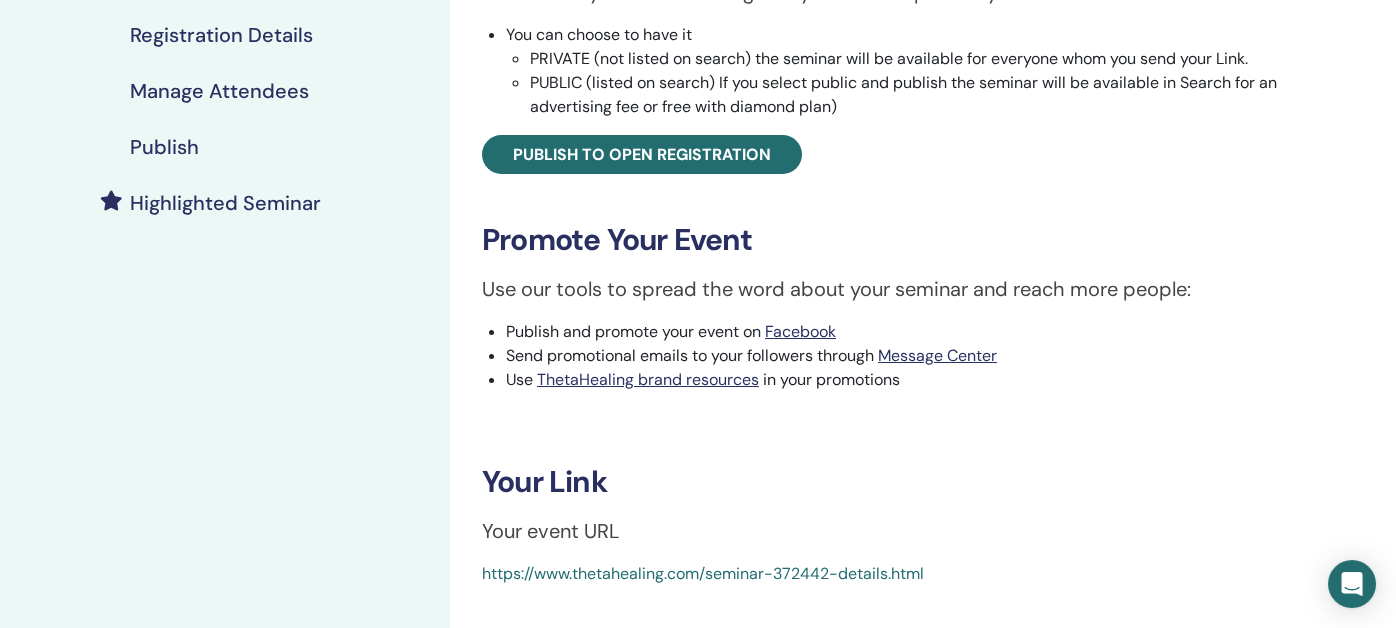click on "Publish" at bounding box center (164, 147) 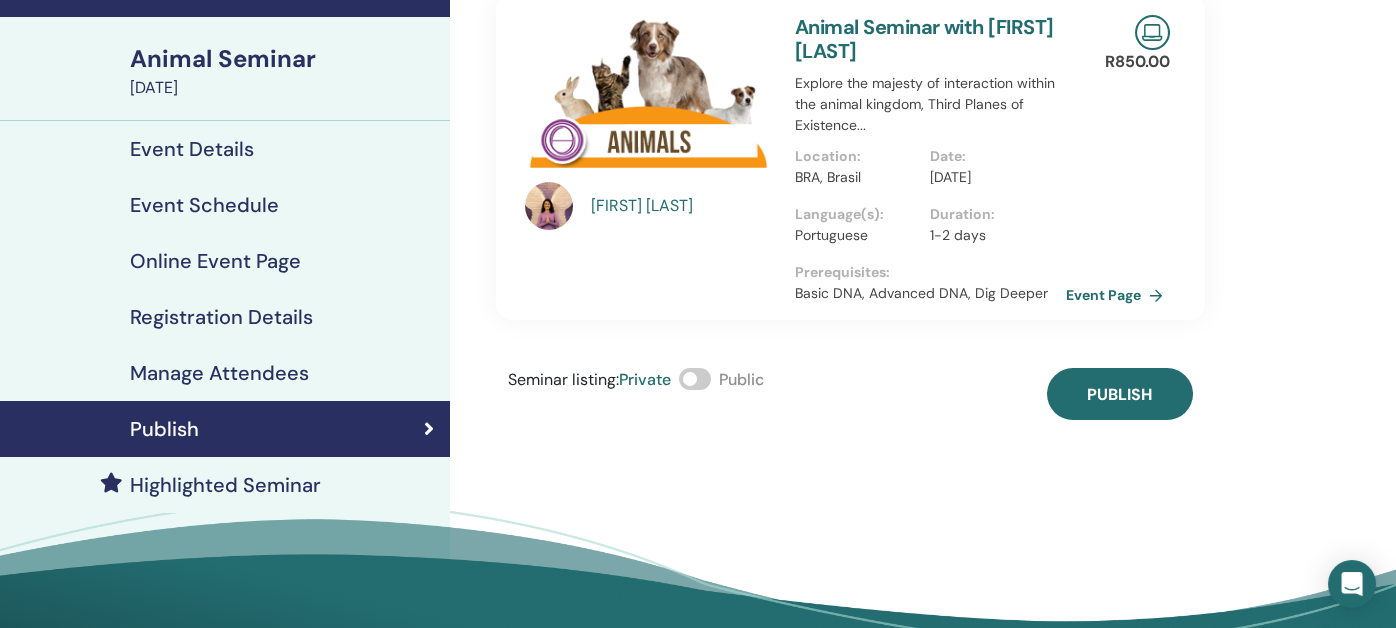 scroll, scrollTop: 99, scrollLeft: 0, axis: vertical 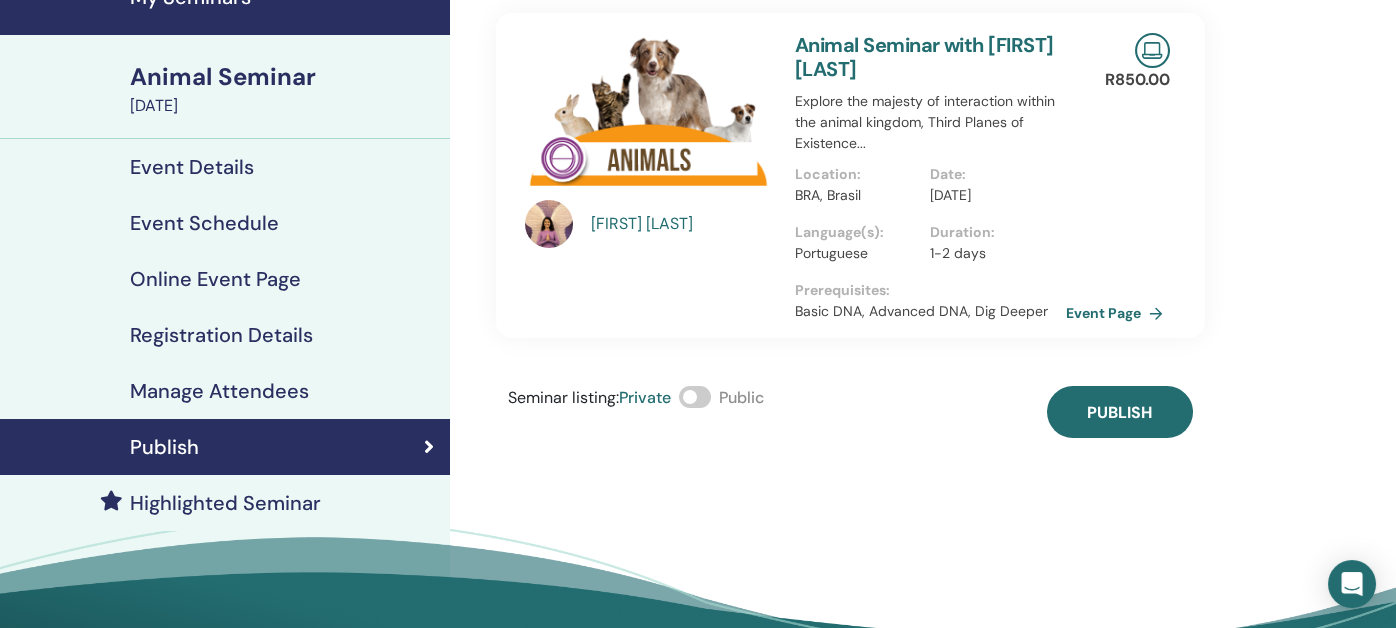 click at bounding box center [695, 397] 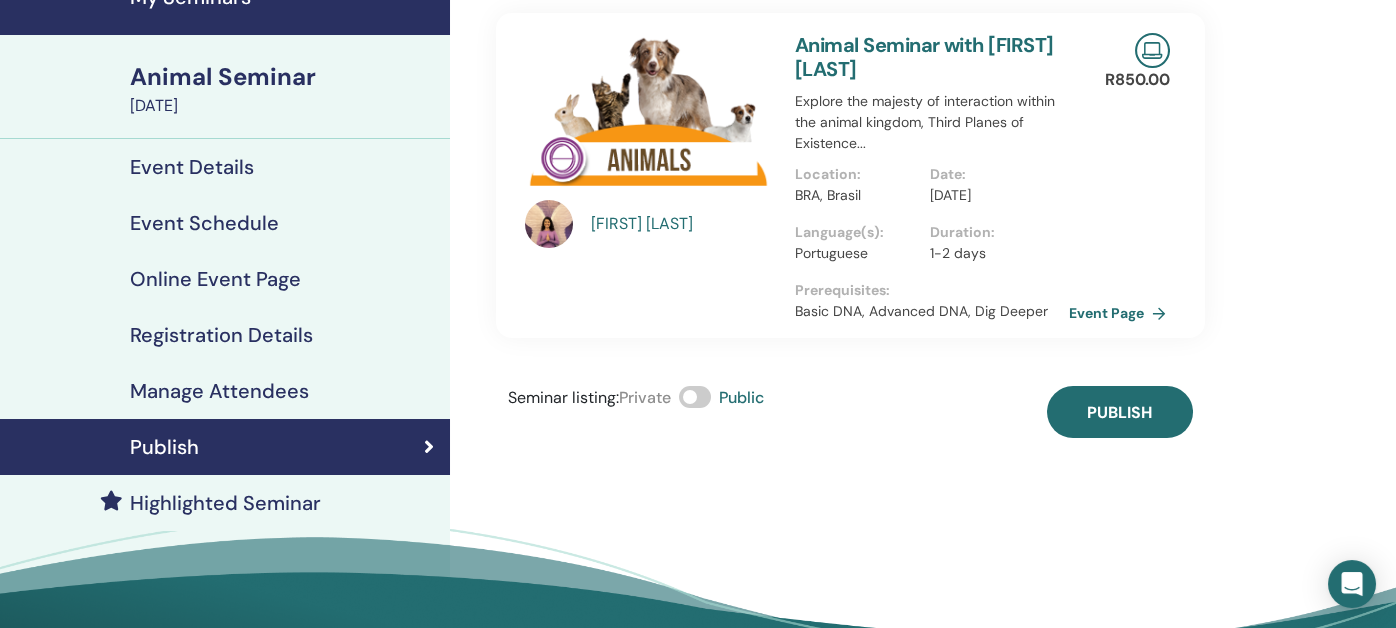 click on "Event Page" at bounding box center (1121, 313) 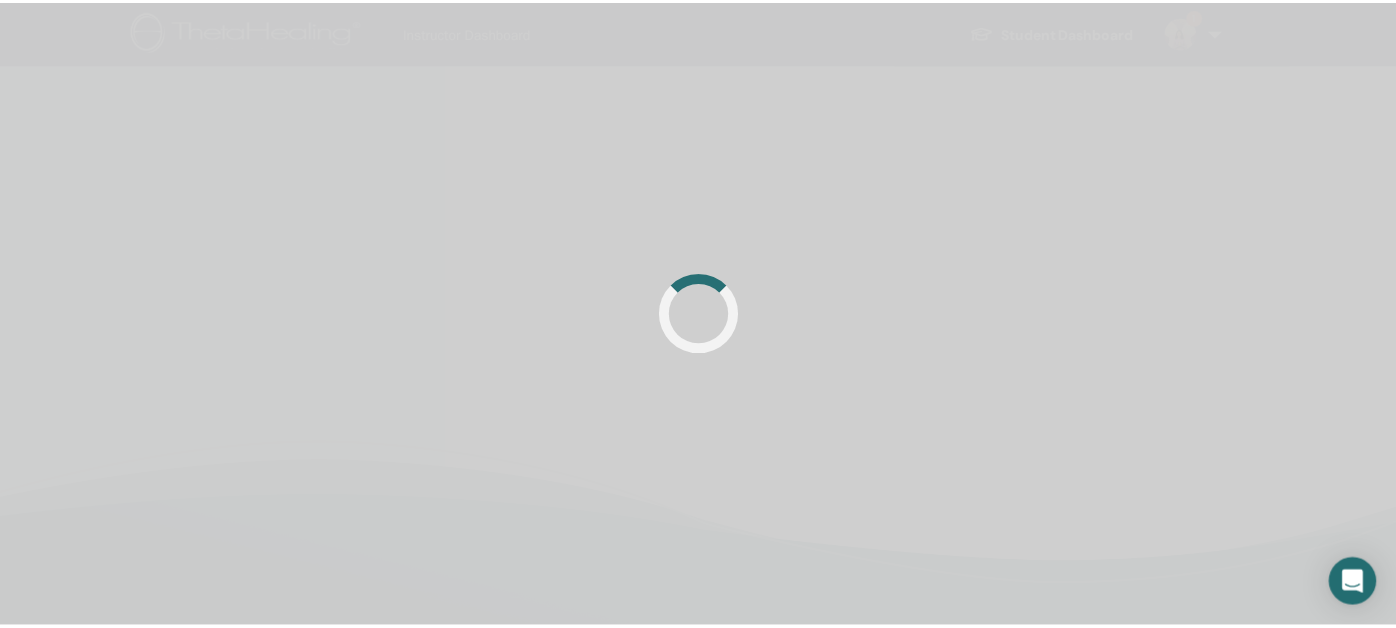 scroll, scrollTop: 0, scrollLeft: 0, axis: both 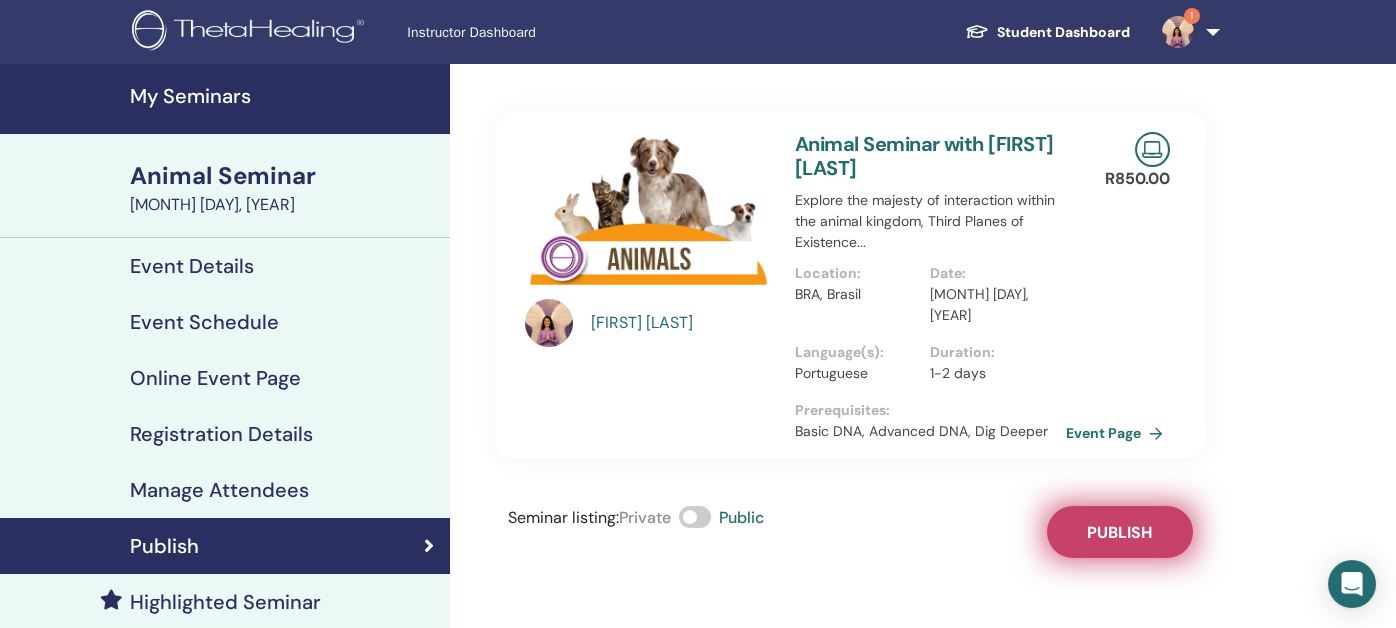 click on "Publish" at bounding box center [1120, 532] 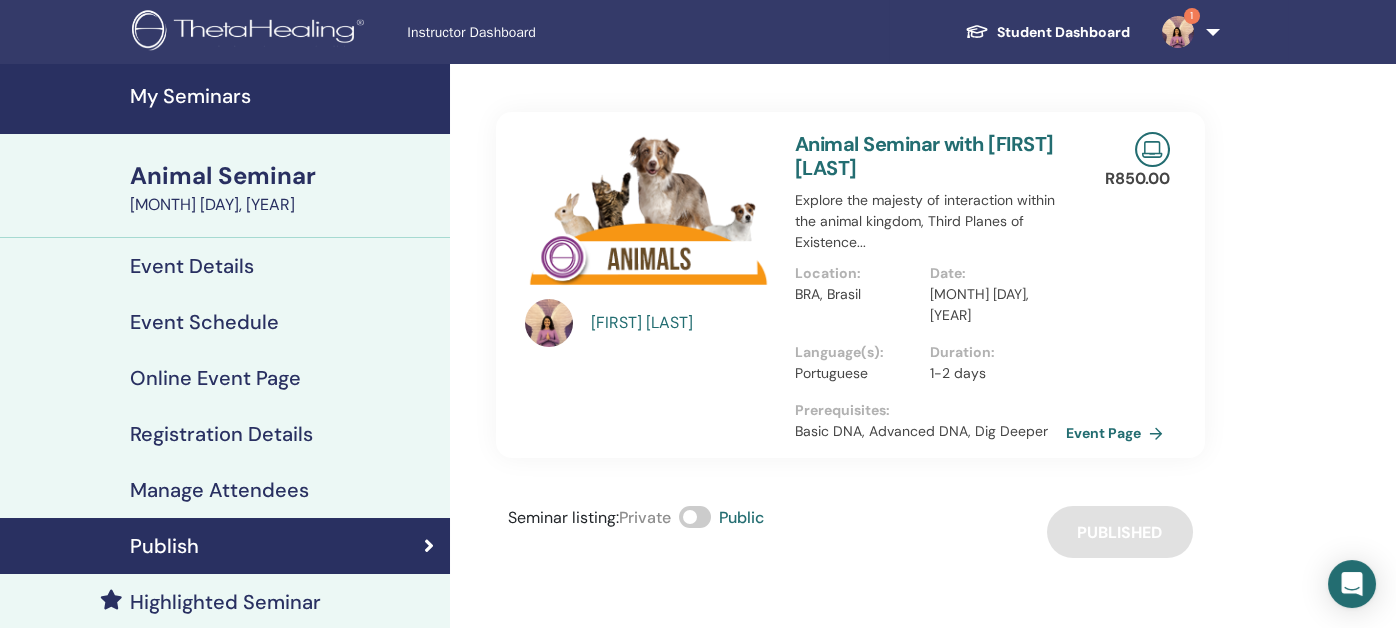click on "Animal Seminar" at bounding box center [284, 176] 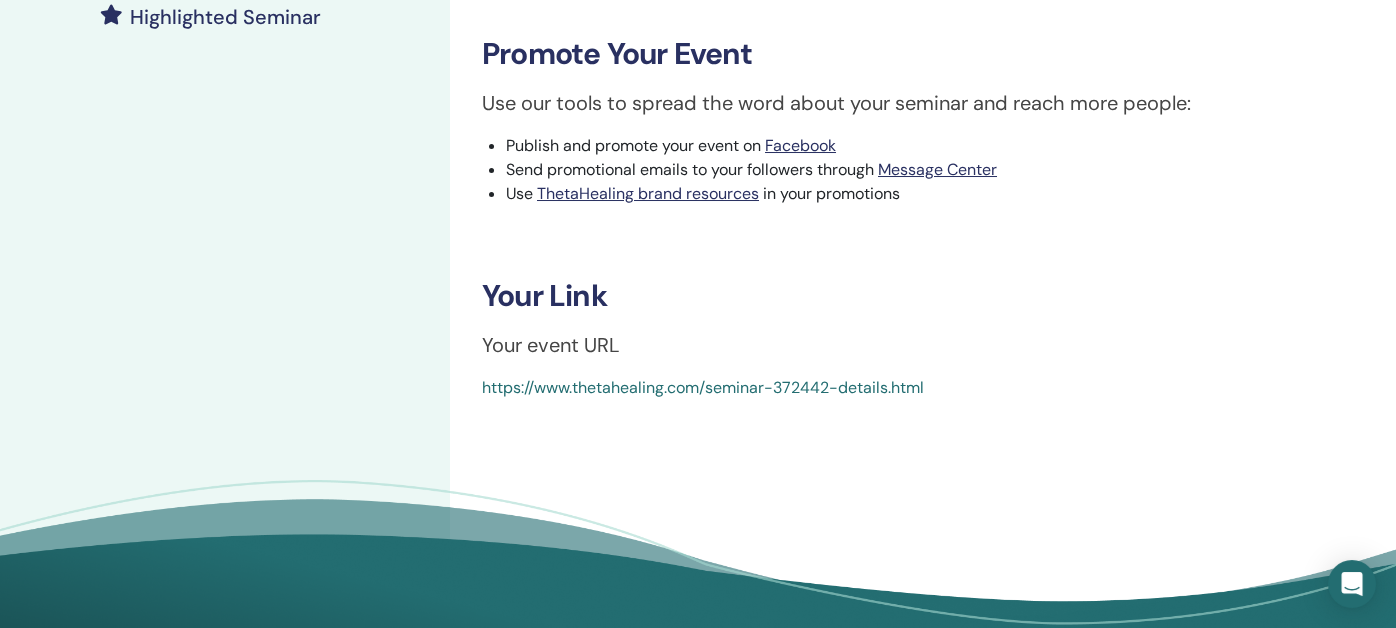 scroll, scrollTop: 600, scrollLeft: 0, axis: vertical 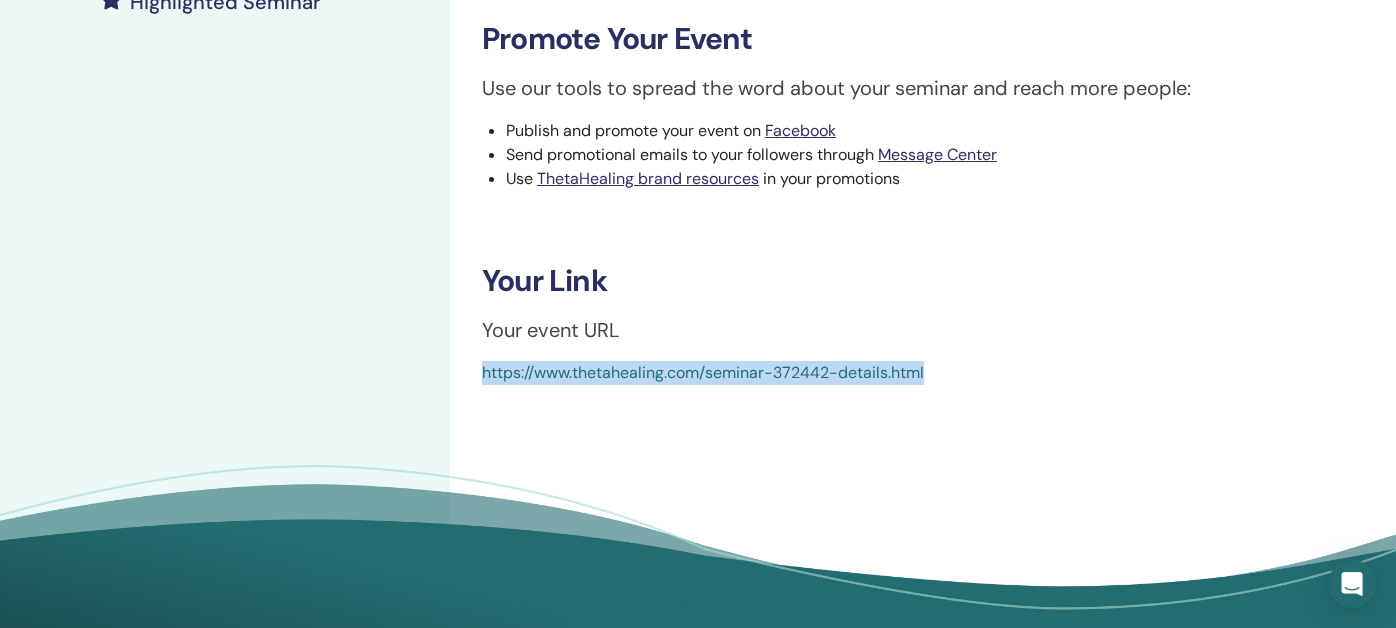 drag, startPoint x: 937, startPoint y: 367, endPoint x: 460, endPoint y: 372, distance: 477.0262 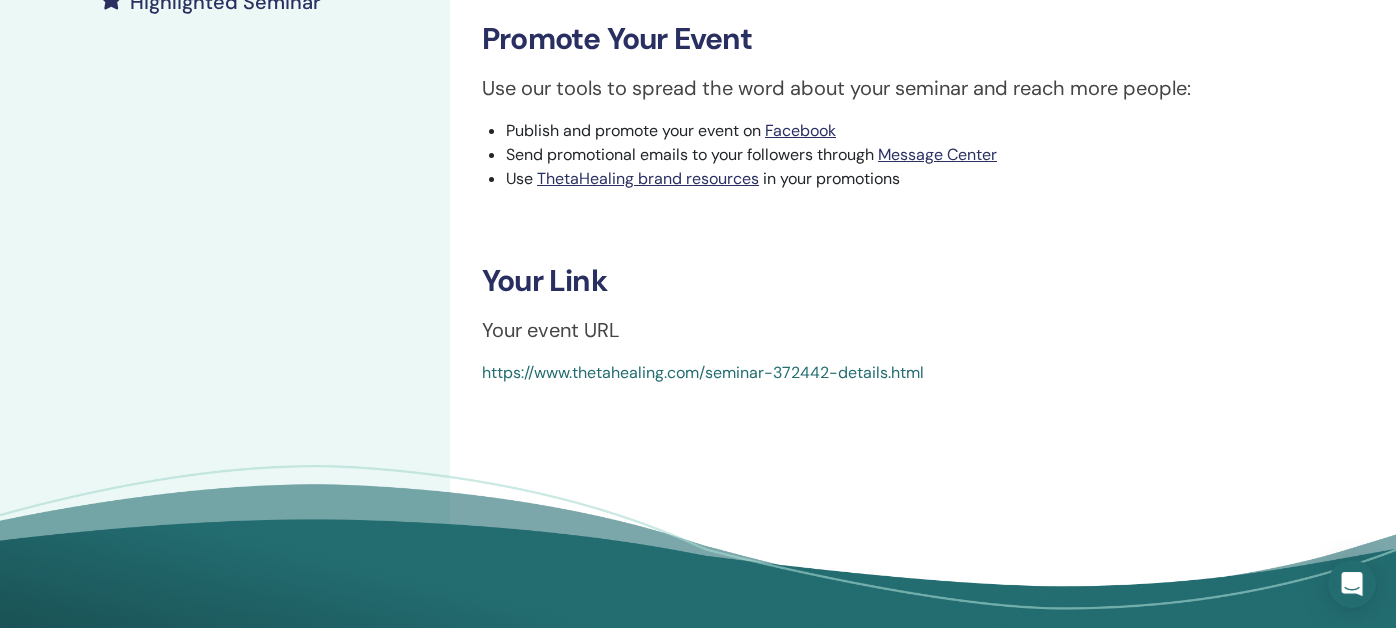 click on "Animal Seminar Event Type Online Event Status Not Published Registrations 0/20 Publish your Seminar In order for your students Register you need to publish your seminar. You can choose to have it PRIVATE (not listed on search) the seminar will be available for everyone whom you send your Link. PUBLIC (listed on search) If you select public and publish the seminar will be available in Search for an advertising fee or free with diamond plan) Publish to open registration Promote Your Event Use our tools to spread the word about your seminar and reach more people: Publish and promote your event on   Facebook Send promotional emails to your followers through   Message Center Use   ThetaHealing brand resources   in your promotions Your Link Your event URL https://www.thetahealing.com/seminar-372442-details.html" at bounding box center [915, 64] 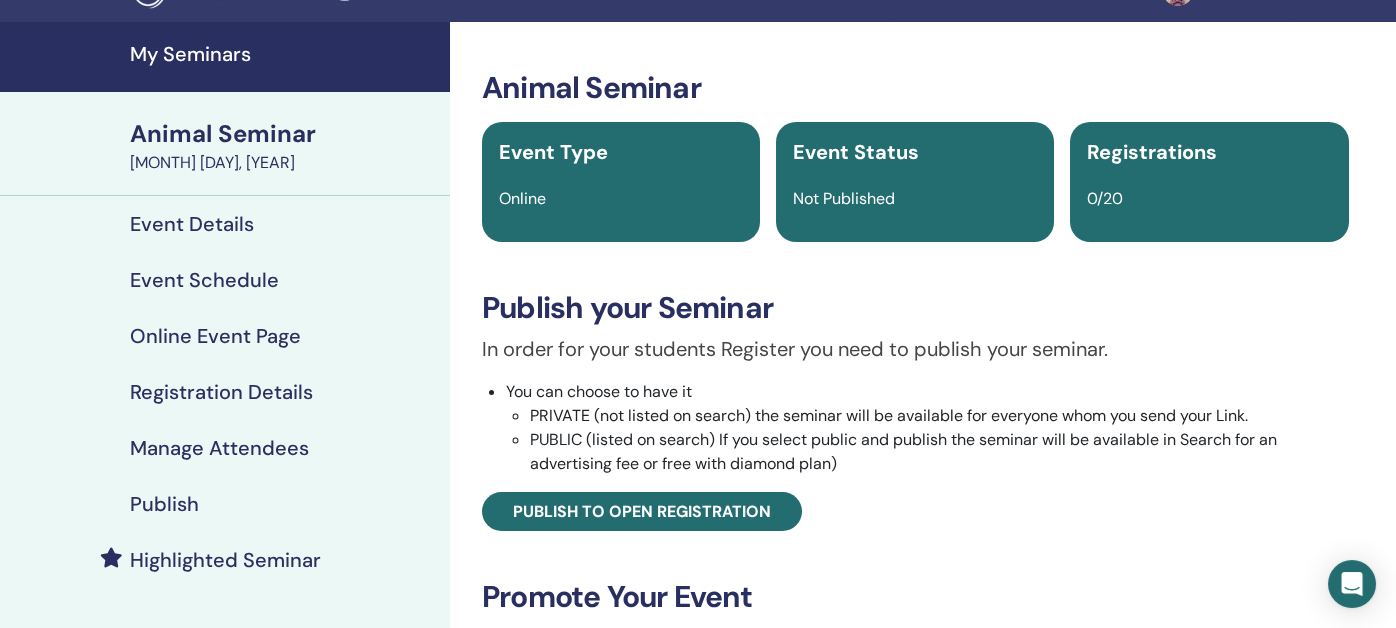 scroll, scrollTop: 0, scrollLeft: 0, axis: both 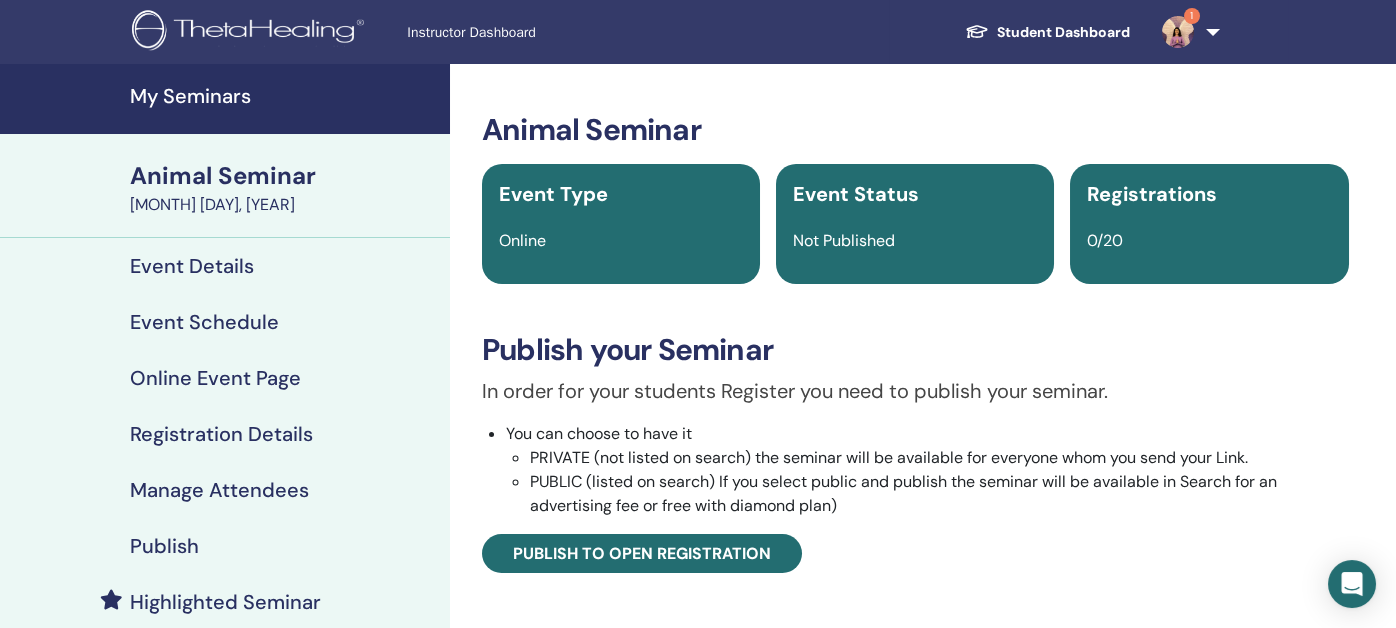 click on "My Seminars" at bounding box center [284, 96] 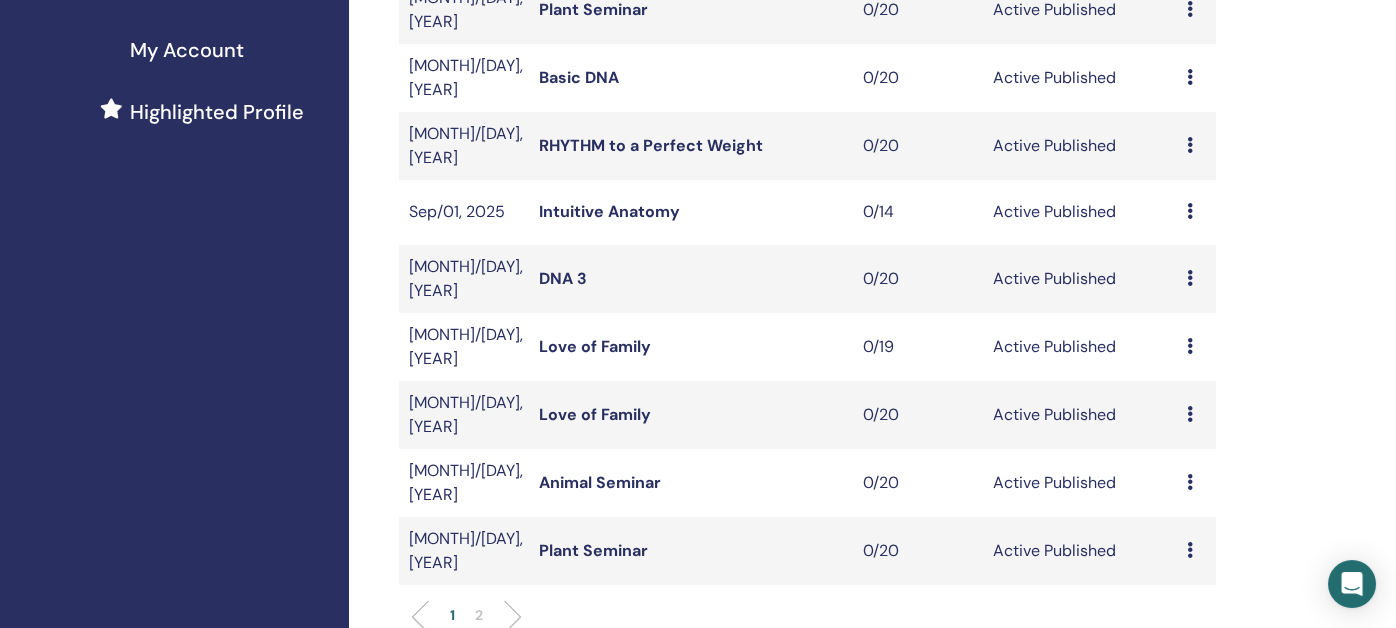 scroll, scrollTop: 499, scrollLeft: 0, axis: vertical 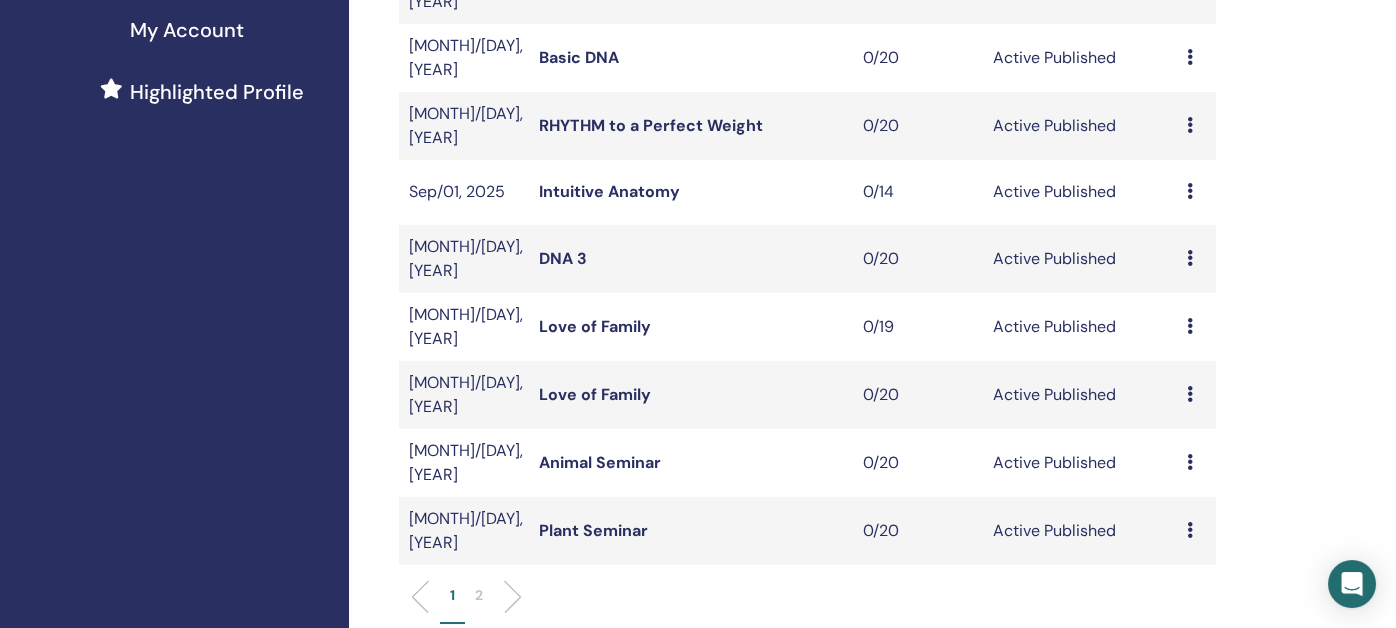 click on "Plant Seminar" at bounding box center [593, 530] 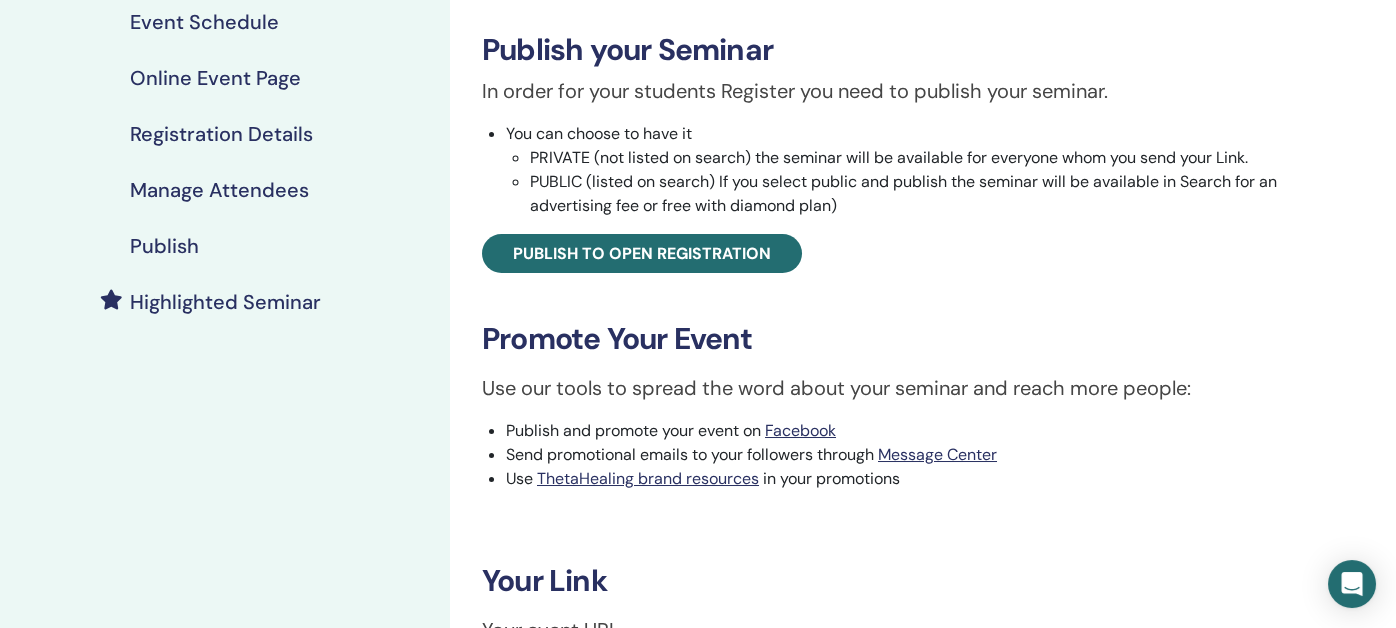 scroll, scrollTop: 499, scrollLeft: 0, axis: vertical 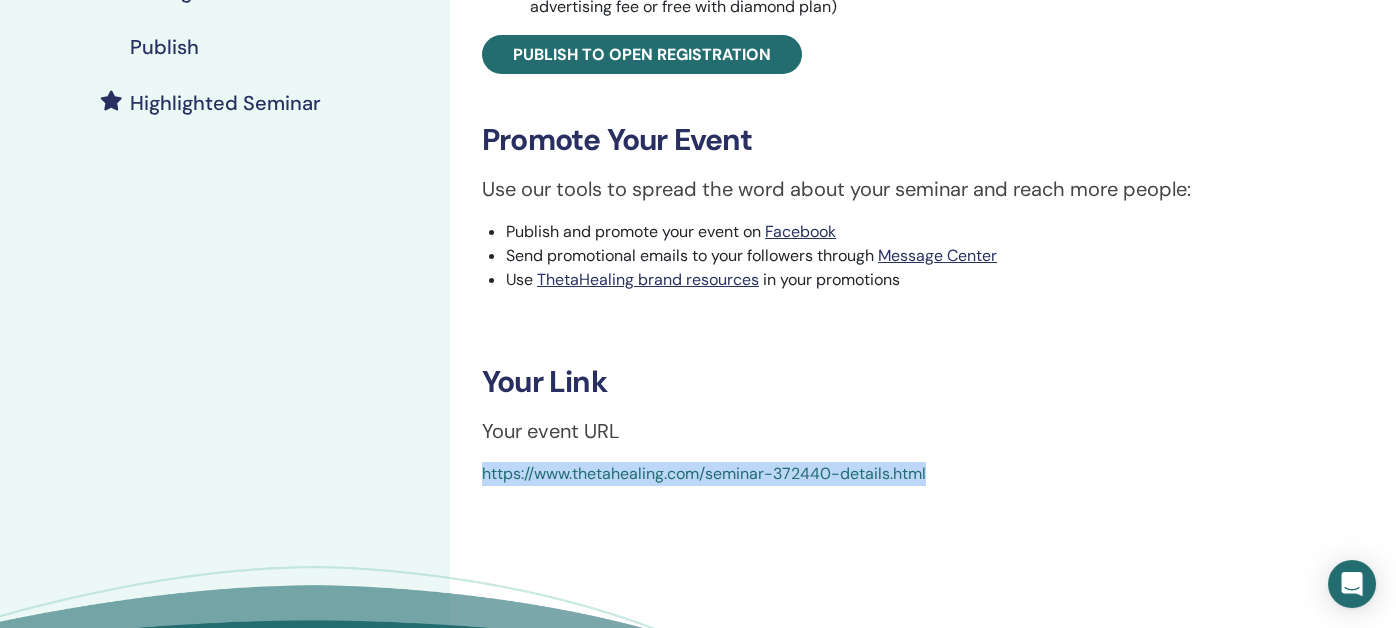 drag, startPoint x: 993, startPoint y: 475, endPoint x: 475, endPoint y: 489, distance: 518.18915 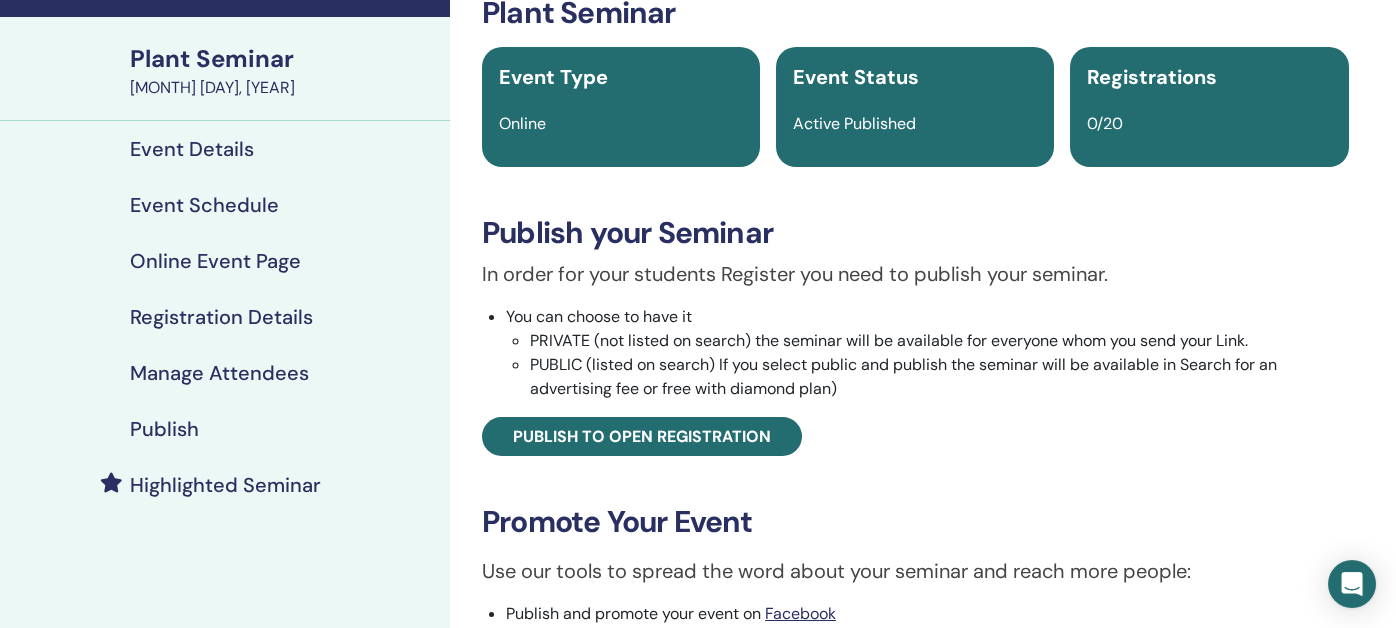 scroll, scrollTop: 0, scrollLeft: 0, axis: both 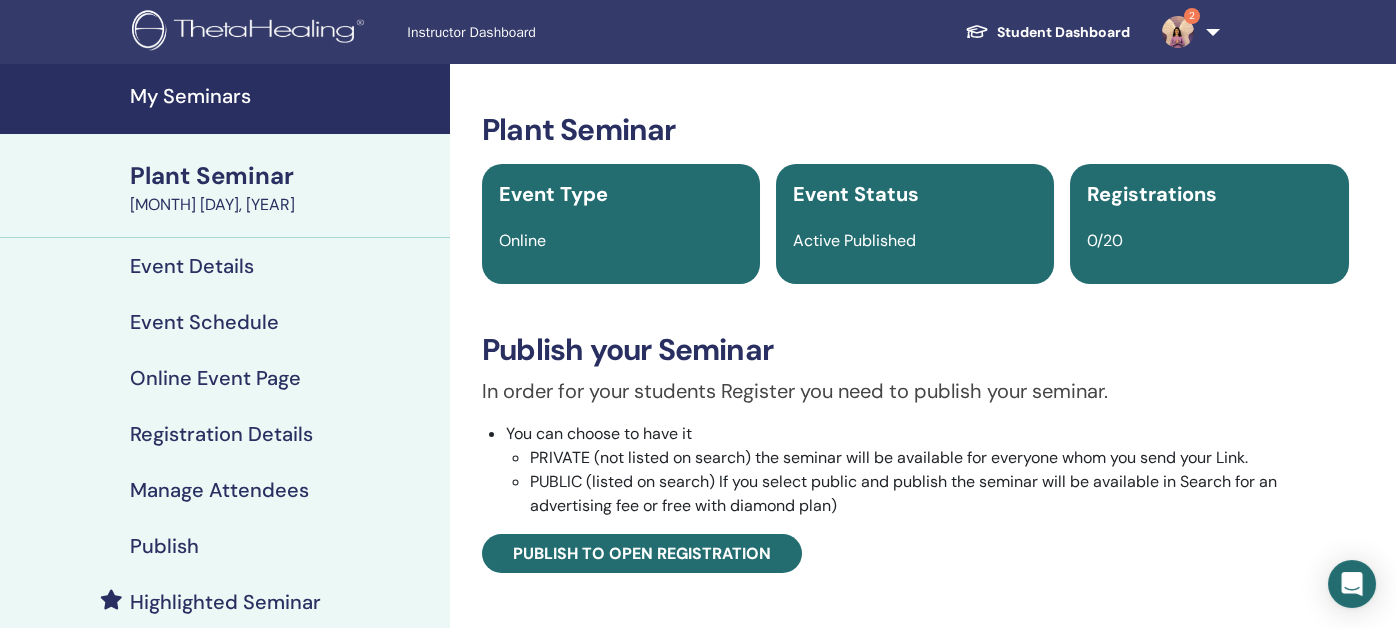 click at bounding box center (1178, 32) 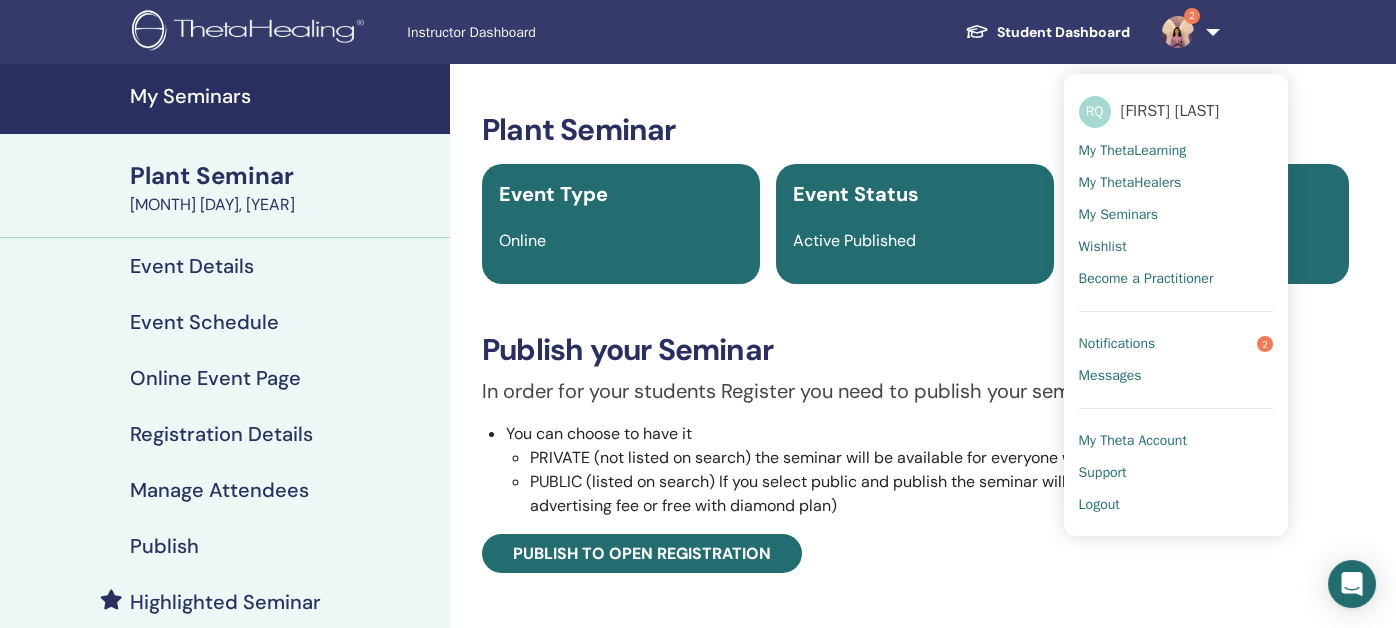 click on "Notifications" at bounding box center (1117, 344) 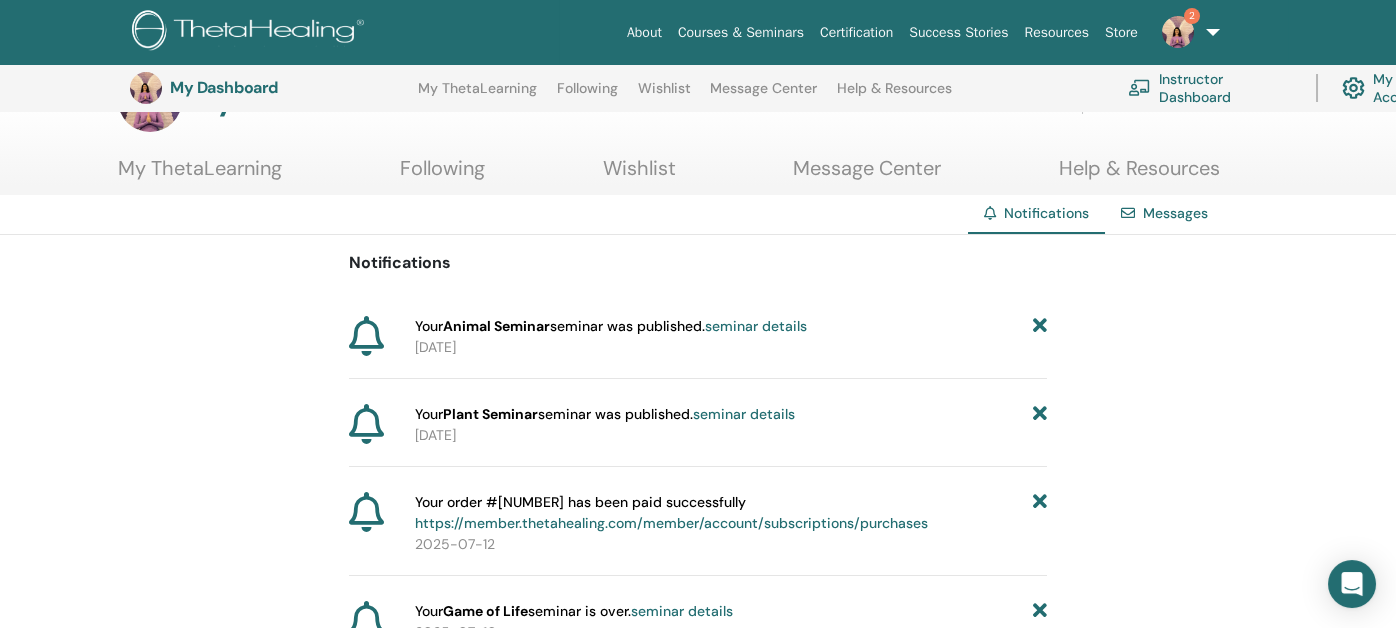 scroll, scrollTop: 0, scrollLeft: 0, axis: both 